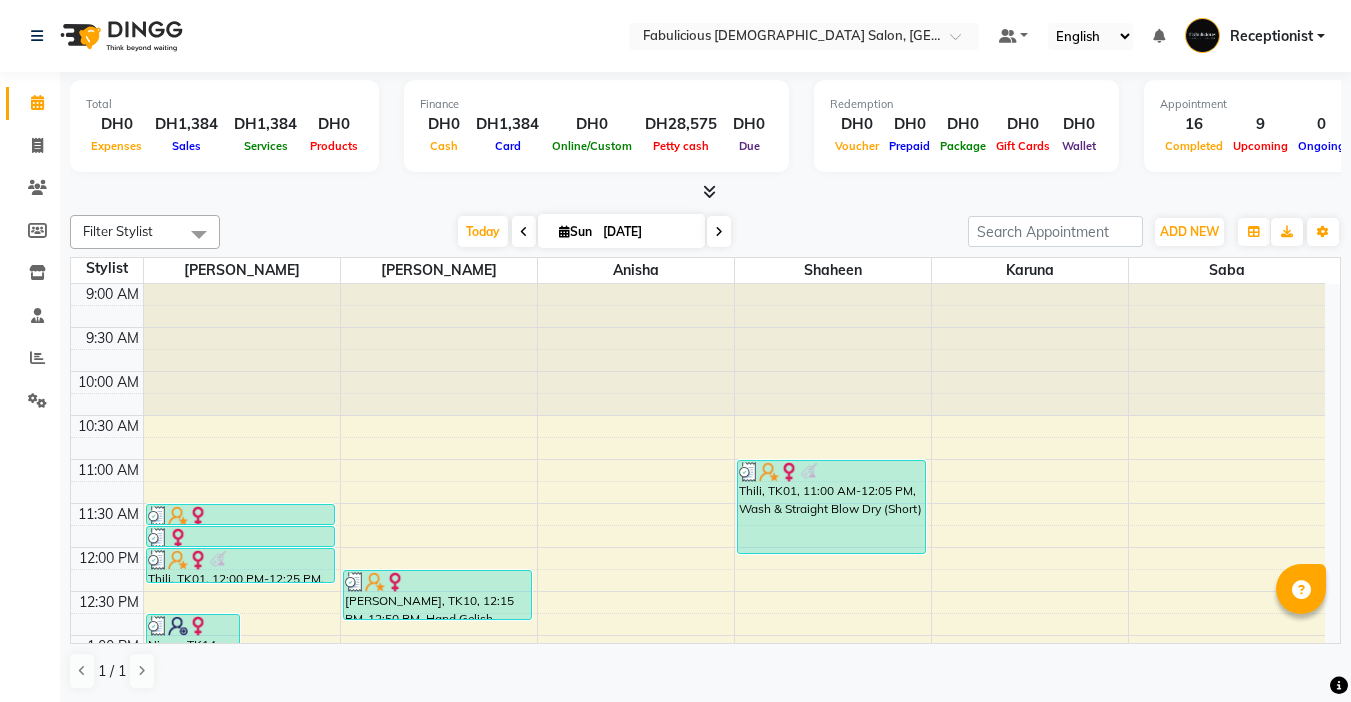 scroll, scrollTop: 0, scrollLeft: 0, axis: both 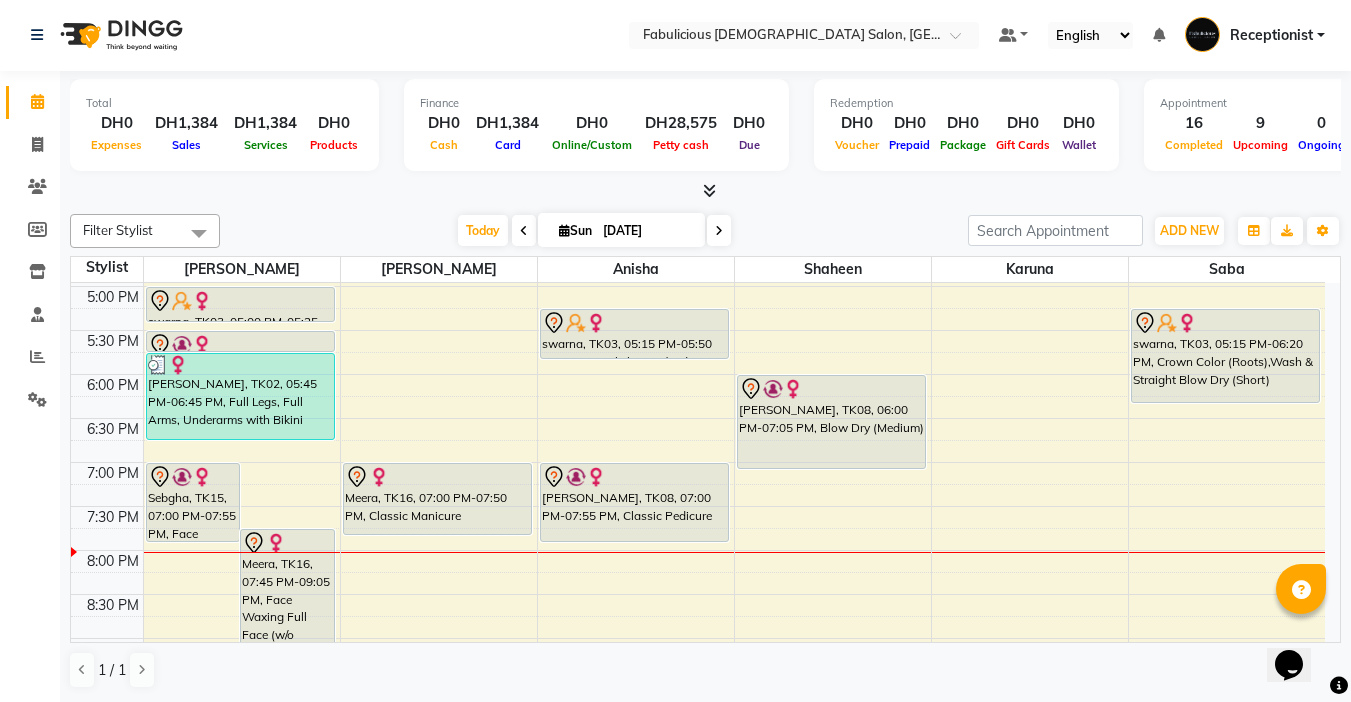 drag, startPoint x: 120, startPoint y: 741, endPoint x: 686, endPoint y: 234, distance: 759.8717 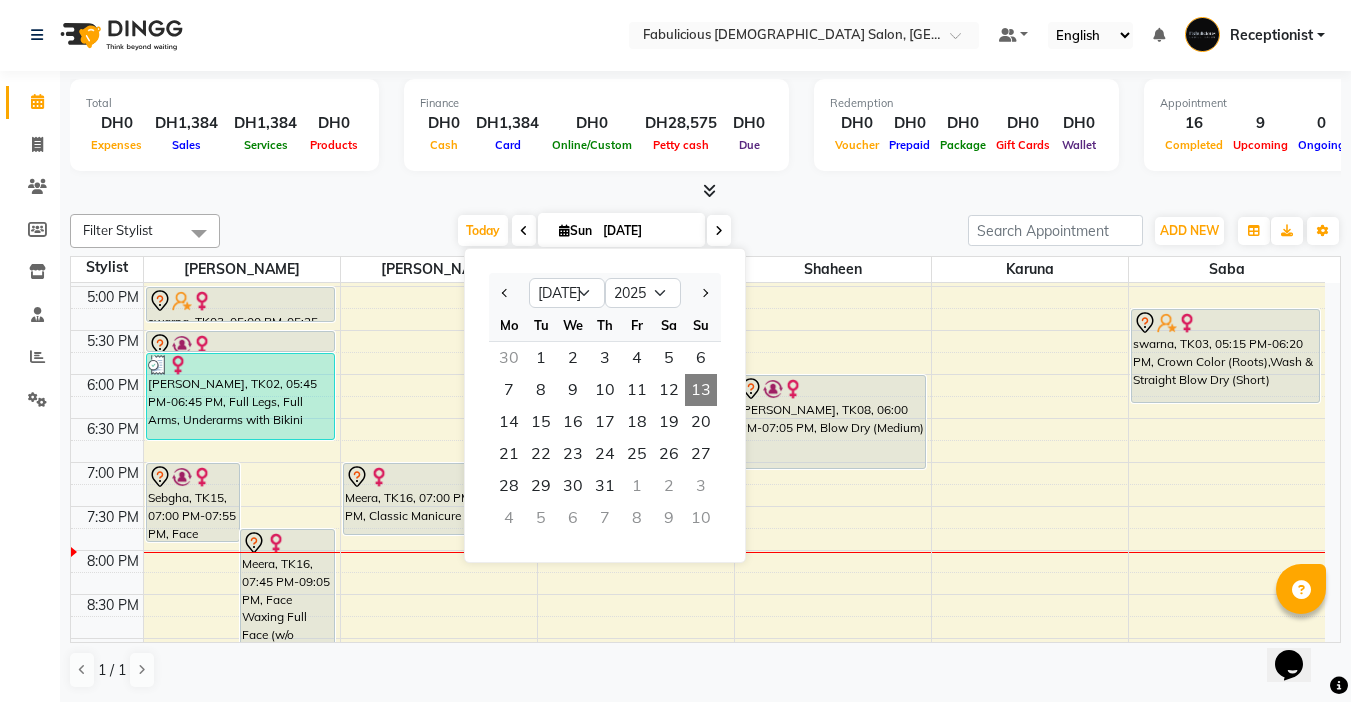 click on "[DATE]" at bounding box center [647, 231] 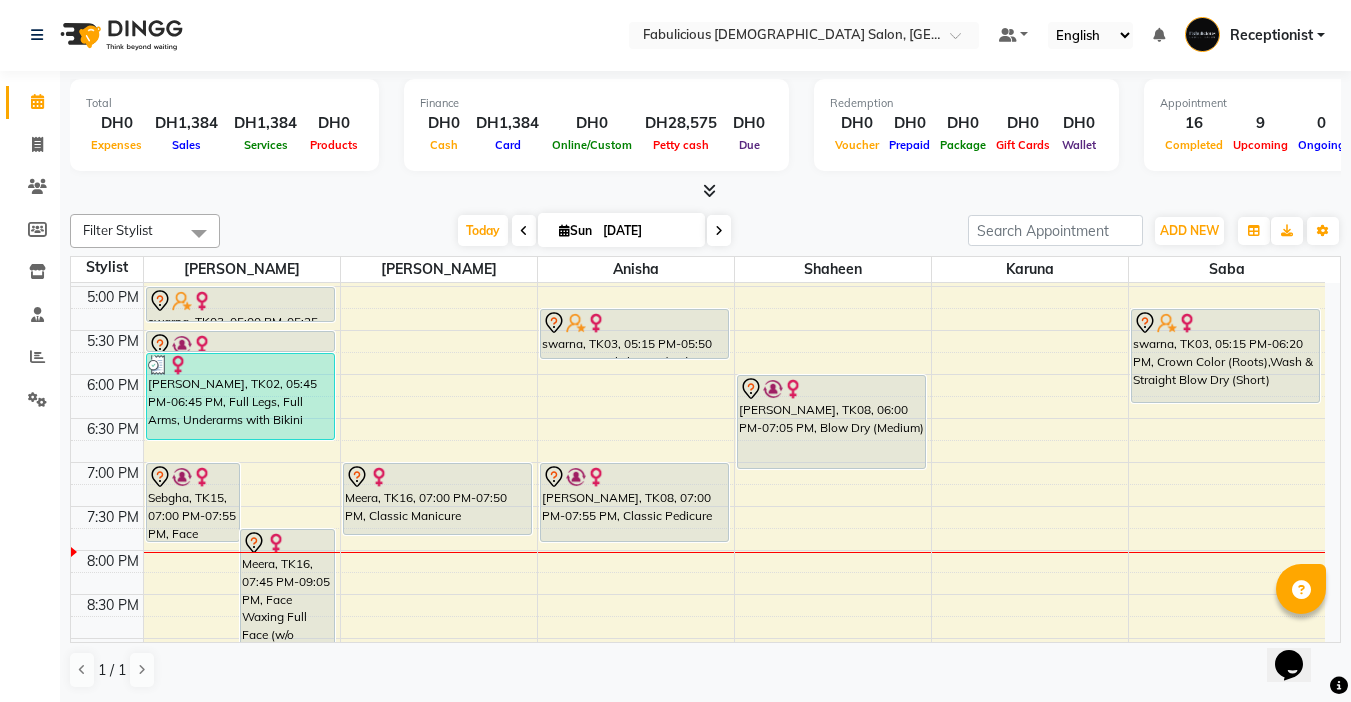 click on "[DATE]" at bounding box center (647, 231) 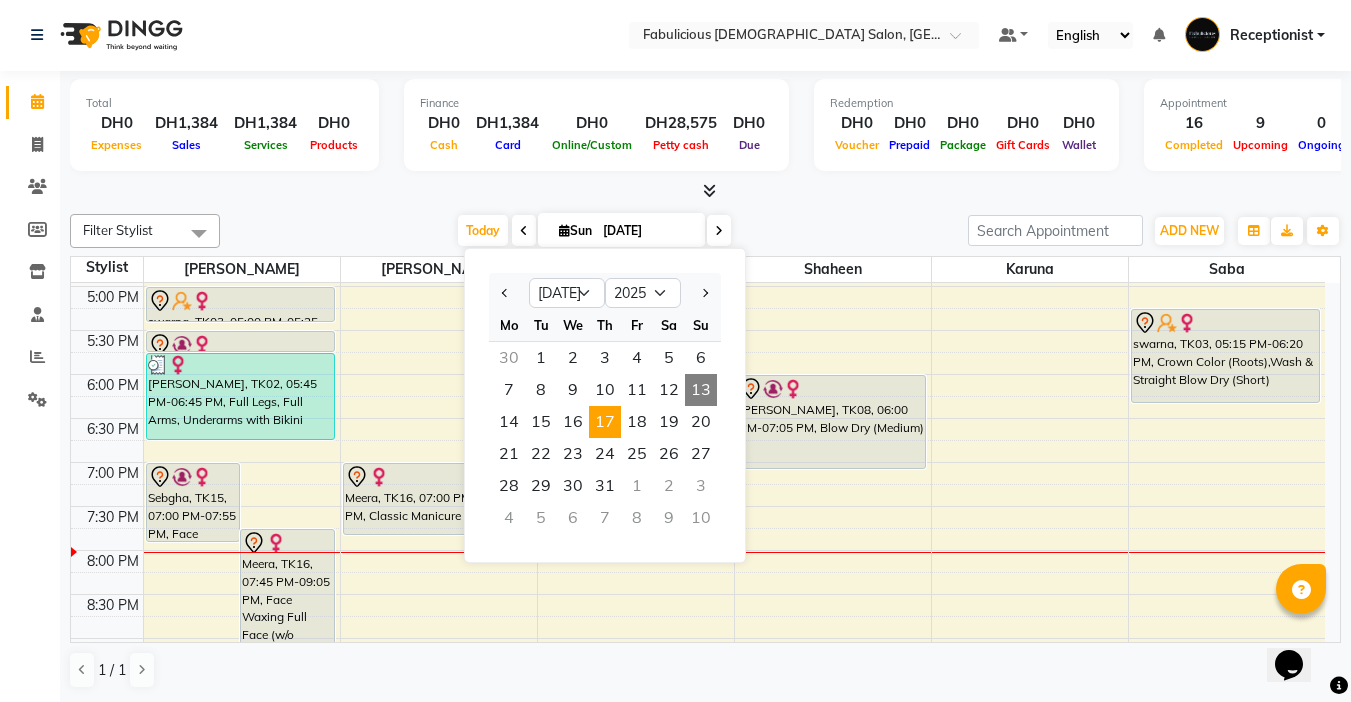 click on "17" at bounding box center [605, 422] 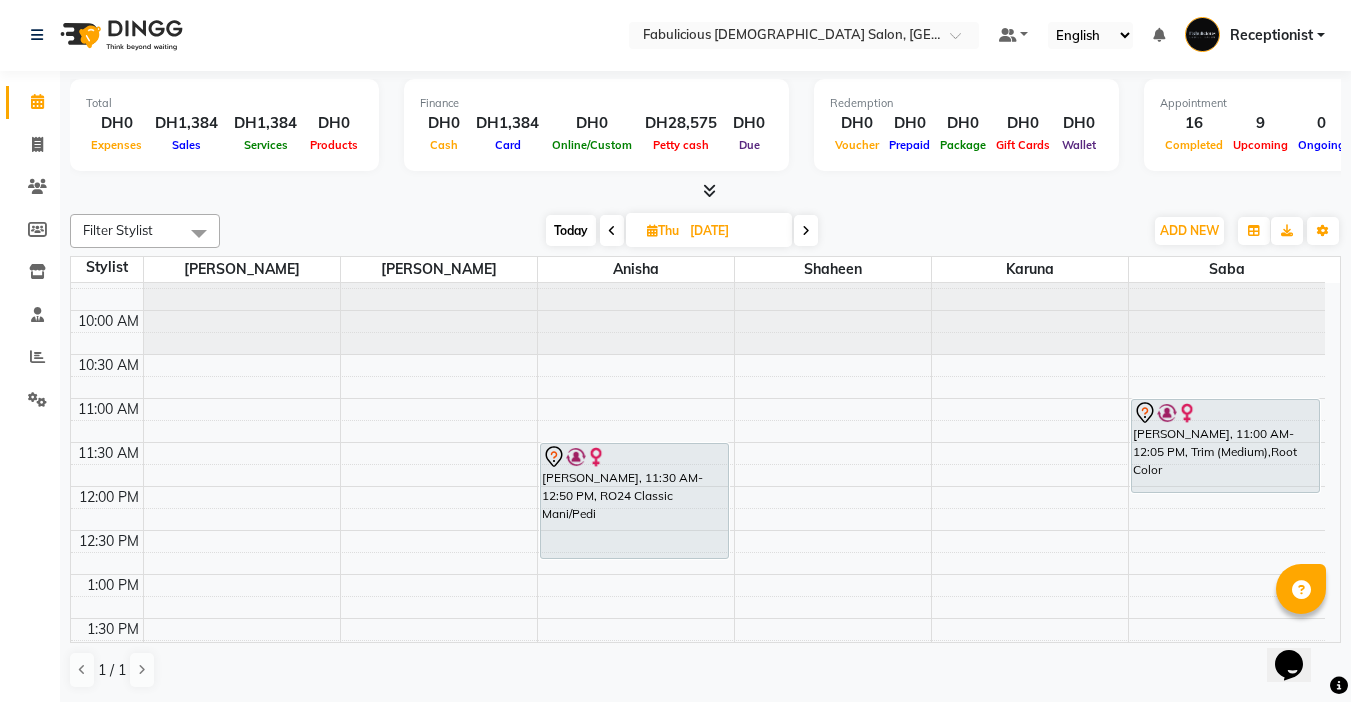 scroll, scrollTop: 0, scrollLeft: 0, axis: both 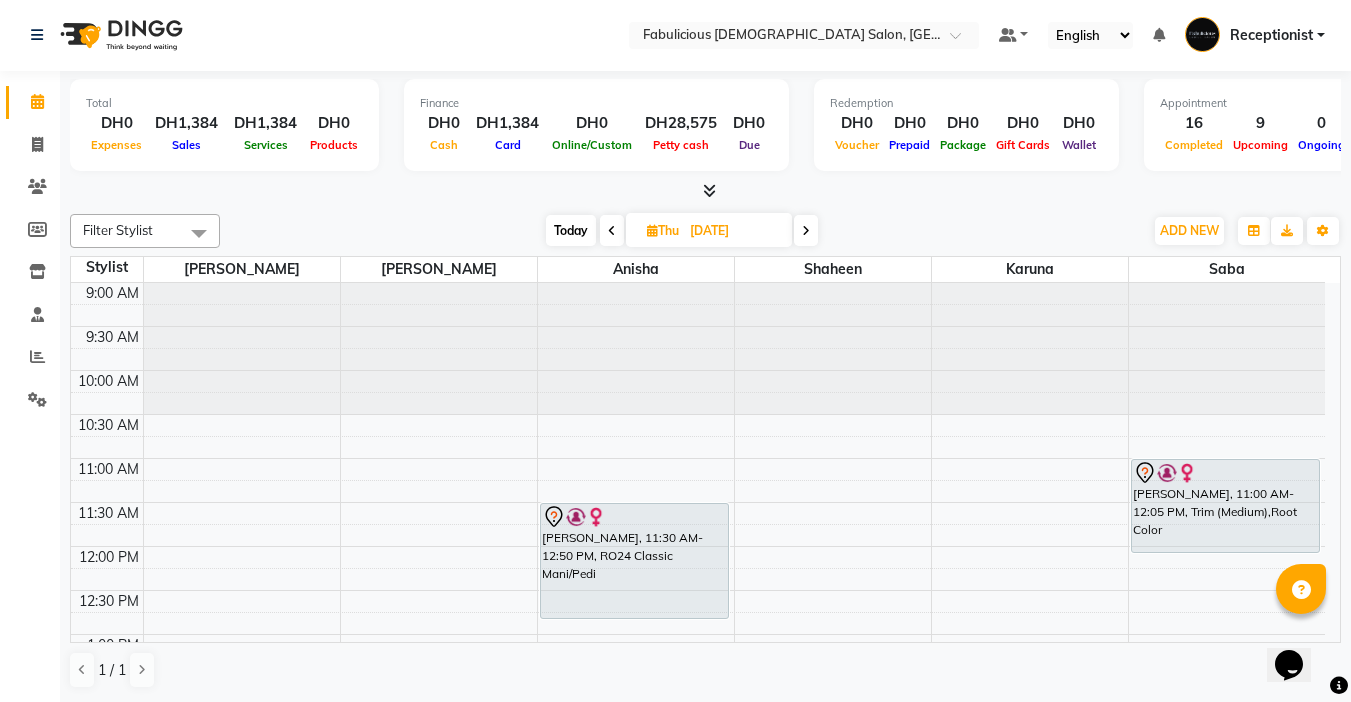 click on "Today" at bounding box center [571, 230] 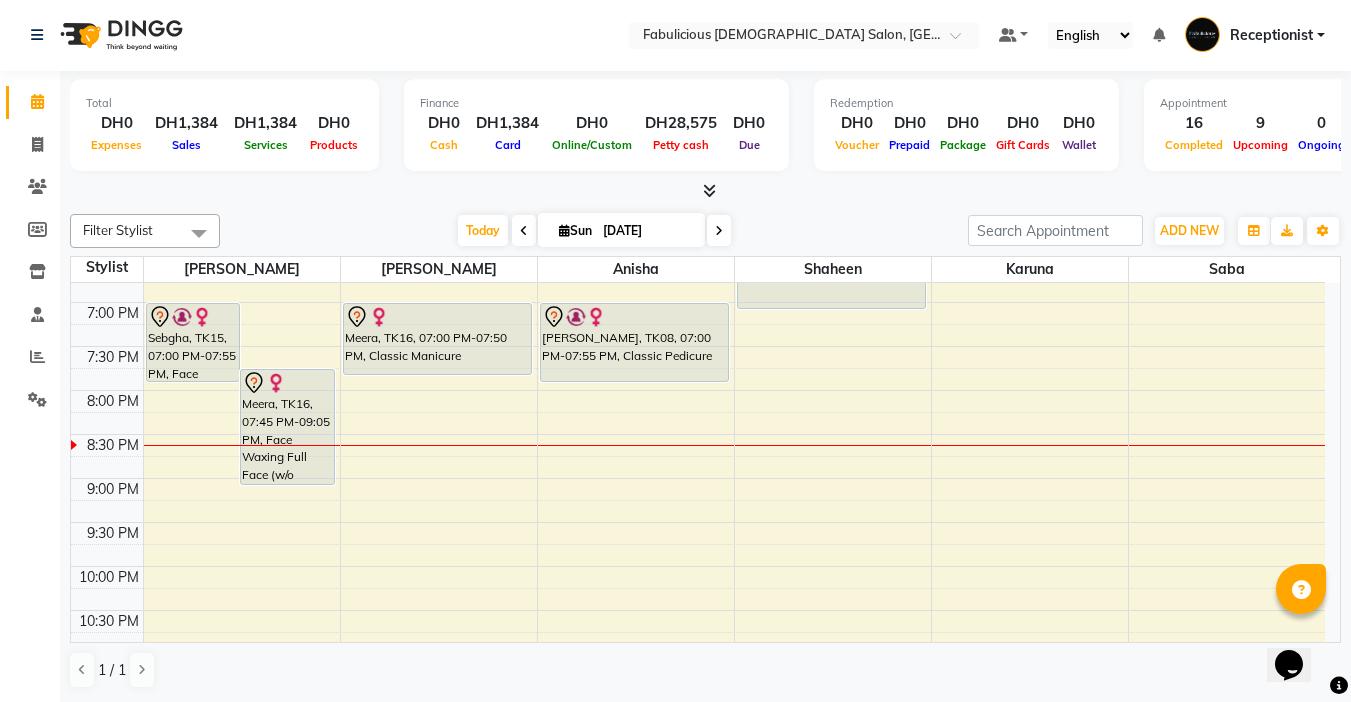 scroll, scrollTop: 760, scrollLeft: 0, axis: vertical 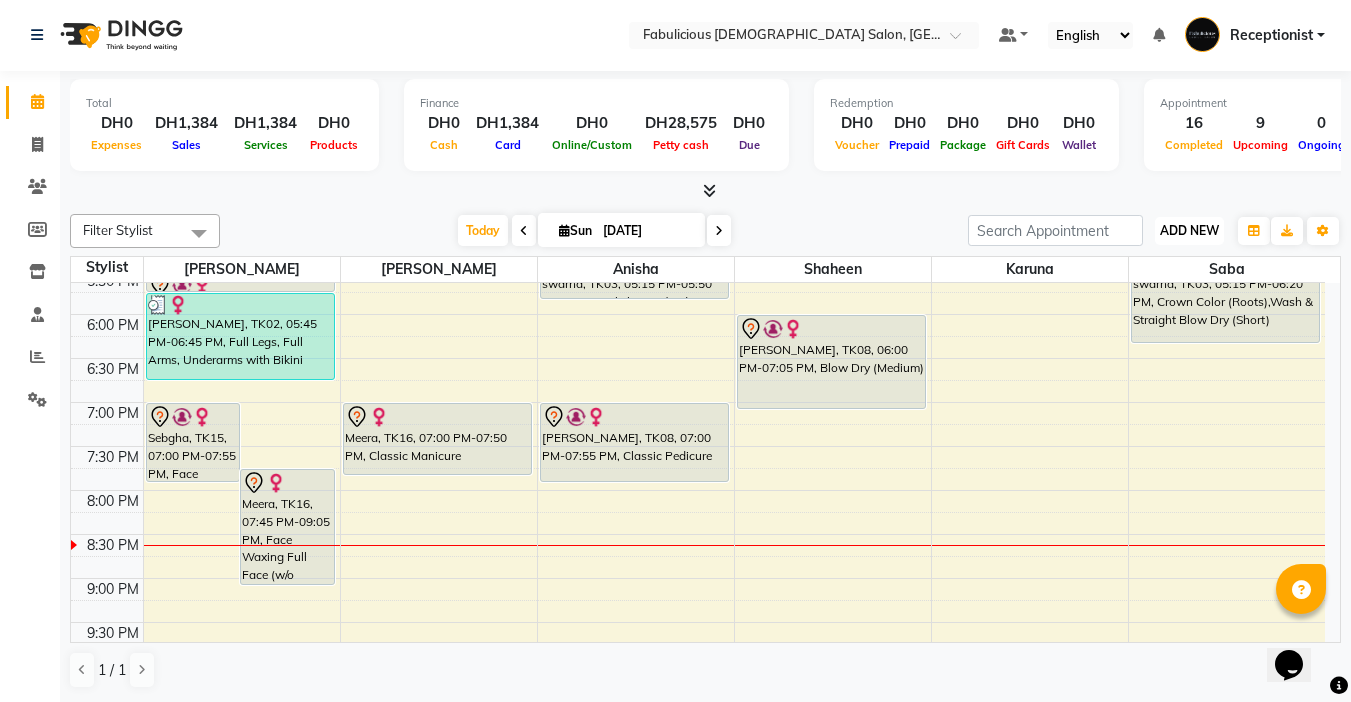 click on "ADD NEW" at bounding box center [1189, 230] 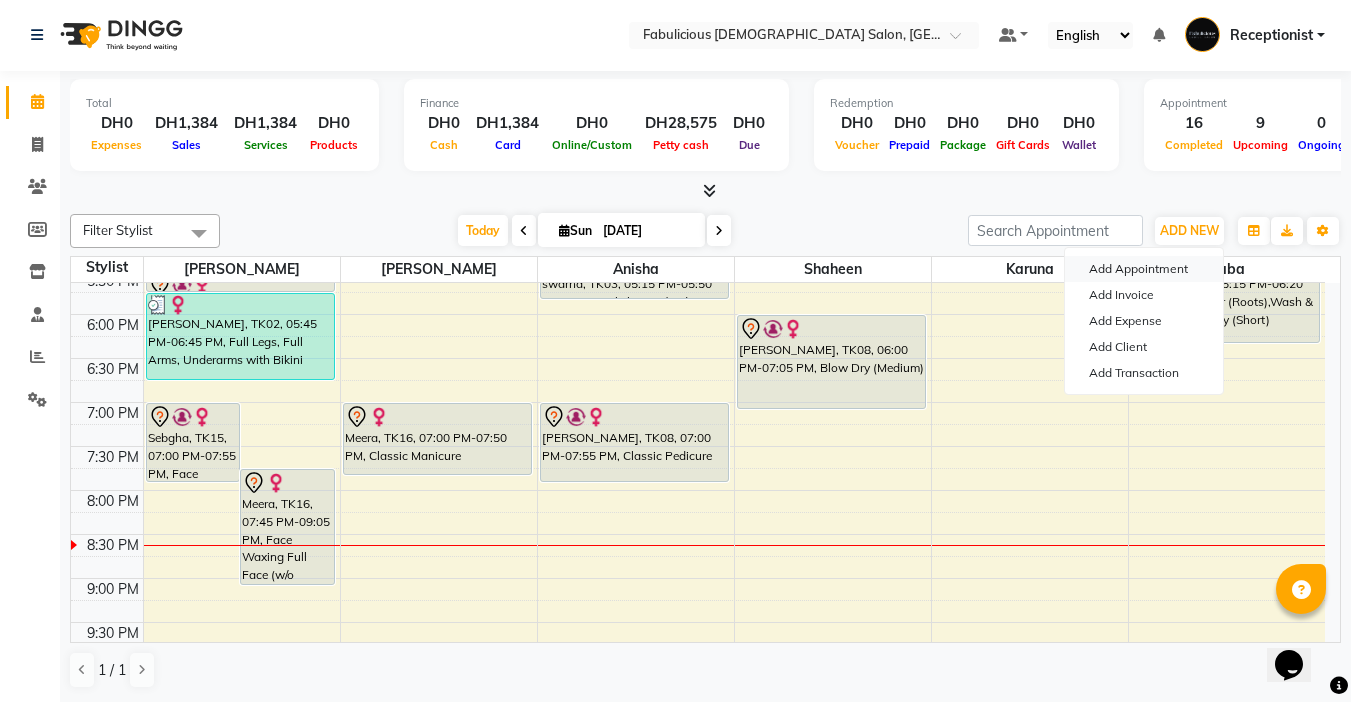click on "Add Appointment" at bounding box center [1144, 269] 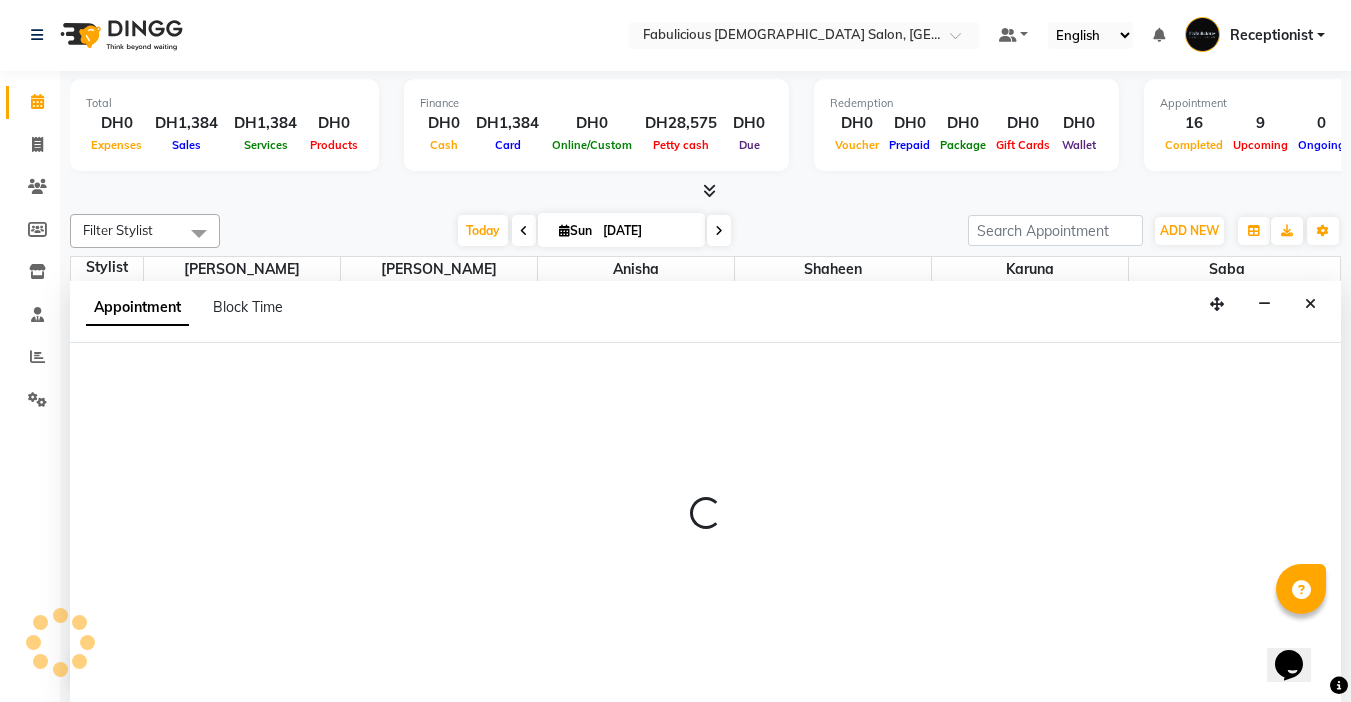 select on "tentative" 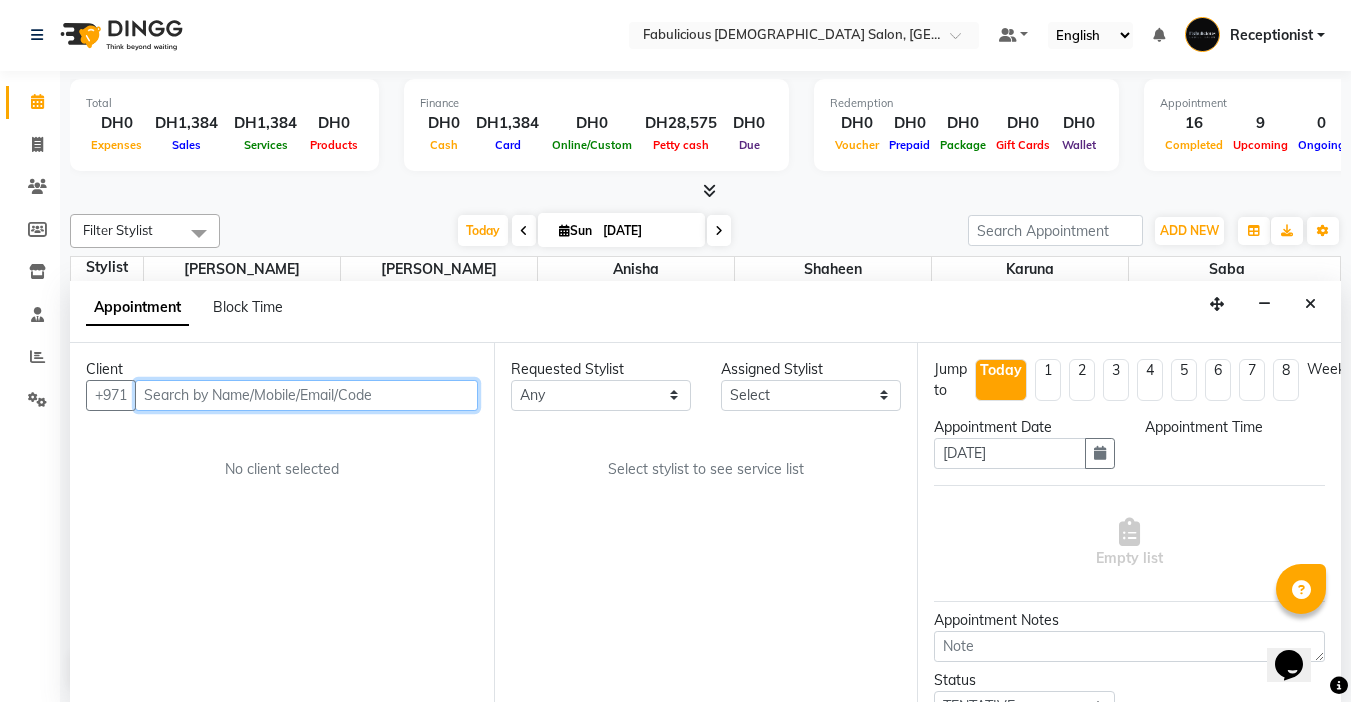 select on "600" 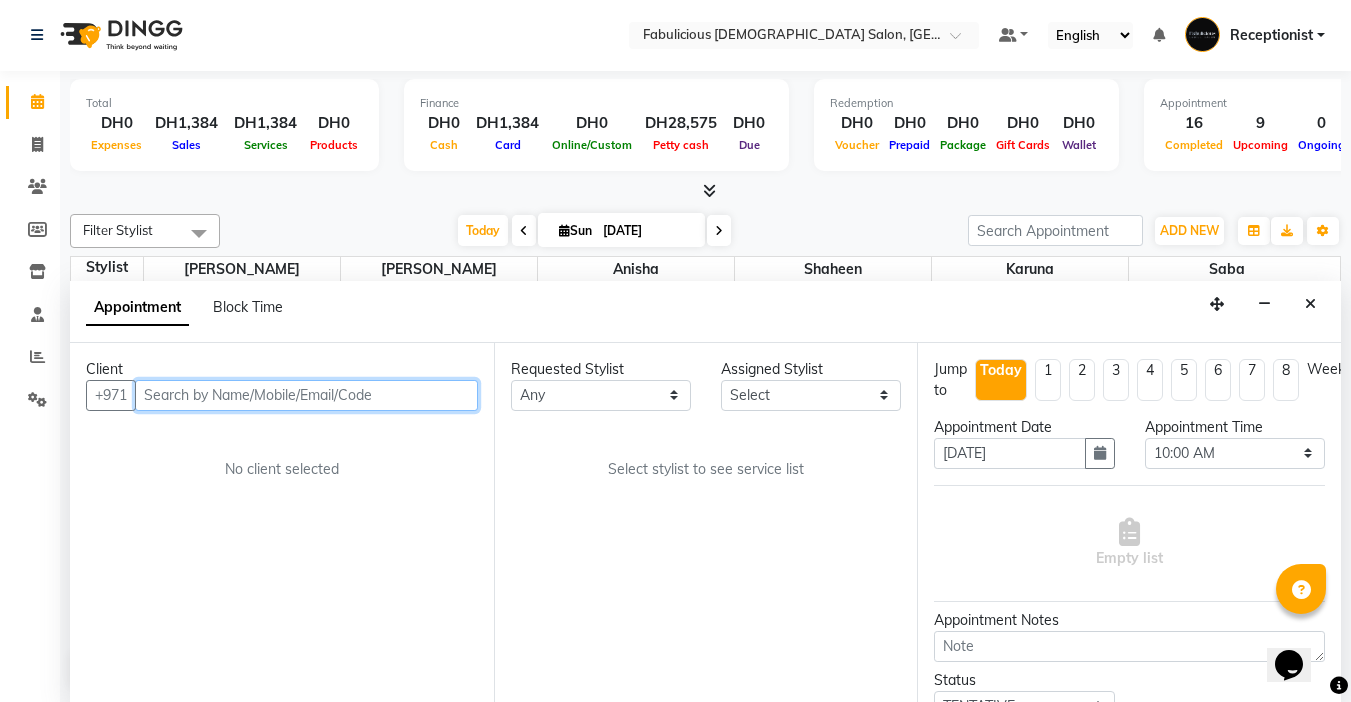 click at bounding box center [306, 395] 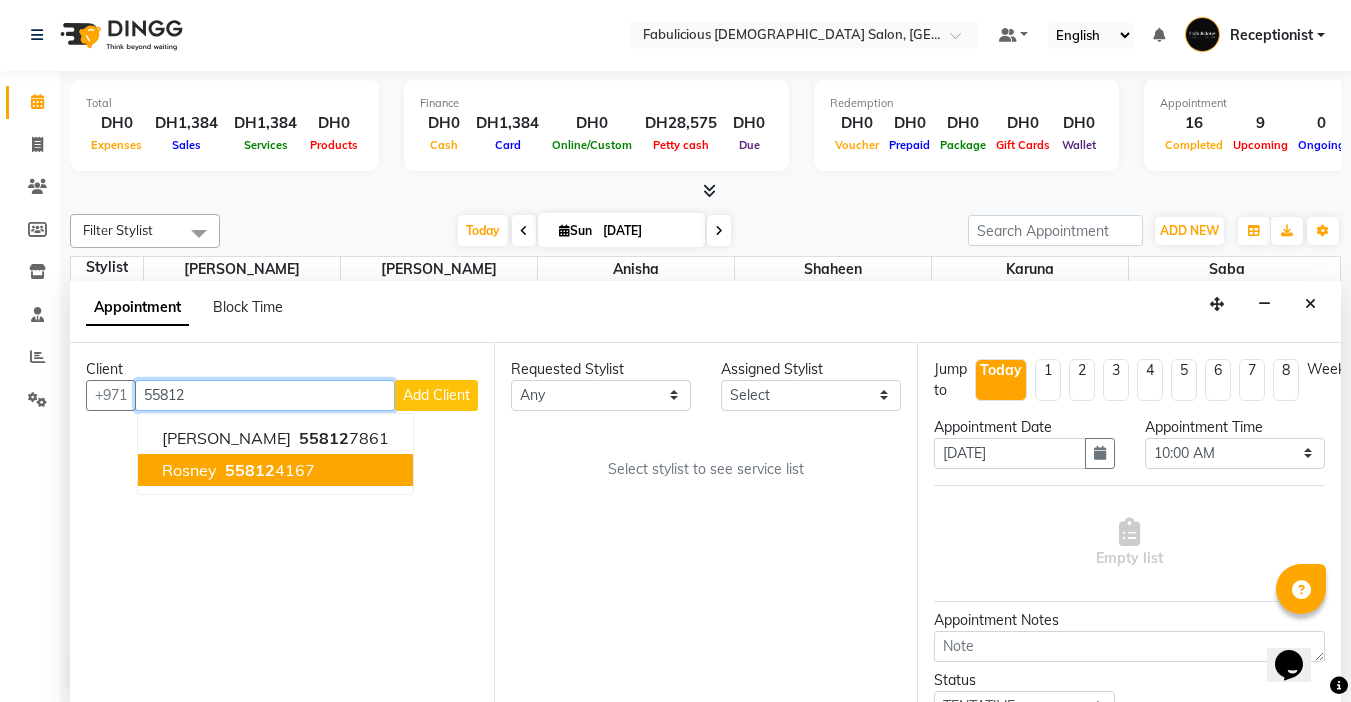 click on "55812" at bounding box center [250, 470] 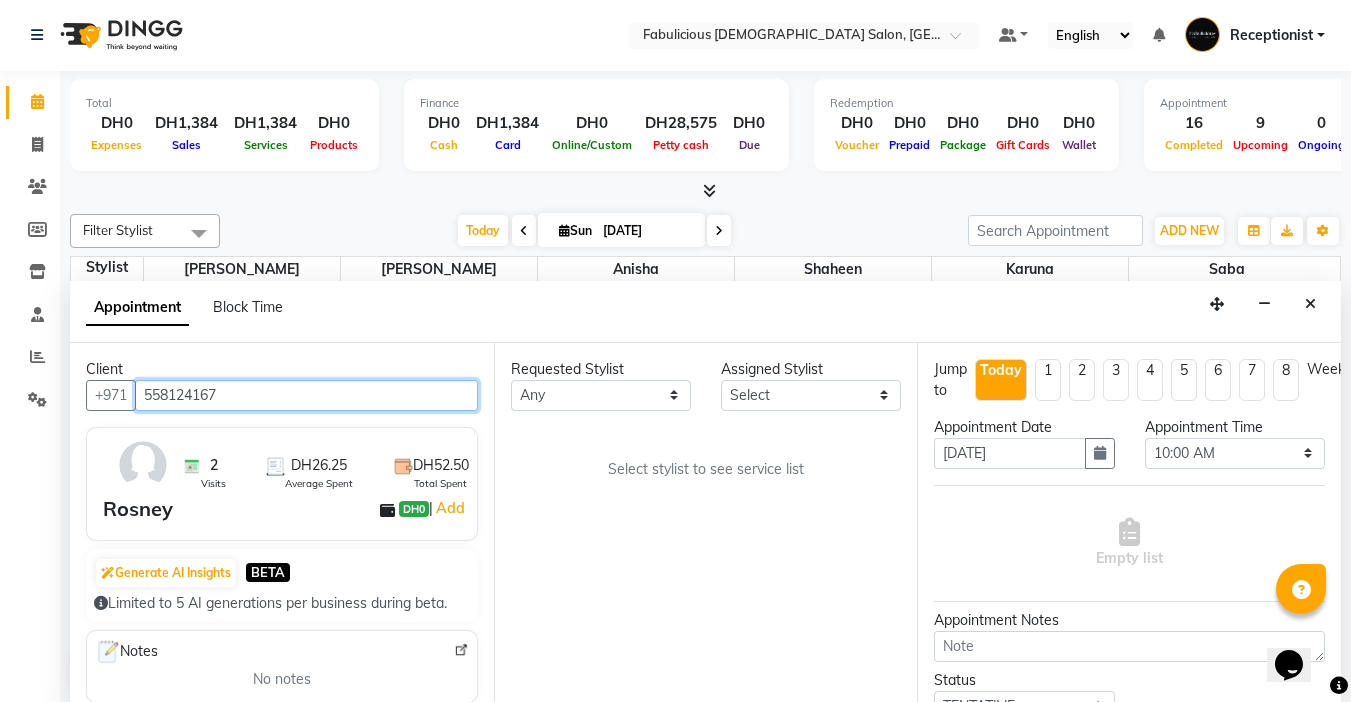 type on "558124167" 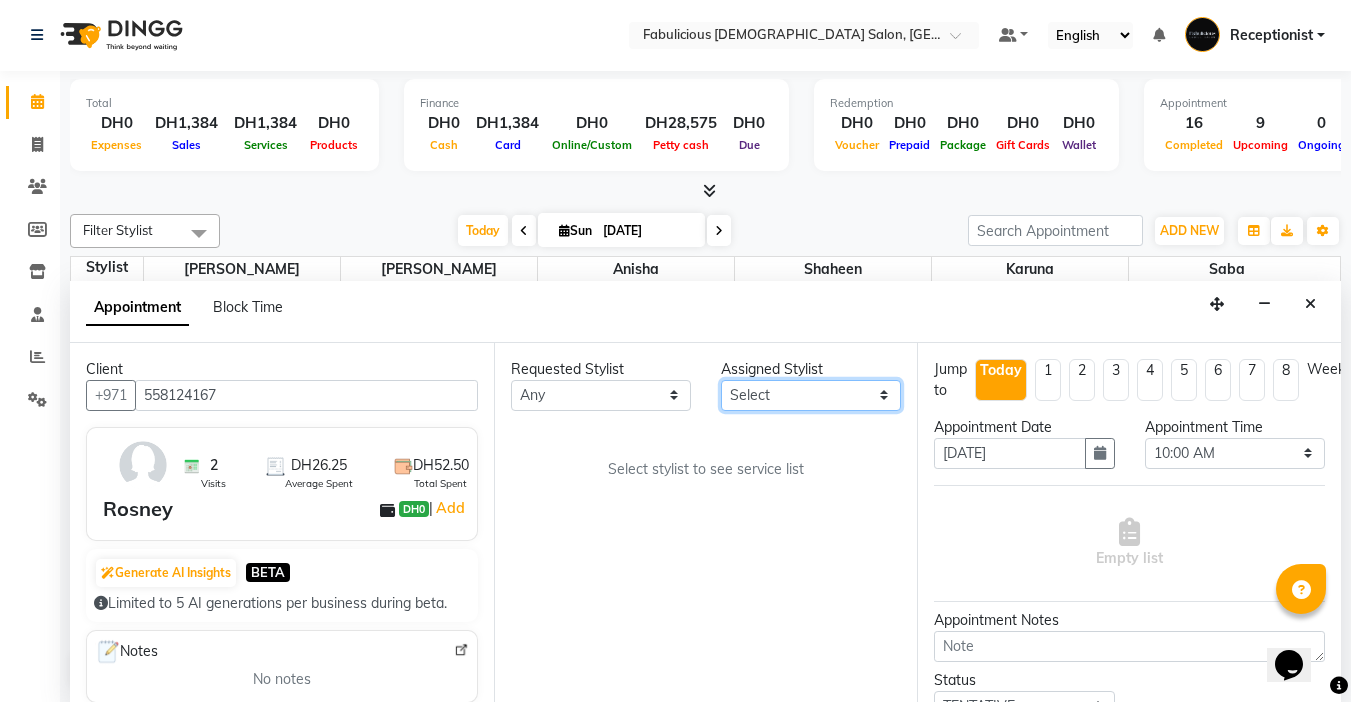 click on "Select [PERSON_NAME] [PERSON_NAME]  [PERSON_NAME] [PERSON_NAME]" at bounding box center [811, 395] 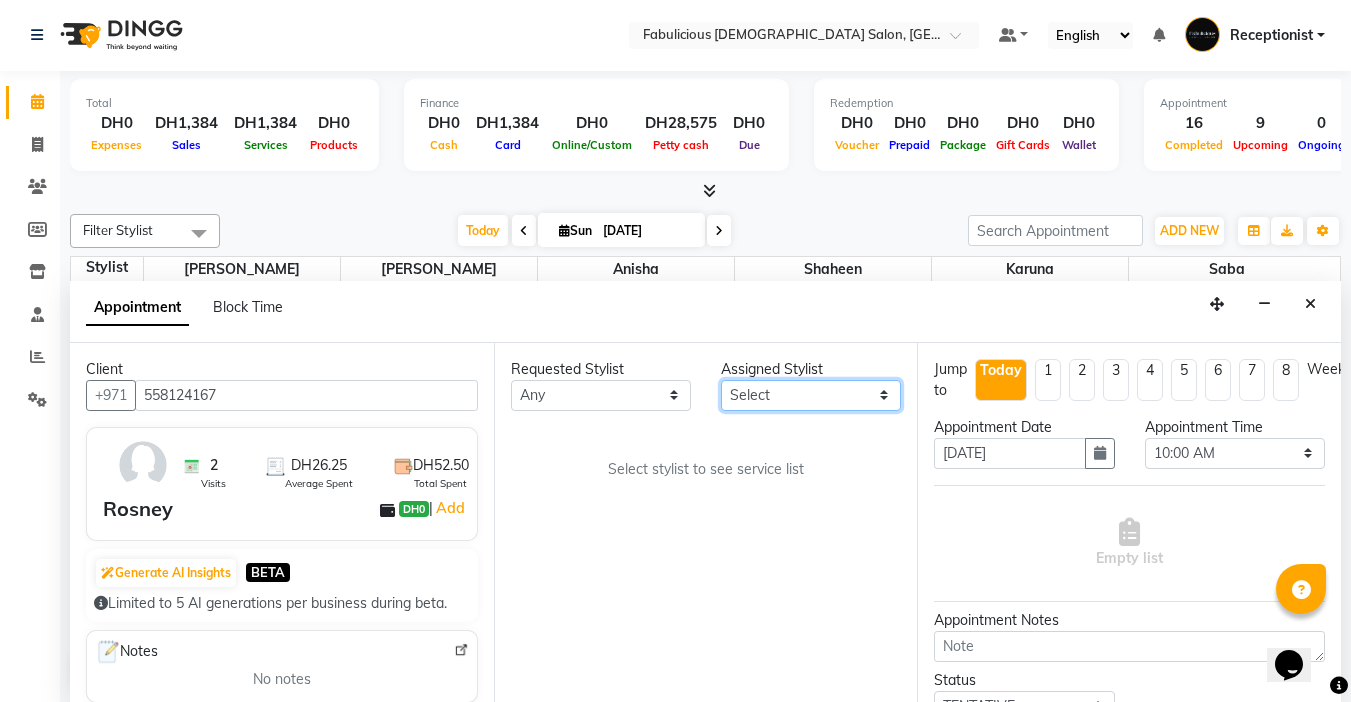 select on "11627" 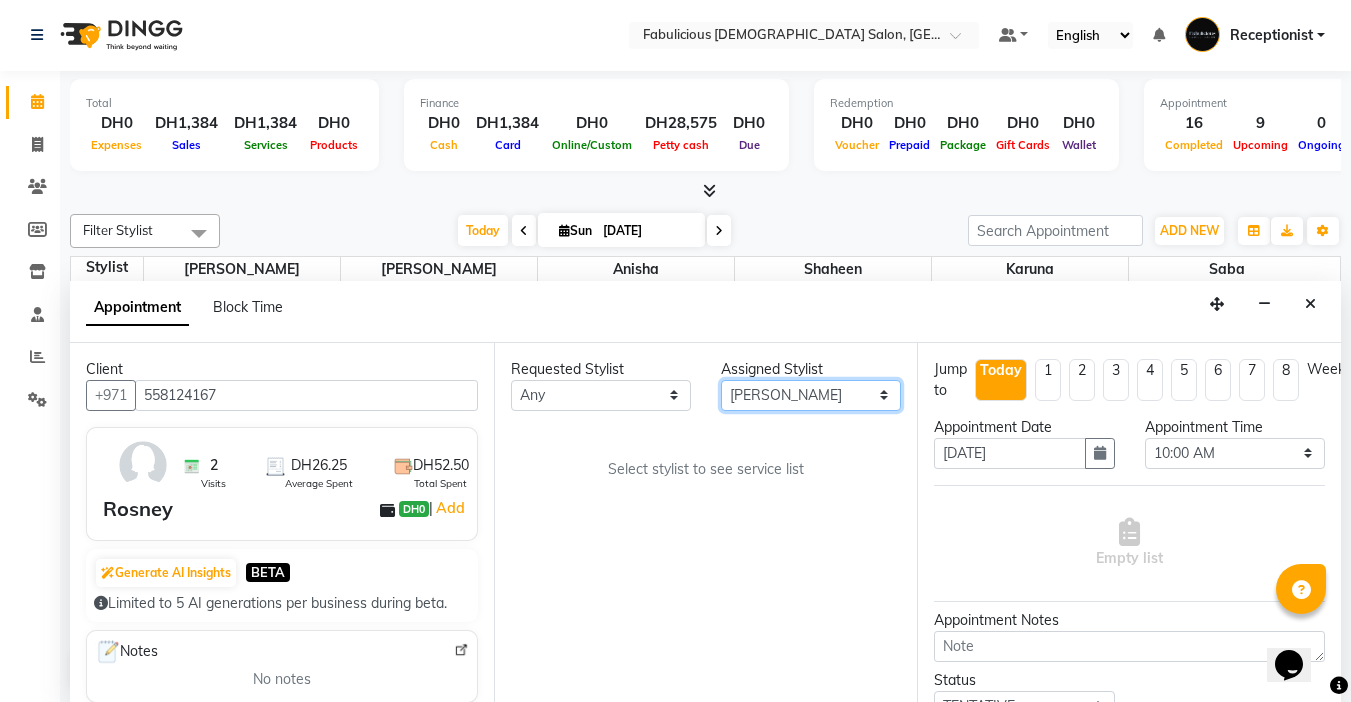 click on "Select [PERSON_NAME] [PERSON_NAME]  [PERSON_NAME] [PERSON_NAME]" at bounding box center [811, 395] 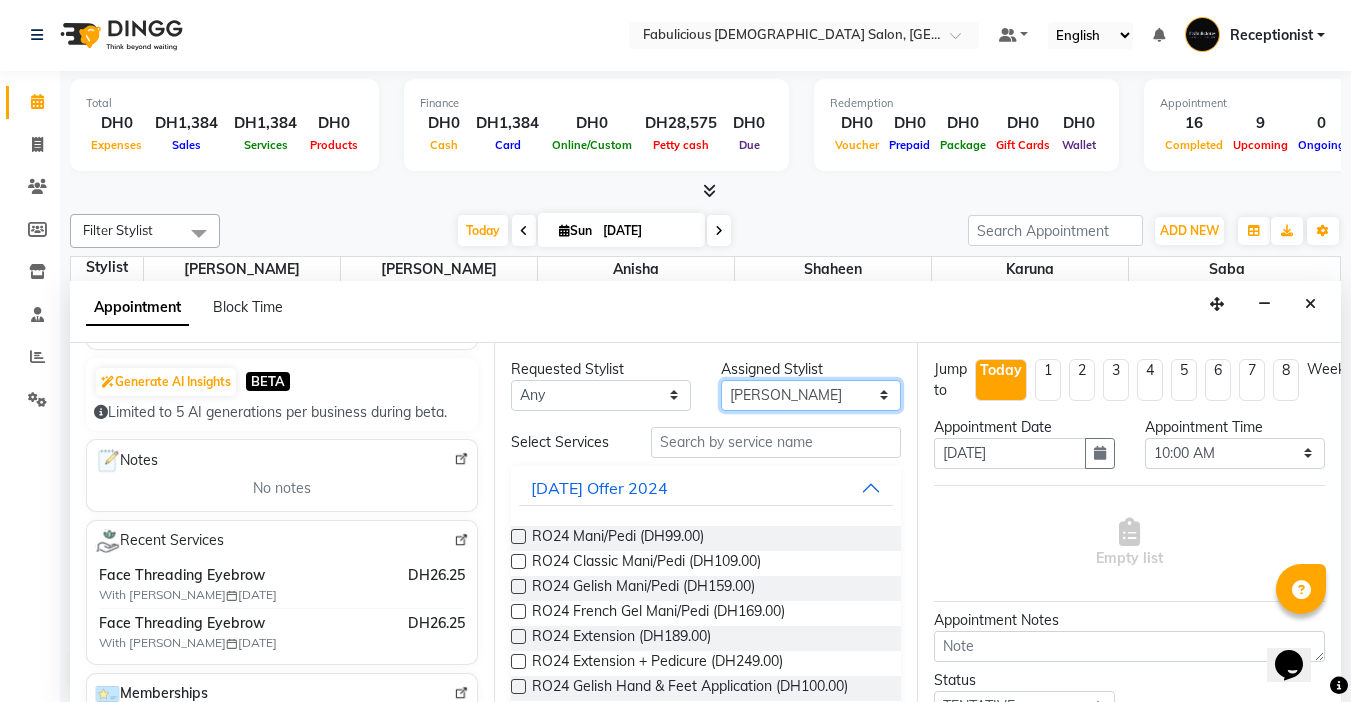 scroll, scrollTop: 198, scrollLeft: 0, axis: vertical 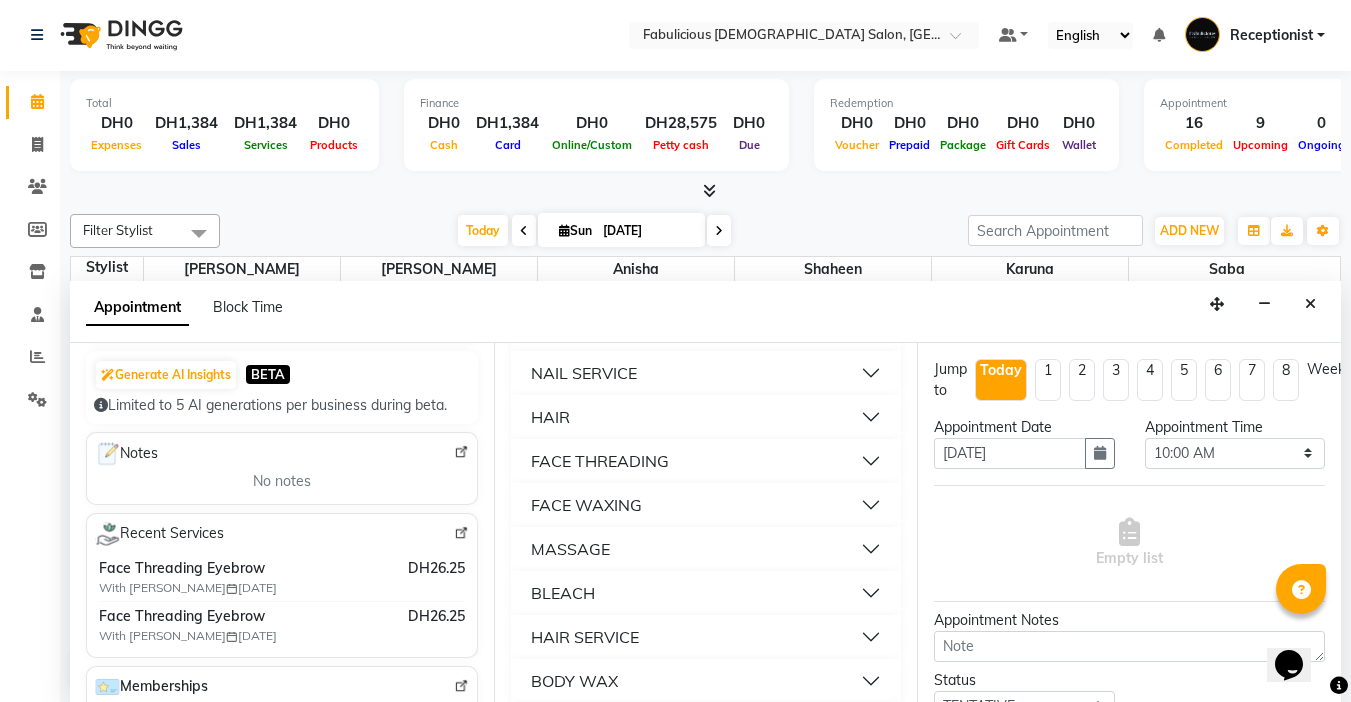 click on "FACE THREADING" at bounding box center (600, 461) 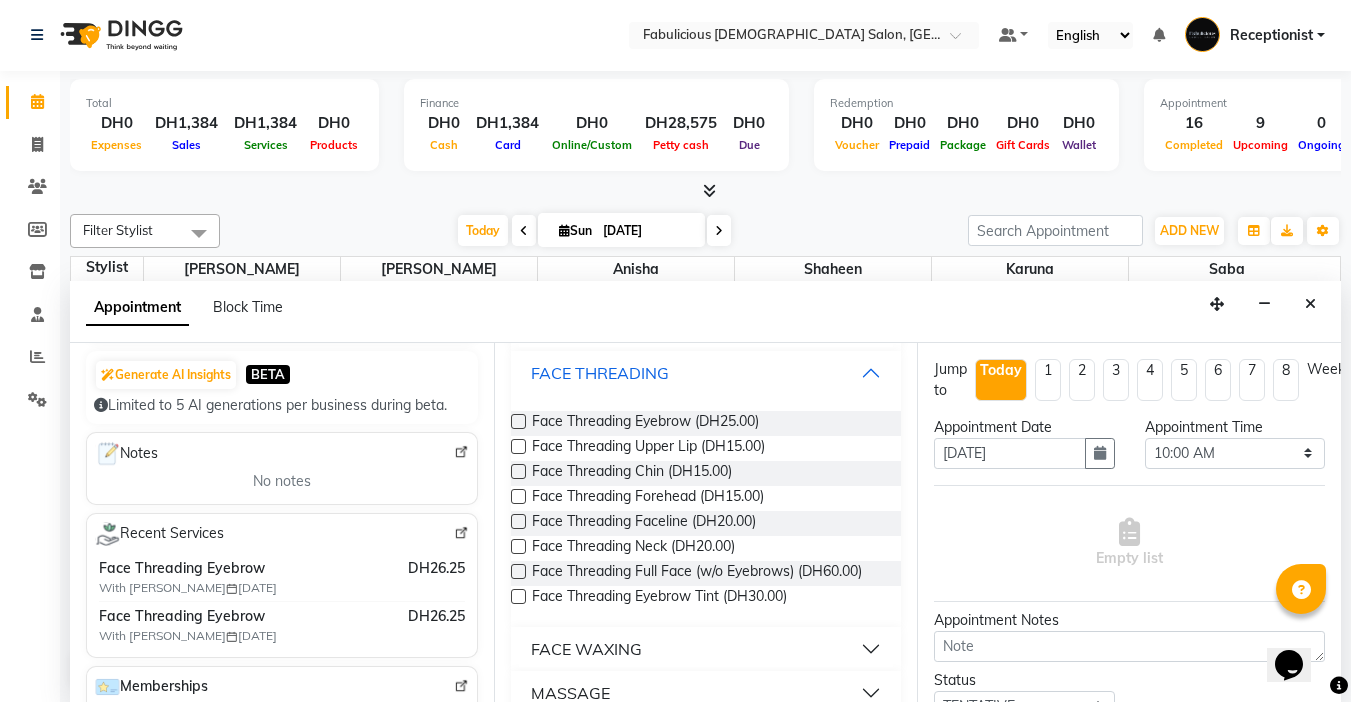 scroll, scrollTop: 1400, scrollLeft: 0, axis: vertical 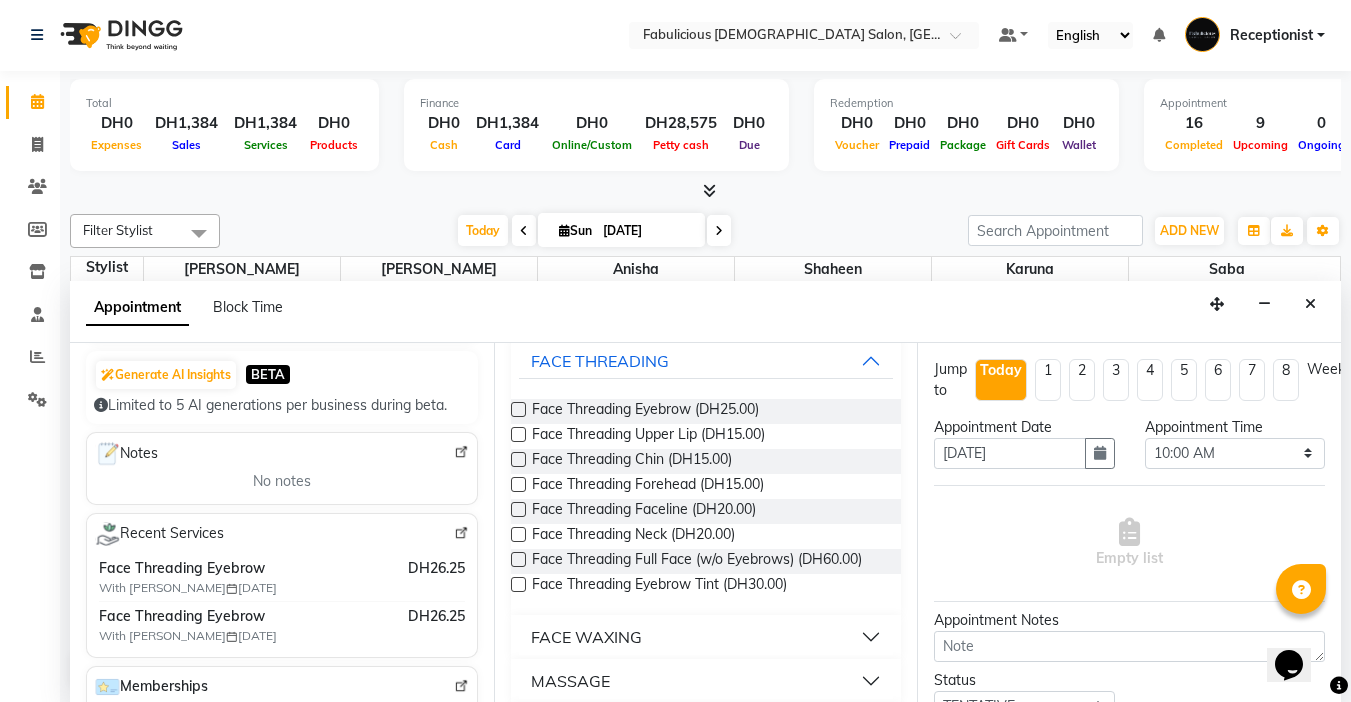 drag, startPoint x: 513, startPoint y: 444, endPoint x: 516, endPoint y: 465, distance: 21.213203 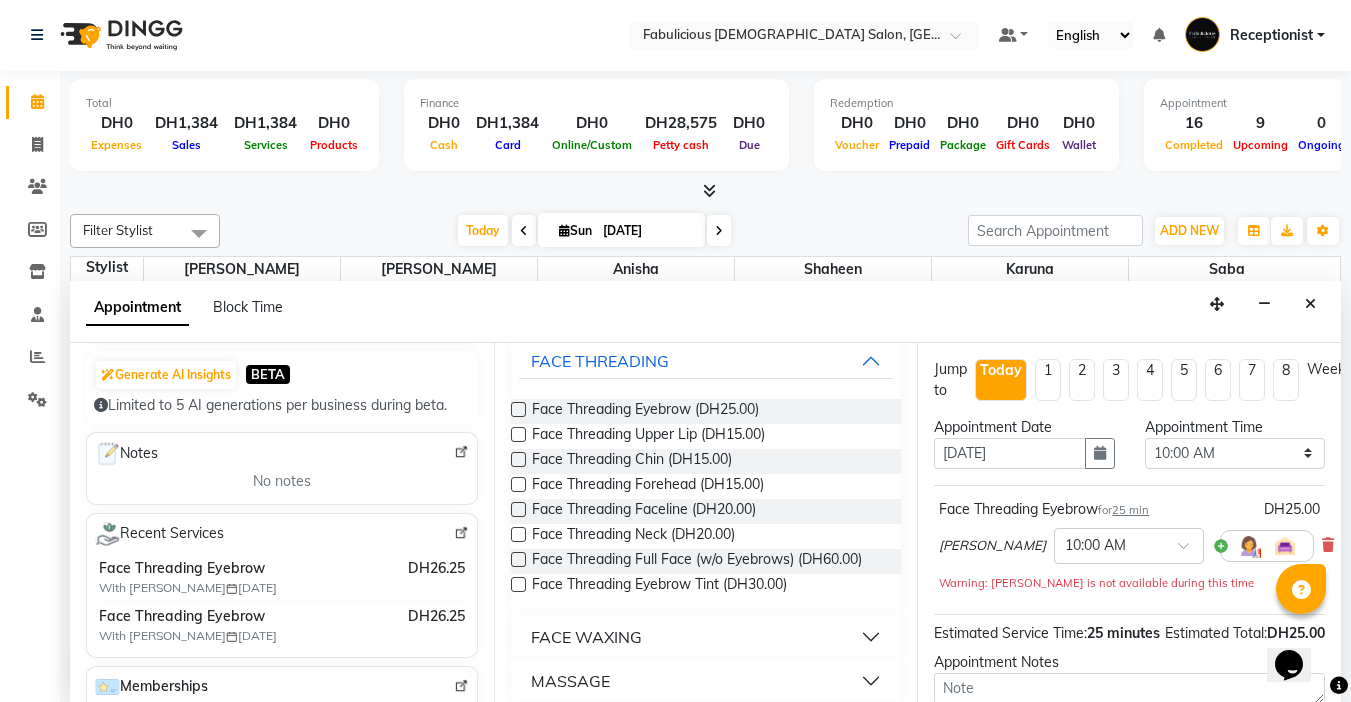 checkbox on "false" 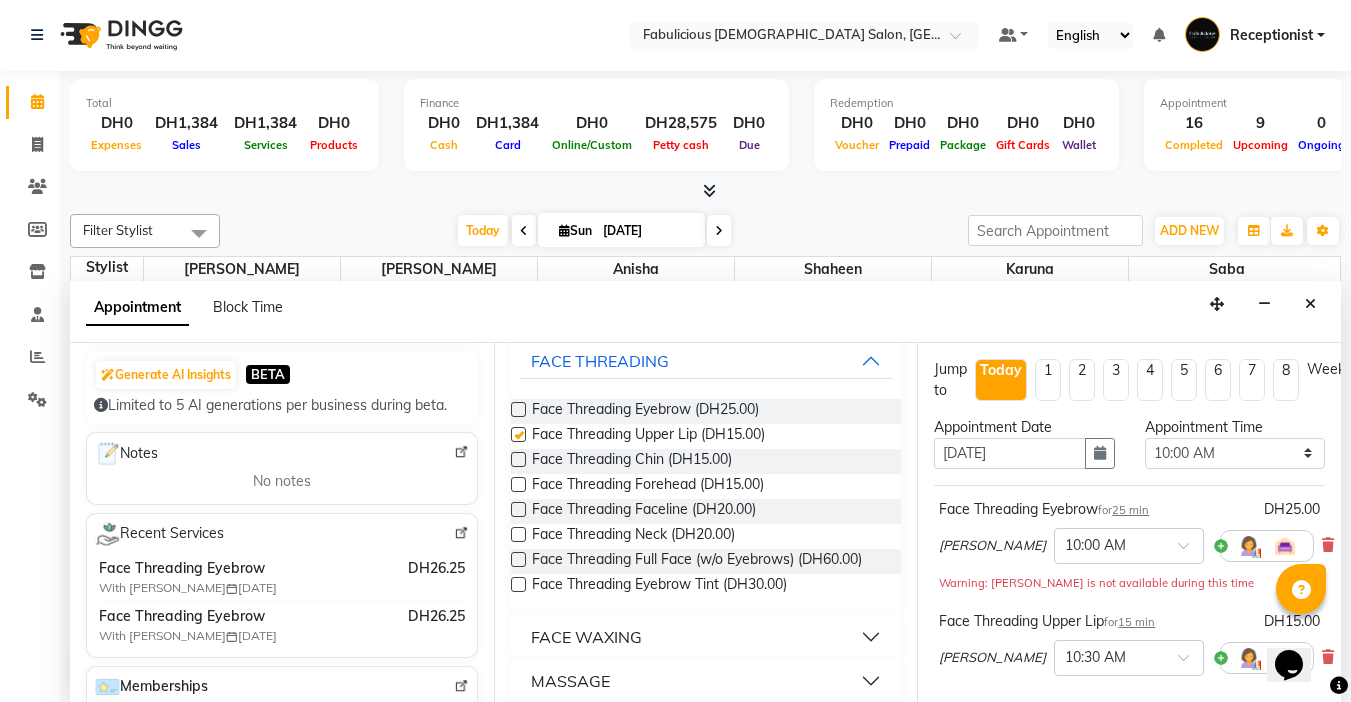 checkbox on "false" 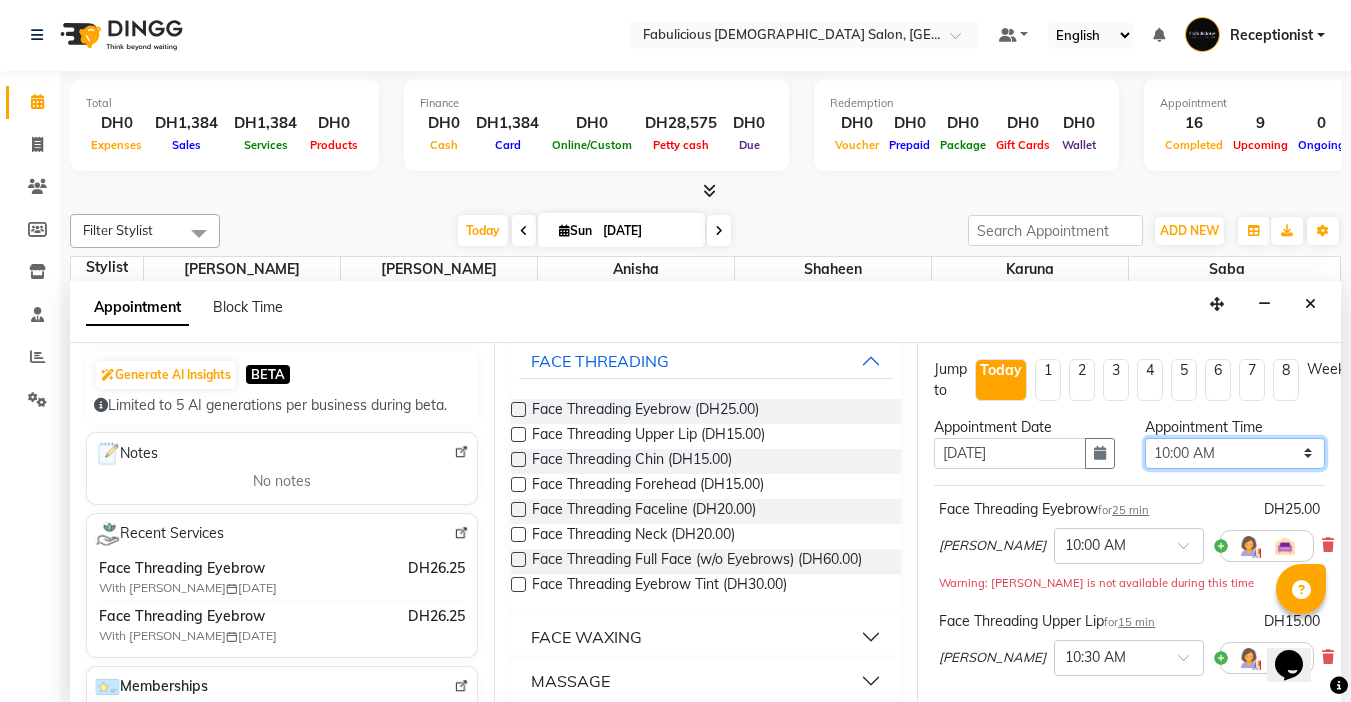 click on "Select 10:00 AM 10:15 AM 10:30 AM 10:45 AM 11:00 AM 11:15 AM 11:30 AM 11:45 AM 12:00 PM 12:15 PM 12:30 PM 12:45 PM 01:00 PM 01:15 PM 01:30 PM 01:45 PM 02:00 PM 02:15 PM 02:30 PM 02:45 PM 03:00 PM 03:15 PM 03:30 PM 03:45 PM 04:00 PM 04:15 PM 04:30 PM 04:45 PM 05:00 PM 05:15 PM 05:30 PM 05:45 PM 06:00 PM 06:15 PM 06:30 PM 06:45 PM 07:00 PM 07:15 PM 07:30 PM 07:45 PM 08:00 PM 08:15 PM 08:30 PM 08:45 PM 09:00 PM 09:15 PM 09:30 PM 09:45 PM 10:00 PM 10:15 PM 10:30 PM 10:45 PM 11:00 PM 11:15 PM 11:30 PM 11:45 PM" at bounding box center (1235, 453) 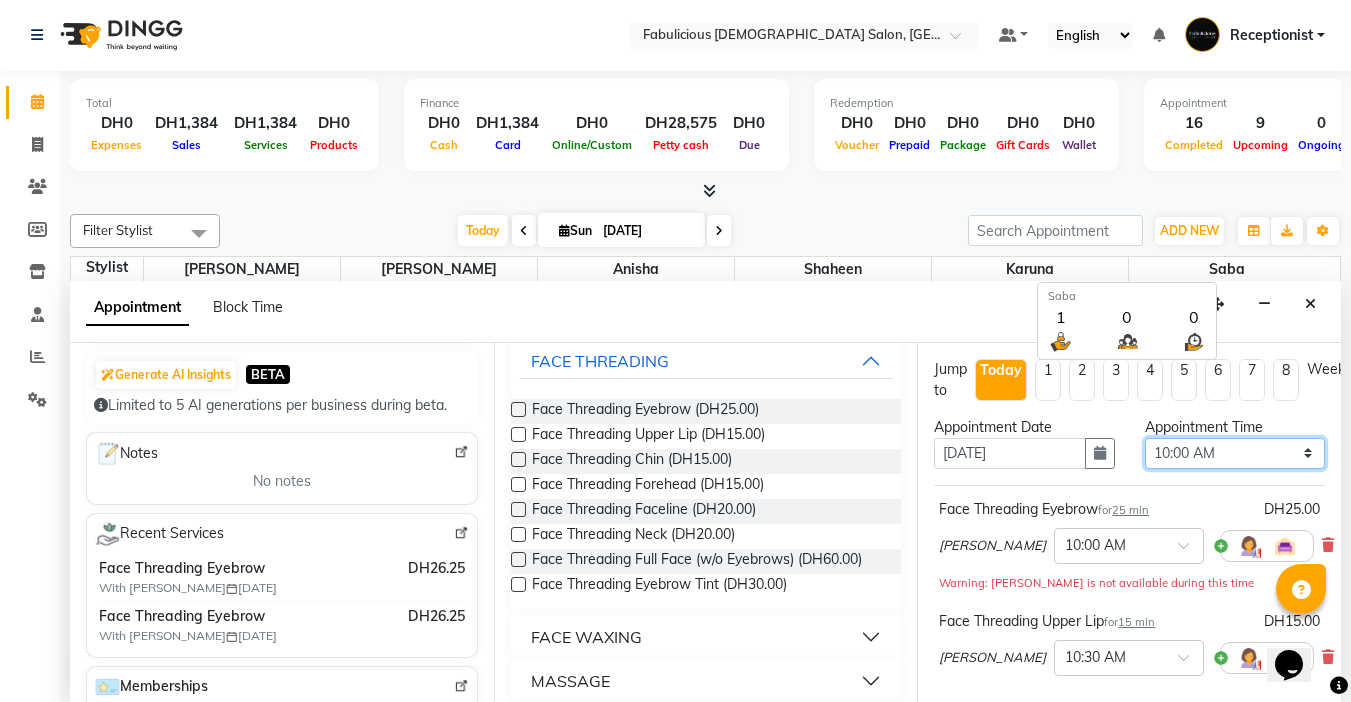 select on "1140" 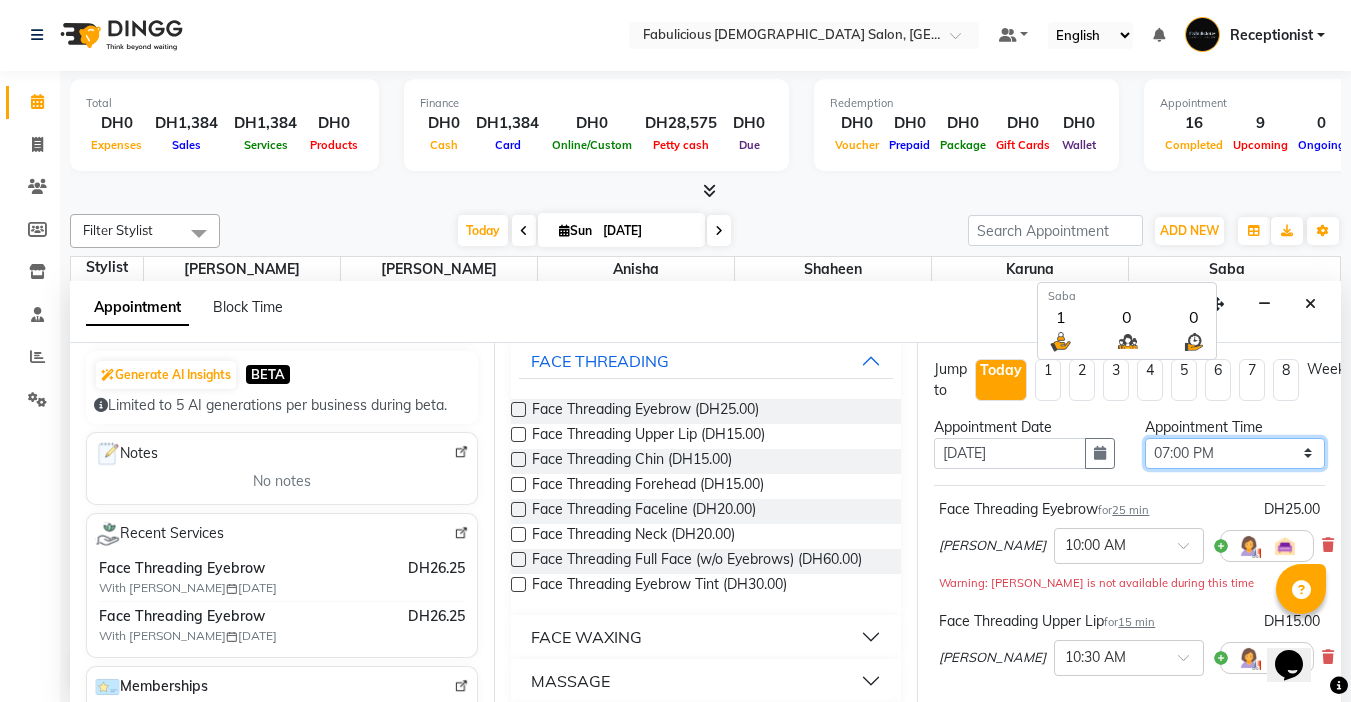 click on "Select 10:00 AM 10:15 AM 10:30 AM 10:45 AM 11:00 AM 11:15 AM 11:30 AM 11:45 AM 12:00 PM 12:15 PM 12:30 PM 12:45 PM 01:00 PM 01:15 PM 01:30 PM 01:45 PM 02:00 PM 02:15 PM 02:30 PM 02:45 PM 03:00 PM 03:15 PM 03:30 PM 03:45 PM 04:00 PM 04:15 PM 04:30 PM 04:45 PM 05:00 PM 05:15 PM 05:30 PM 05:45 PM 06:00 PM 06:15 PM 06:30 PM 06:45 PM 07:00 PM 07:15 PM 07:30 PM 07:45 PM 08:00 PM 08:15 PM 08:30 PM 08:45 PM 09:00 PM 09:15 PM 09:30 PM 09:45 PM 10:00 PM 10:15 PM 10:30 PM 10:45 PM 11:00 PM 11:15 PM 11:30 PM 11:45 PM" at bounding box center [1235, 453] 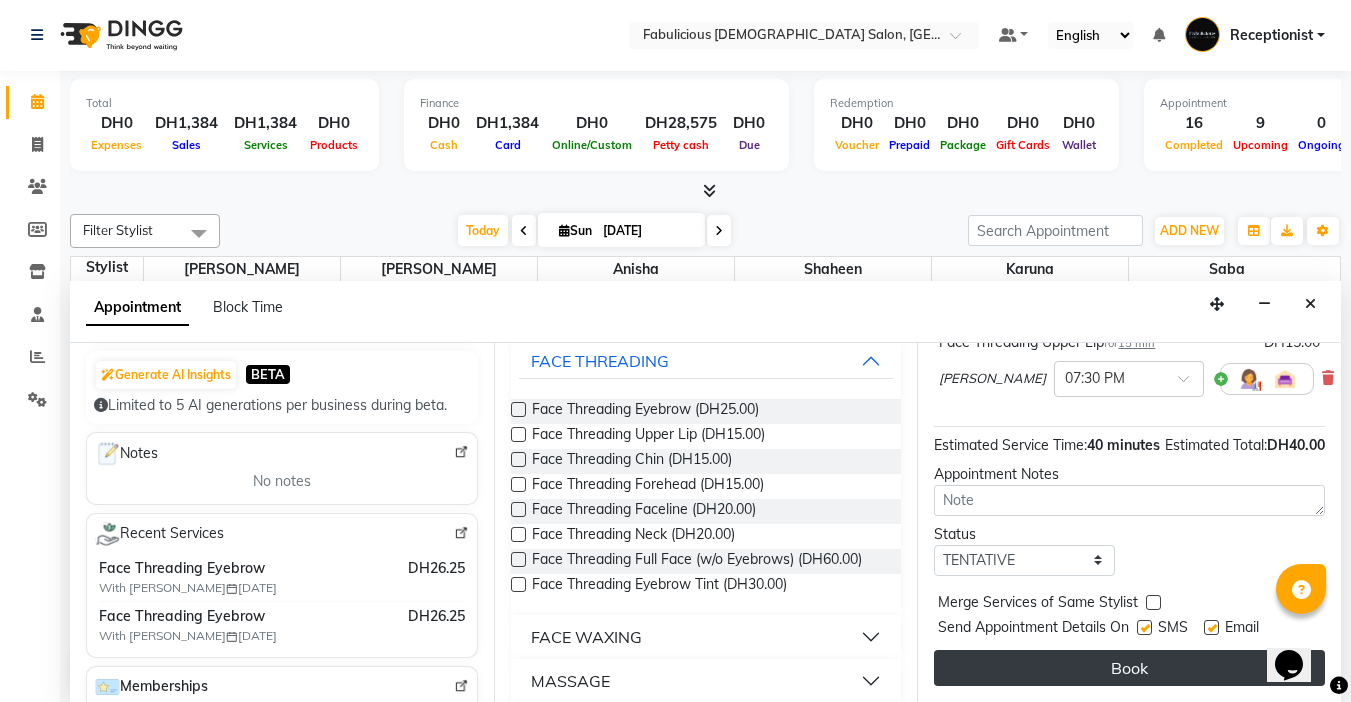 scroll, scrollTop: 315, scrollLeft: 0, axis: vertical 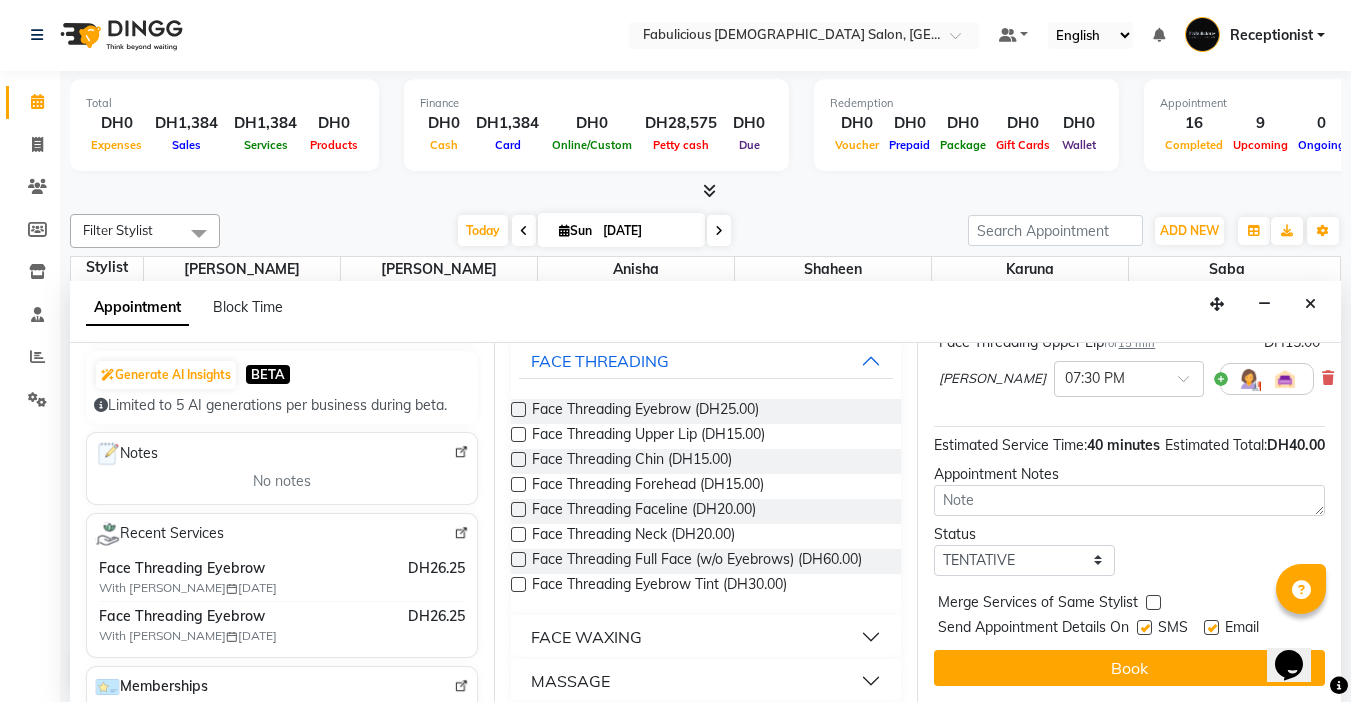 click at bounding box center [1153, 602] 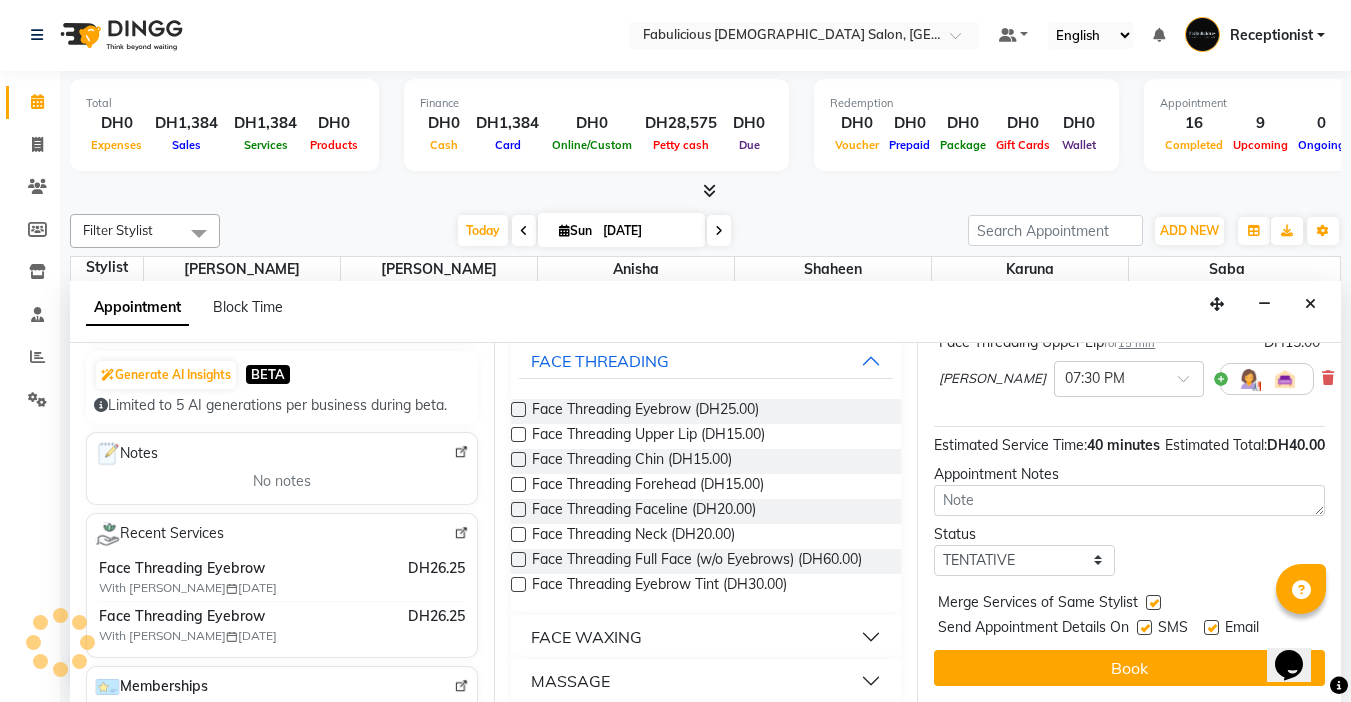 click on "Book" at bounding box center [1129, 668] 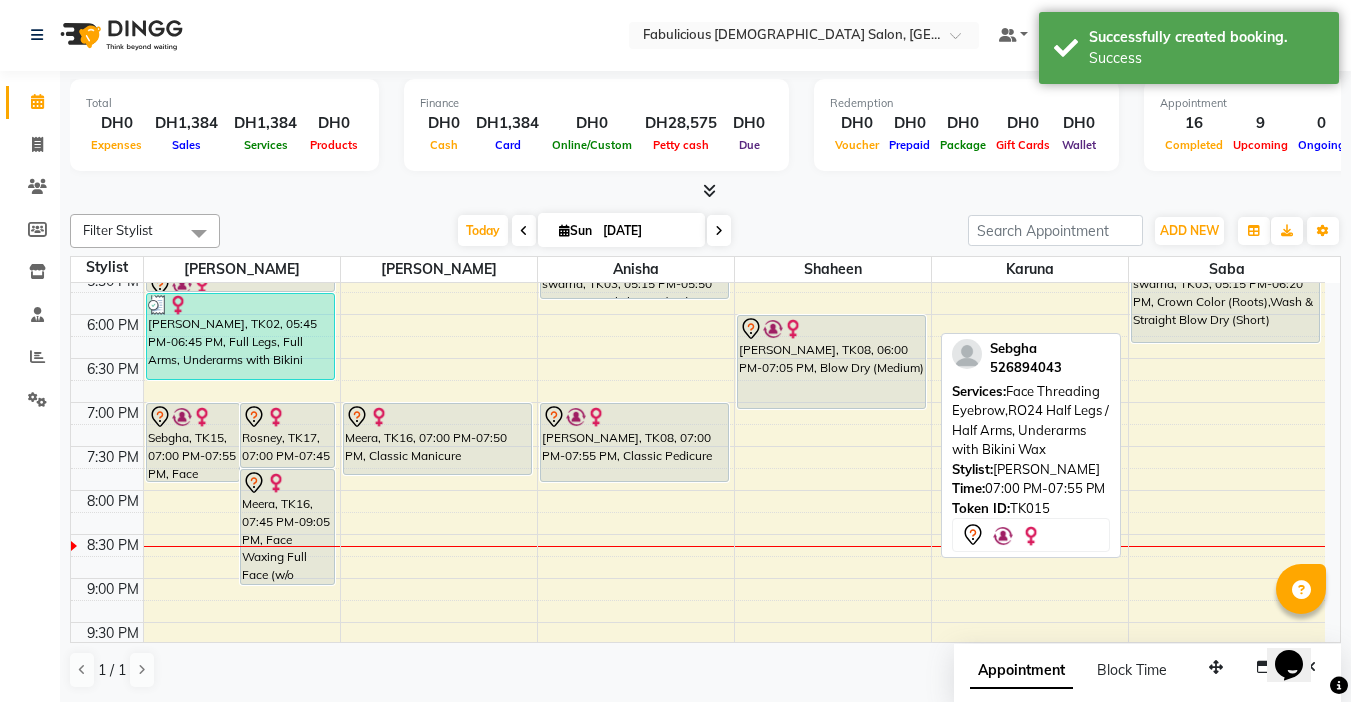 scroll, scrollTop: 0, scrollLeft: 0, axis: both 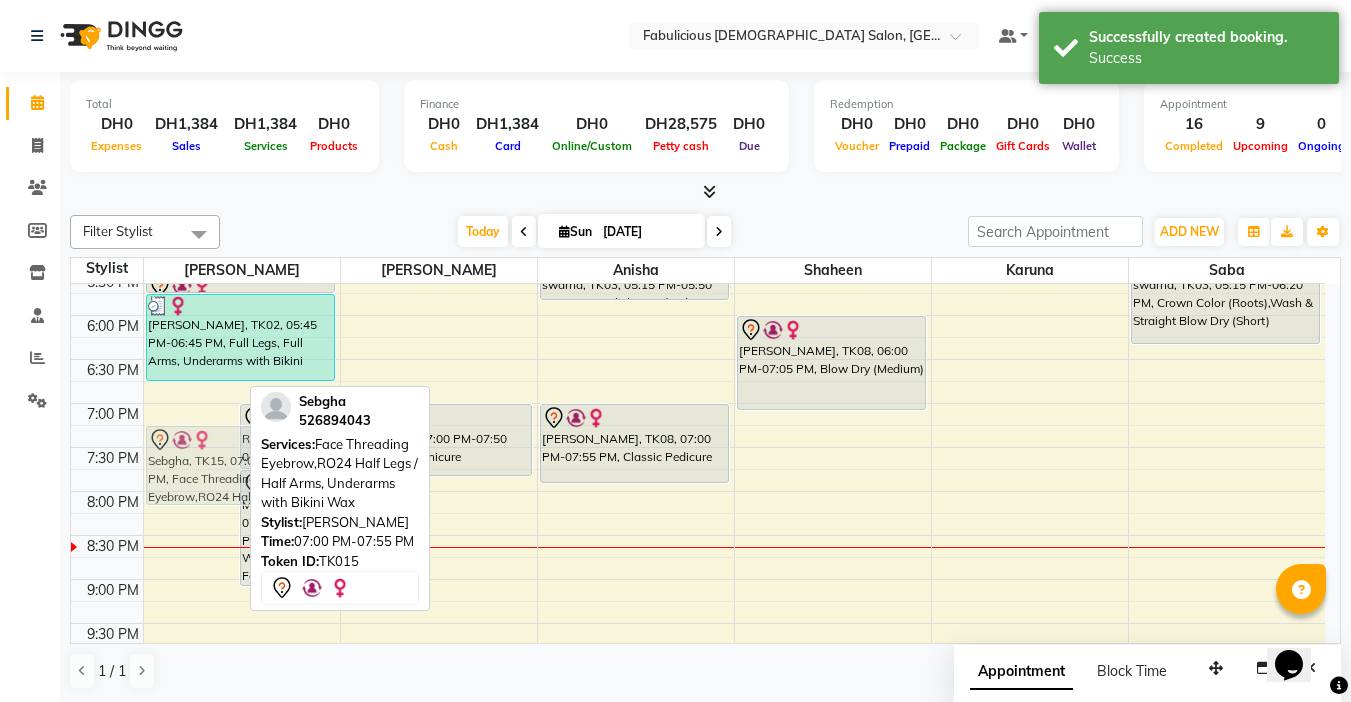 click on "Nimra, TK14, 12:45 PM-01:35 PM, Face Threading Eyebrow,Face Threading Upper Lip,Facial Clean Up     Sona, TK04, 01:30 PM-01:45 PM, Face Threading Upper Lip             Sebgha, TK15, 07:00 PM-07:55 PM, Face Threading Eyebrow,RO24 Half Legs / Half Arms, Underarms with Bikini Wax             Rosney, TK17, 07:00 PM-07:45 PM, Face Threading Eyebrow,Face Threading Upper Lip             Meera, TK16, 07:45 PM-09:05 PM, Face Waxing Full Face (w/o Eyebrows),Offer Vitamin C Facial      Fatima, TK07, 11:30 AM-11:45 AM, Face Threading Eyebrow,Face Threading Upper Lip     Kumari, TK06, 11:45 AM-12:00 PM, Face Threading Eyebrow     Thili, TK01, 12:00 PM-12:25 PM, Face Threading Eyebrow     Sadia, TK13, 02:30 PM-02:45 PM, Face Threading Eyebrow,Face Waxing Upper Lip     [PERSON_NAME], TK05, 04:30 PM-04:45 PM, Face Threading Upper Lip             swarna, TK03, 05:00 PM-05:25 PM, Face Threading Eyebrow             [PERSON_NAME], TK08, 05:30 PM-05:45 PM, Face Threading Upper Lip,Face Threading Forehead" at bounding box center (242, 183) 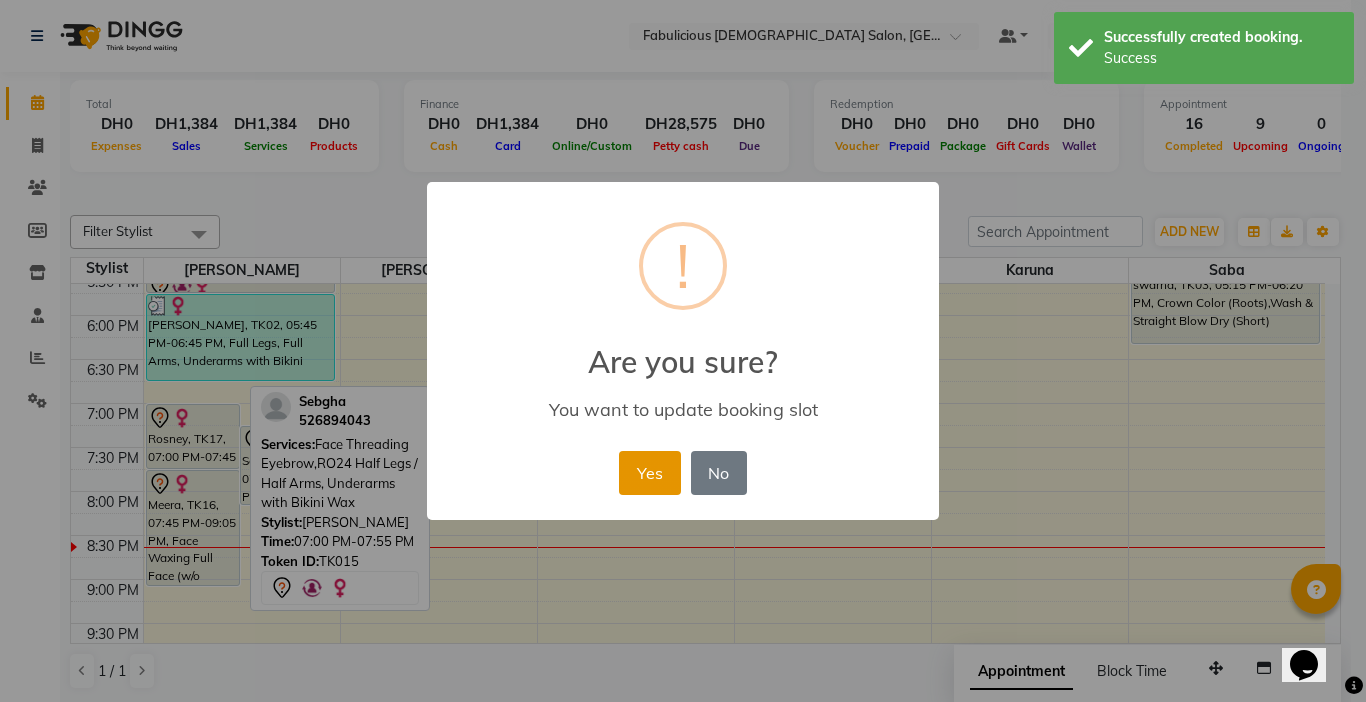 click on "Yes" at bounding box center [649, 473] 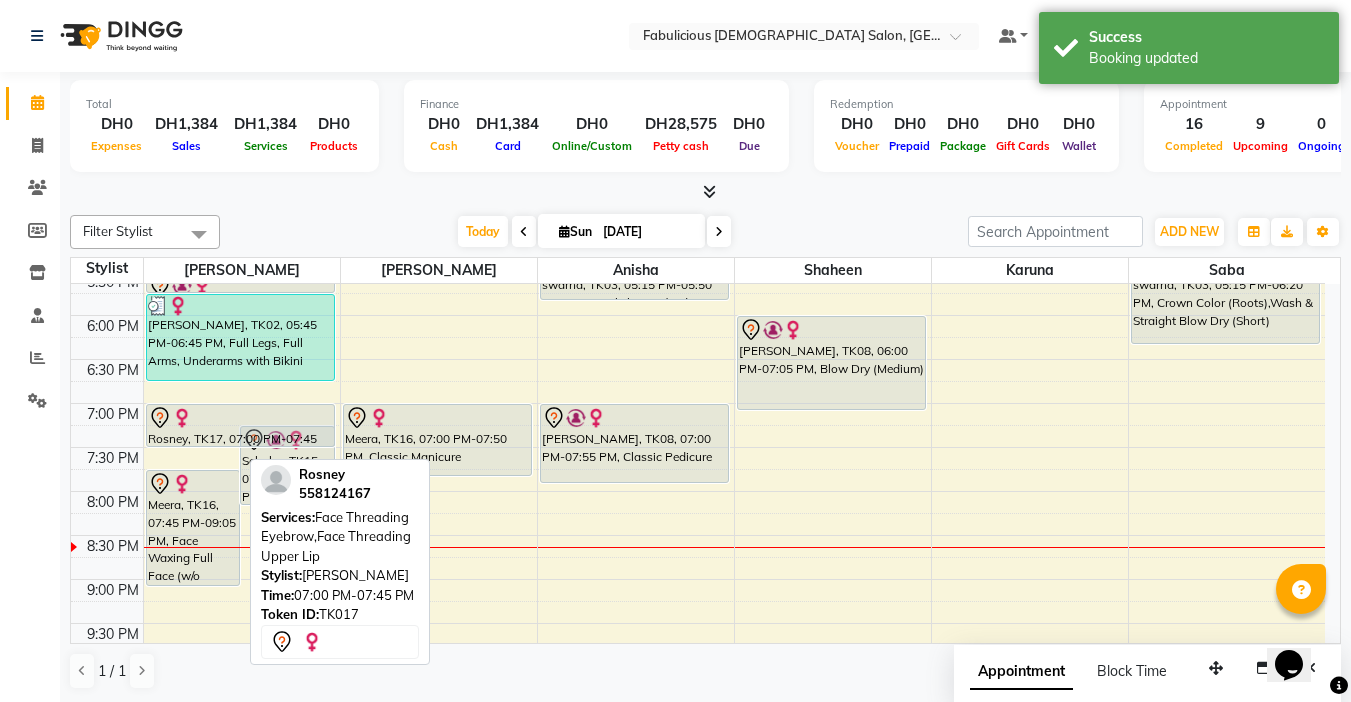 click on "Nimra, TK14, 12:45 PM-01:35 PM, Face Threading Eyebrow,Face Threading Upper Lip,Facial Clean Up     Sona, TK04, 01:30 PM-01:45 PM, Face Threading Upper Lip             Rosney, TK17, 07:00 PM-07:45 PM, Face Threading Eyebrow,Face Threading Upper Lip             Sebgha, TK15, 07:15 PM-08:10 PM, Face Threading Eyebrow,RO24 Half Legs / Half Arms, Underarms with Bikini Wax             Meera, TK16, 07:45 PM-09:05 PM, Face Waxing Full Face (w/o Eyebrows),Offer Vitamin C Facial      Fatima, TK07, 11:30 AM-11:45 AM, Face Threading Eyebrow,Face Threading Upper Lip     Kumari, TK06, 11:45 AM-12:00 PM, Face Threading Eyebrow     Thili, TK01, 12:00 PM-12:25 PM, Face Threading Eyebrow     Sadia, TK13, 02:30 PM-02:45 PM, Face Threading Eyebrow,Face Waxing Upper Lip     [PERSON_NAME], TK05, 04:30 PM-04:45 PM, Face Threading Upper Lip             swarna, TK03, 05:00 PM-05:25 PM, Face Threading Eyebrow             [PERSON_NAME], TK08, 05:30 PM-05:45 PM, Face Threading Upper Lip,Face Threading Forehead" at bounding box center [242, 183] 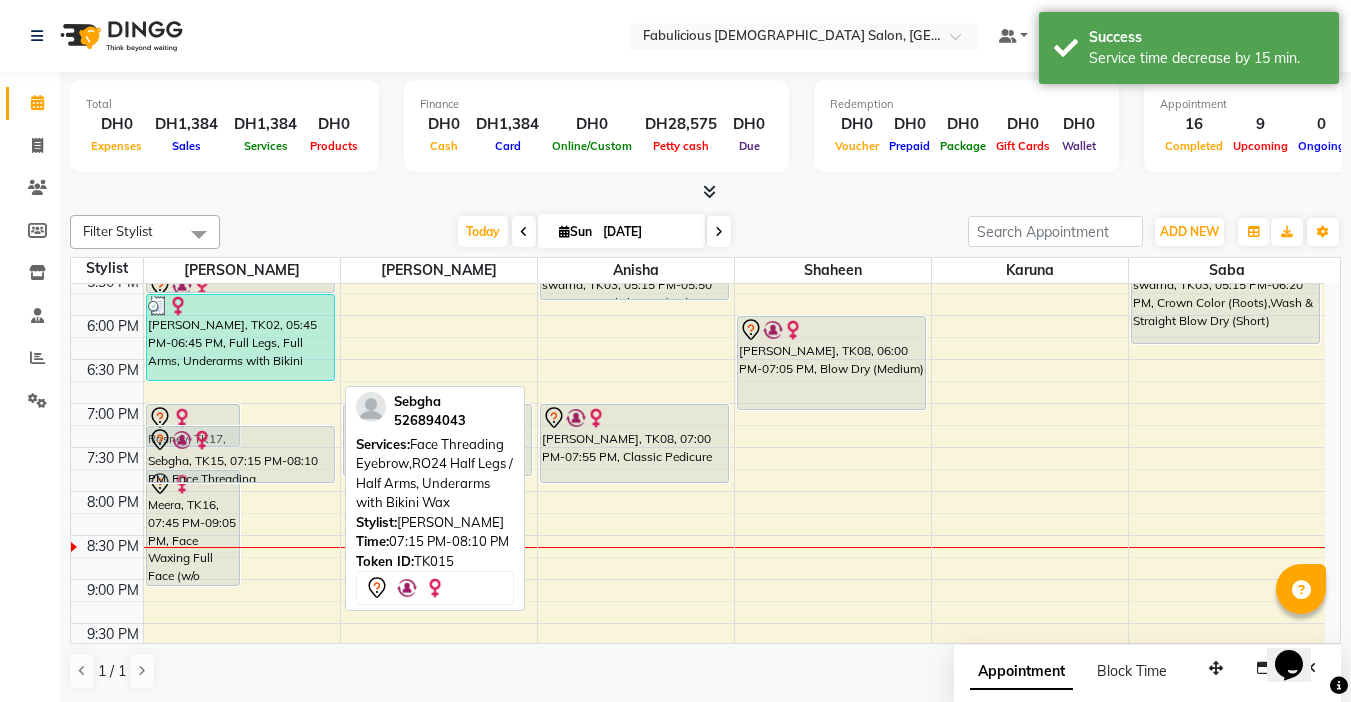 drag, startPoint x: 312, startPoint y: 504, endPoint x: 318, endPoint y: 480, distance: 24.738634 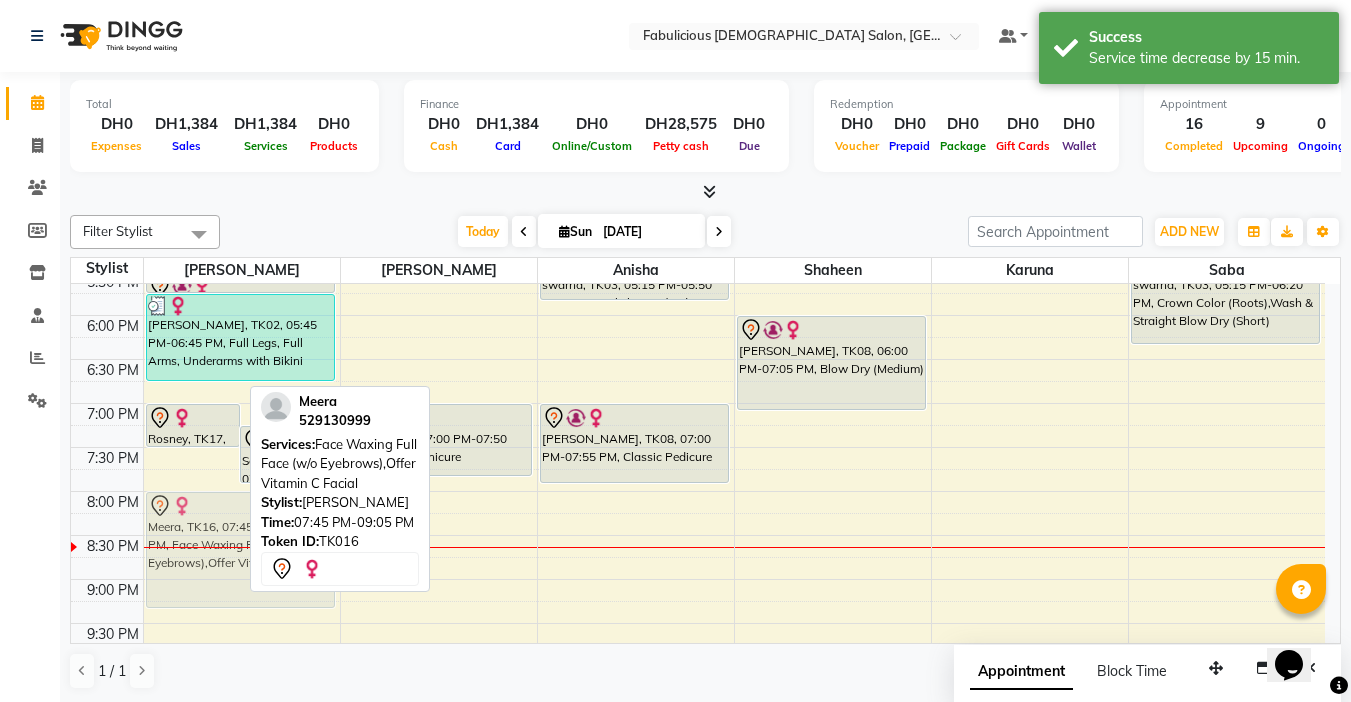 drag, startPoint x: 198, startPoint y: 481, endPoint x: 202, endPoint y: 504, distance: 23.345236 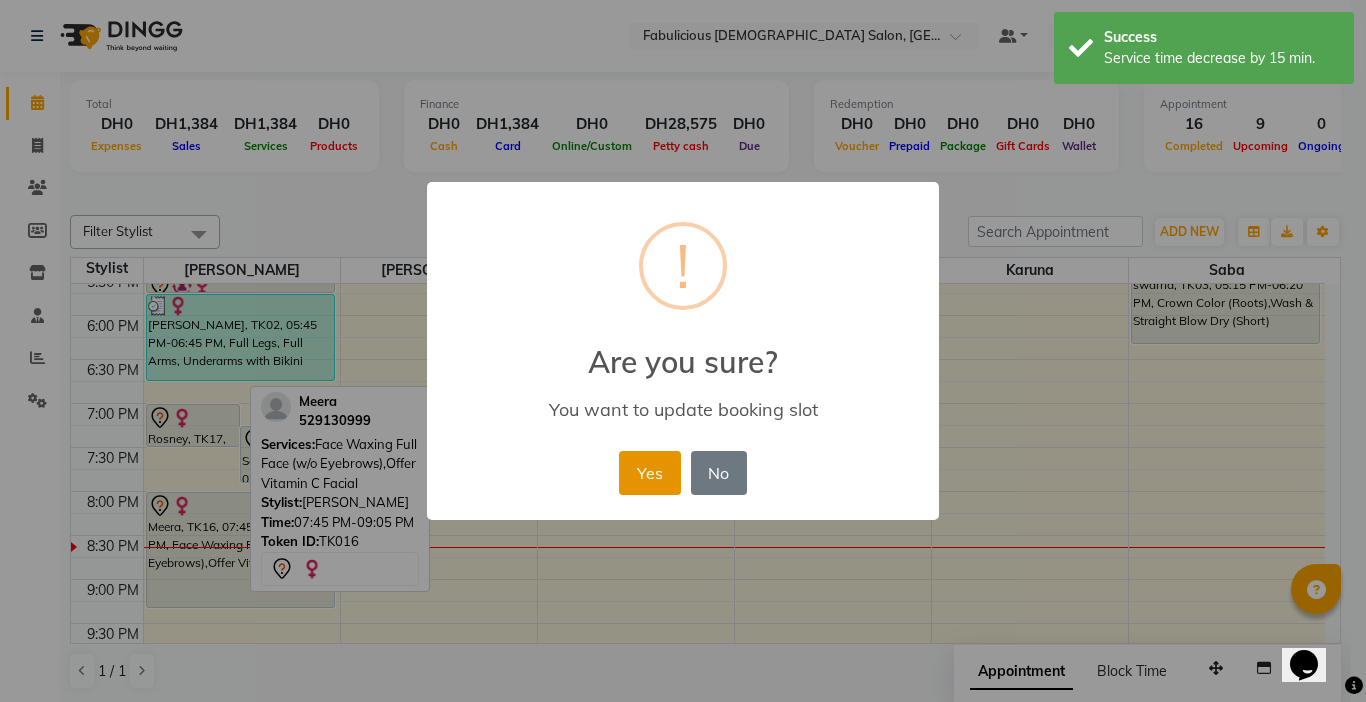 click on "Yes" at bounding box center (649, 473) 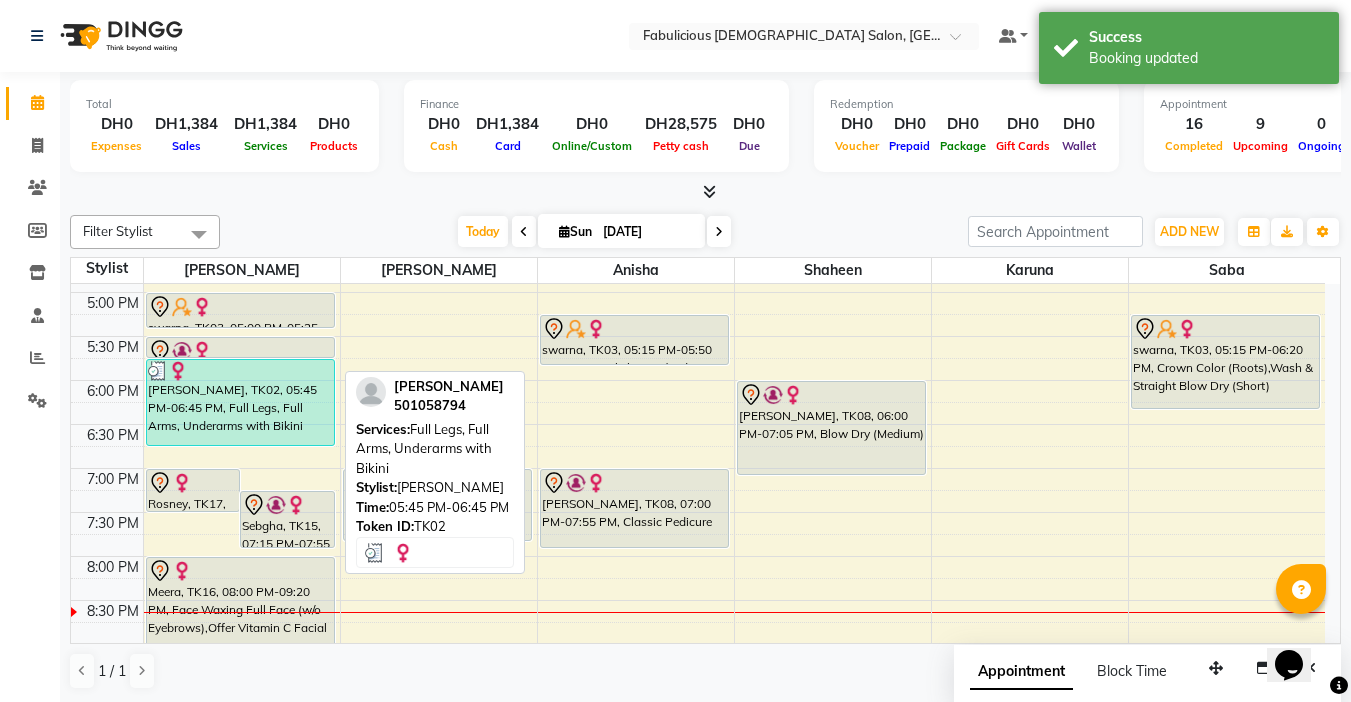scroll, scrollTop: 660, scrollLeft: 0, axis: vertical 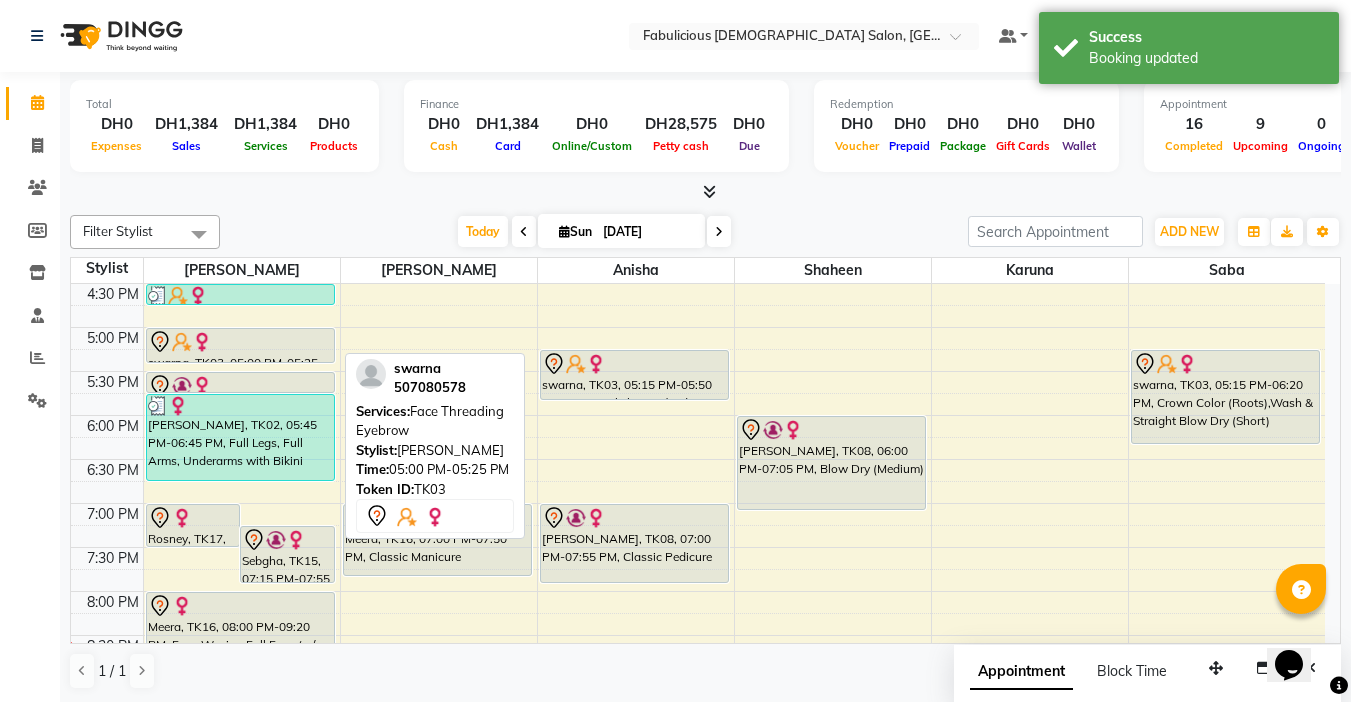 click at bounding box center [240, 342] 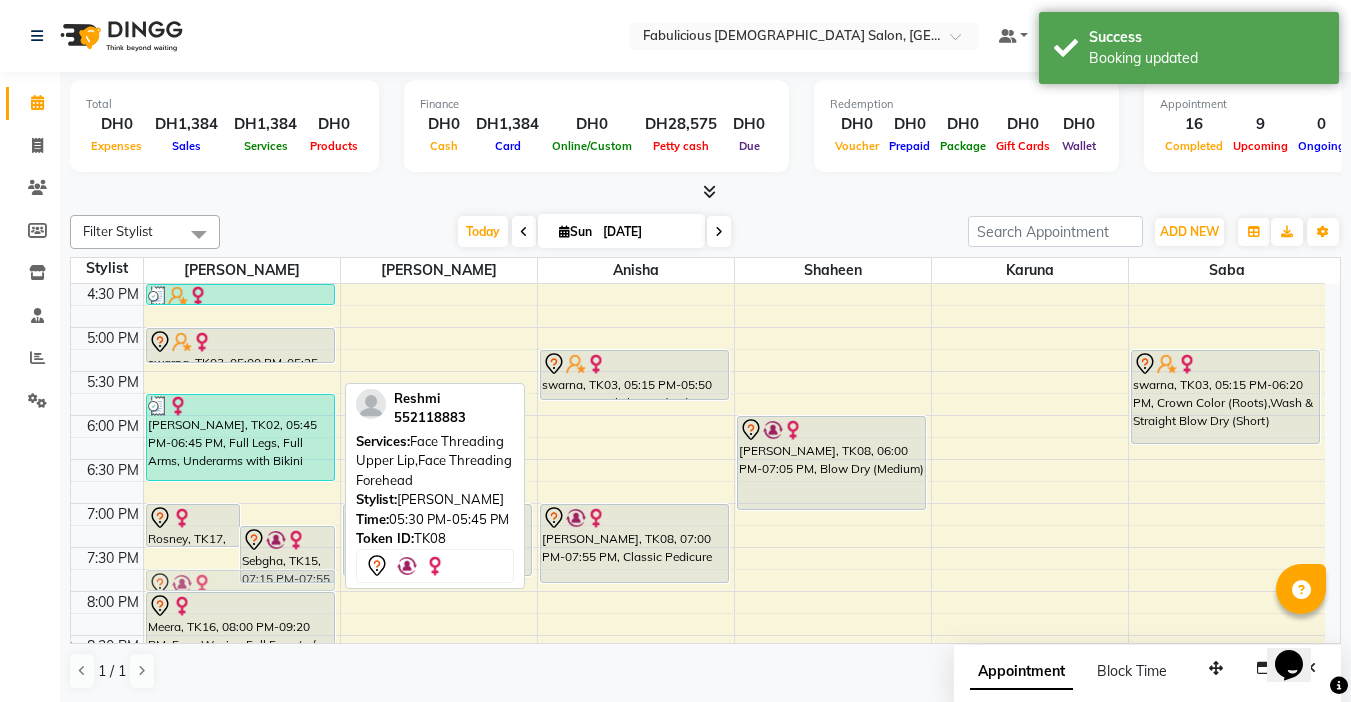 drag, startPoint x: 239, startPoint y: 380, endPoint x: 247, endPoint y: 578, distance: 198.16154 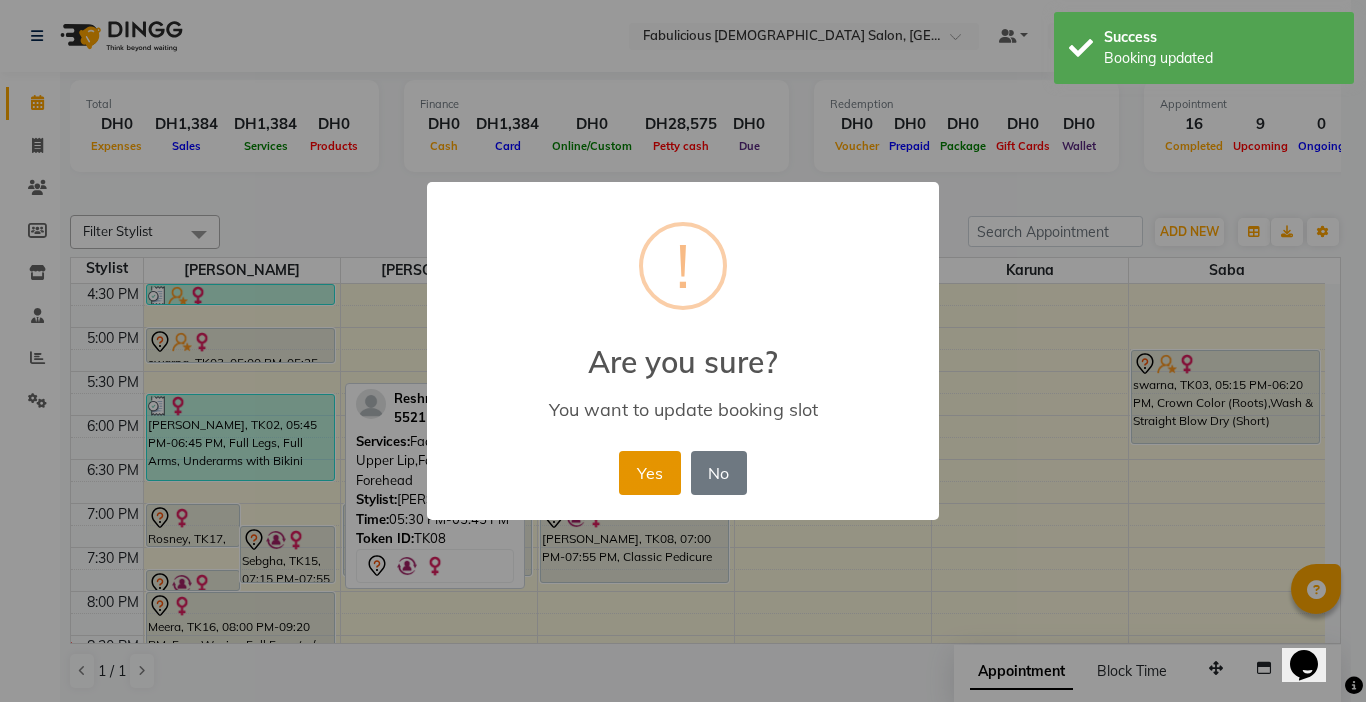 click on "Yes" at bounding box center [649, 473] 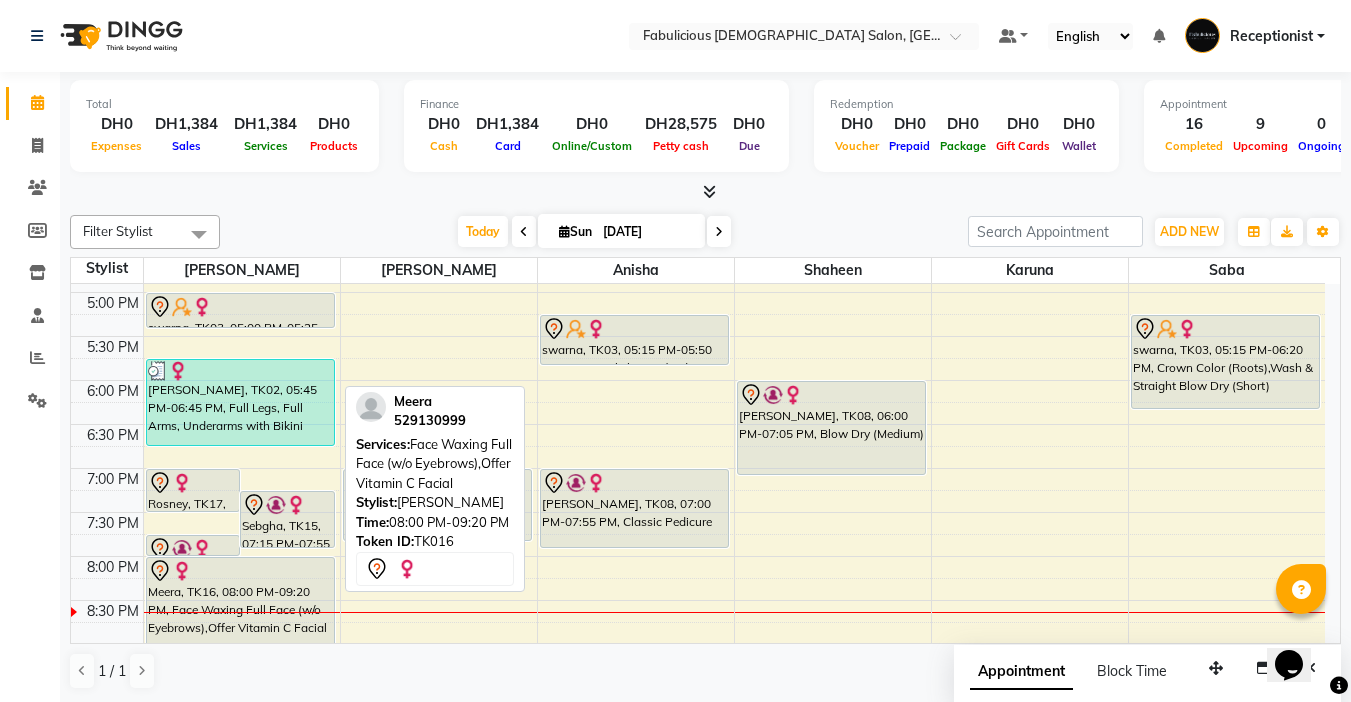 scroll, scrollTop: 660, scrollLeft: 0, axis: vertical 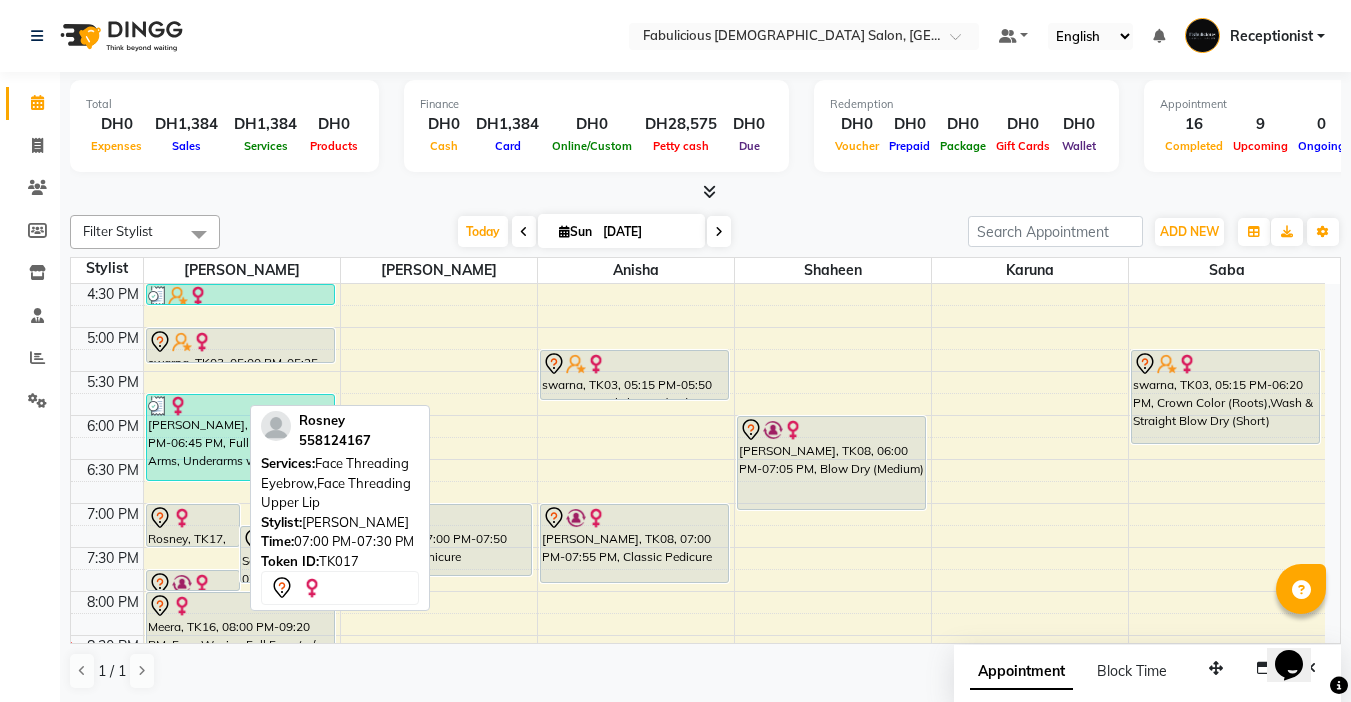 click at bounding box center [193, 518] 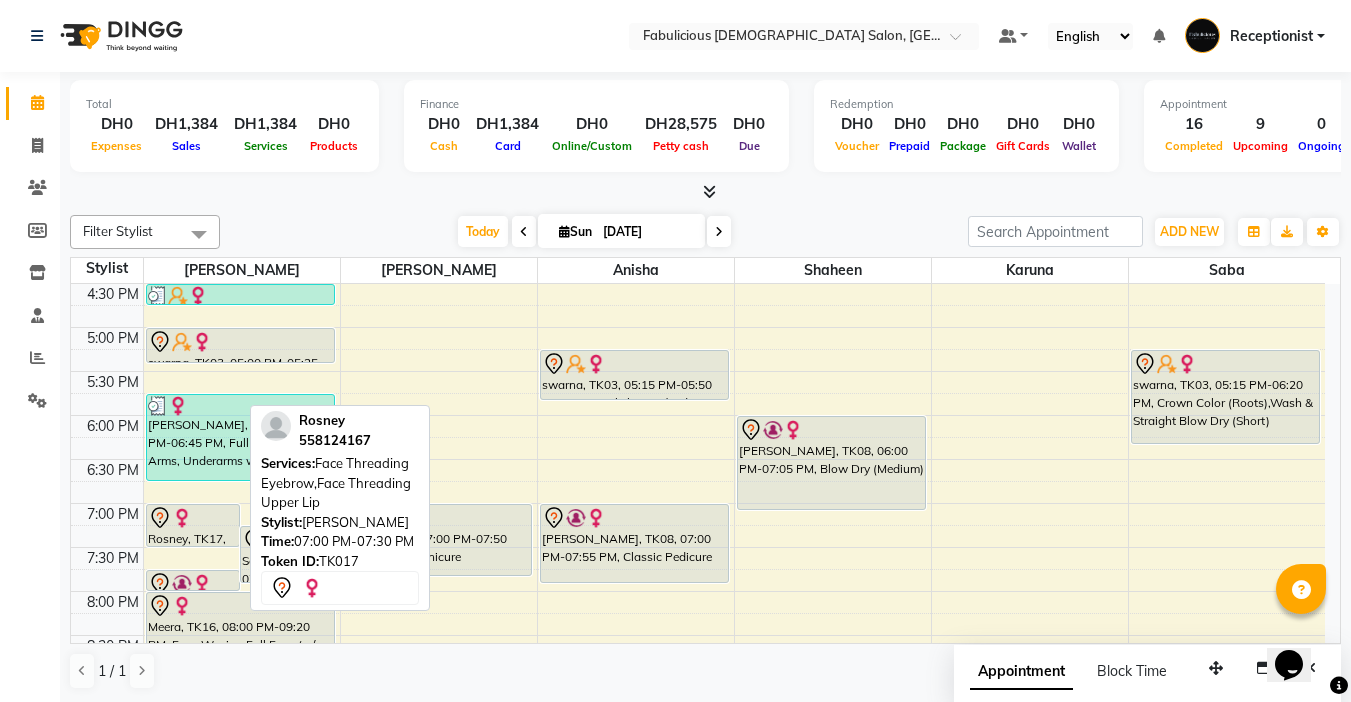 click at bounding box center [193, 518] 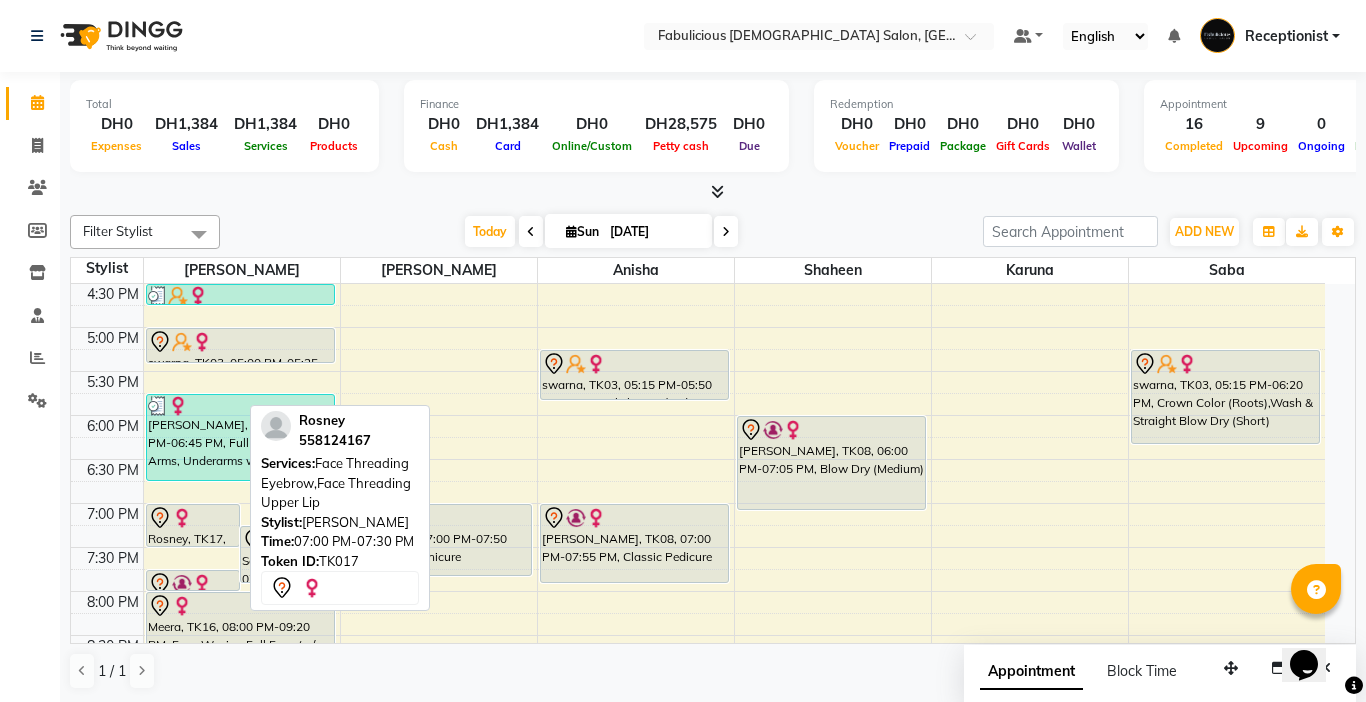 select on "7" 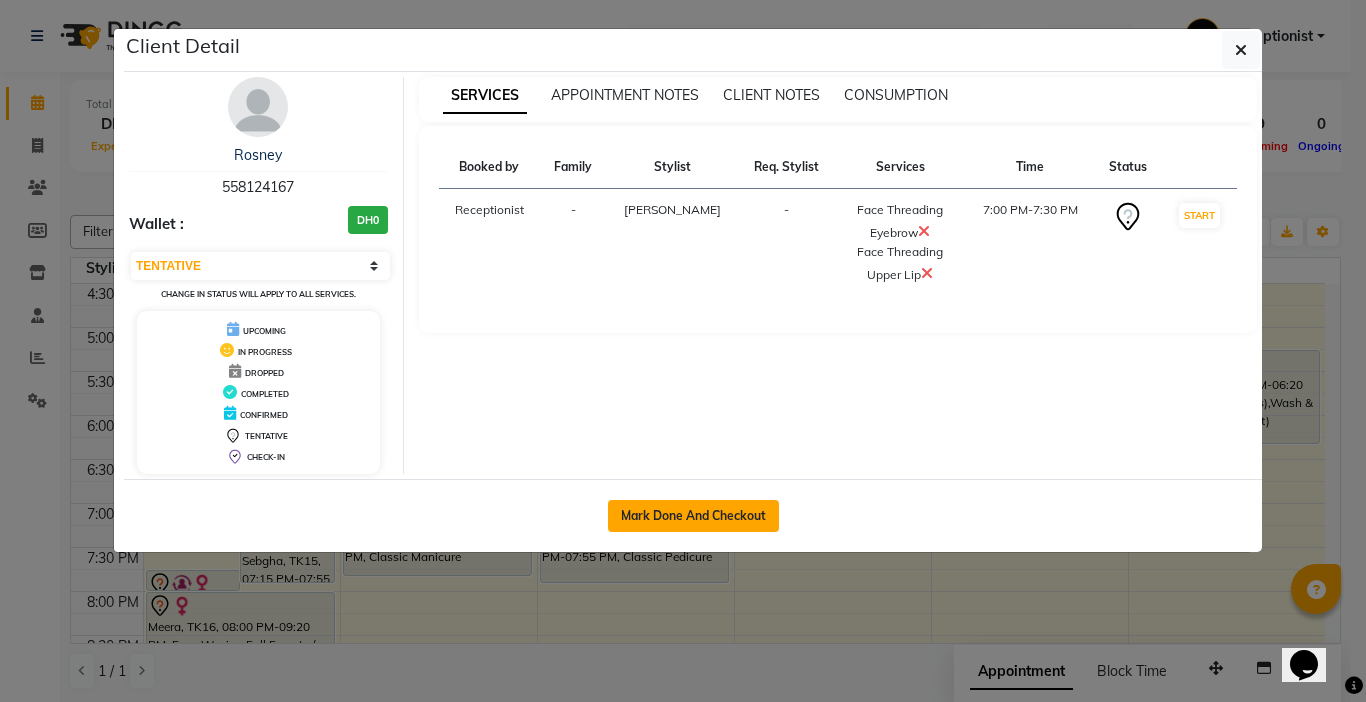 click on "Mark Done And Checkout" 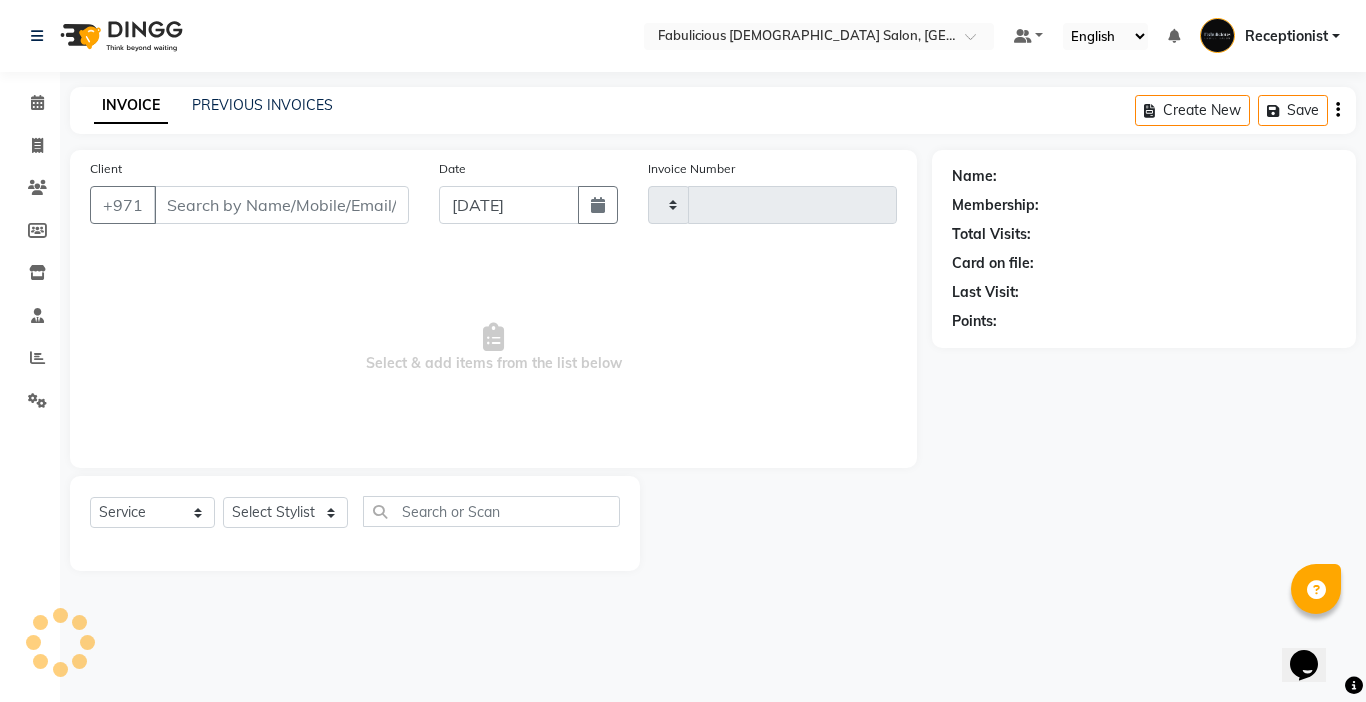 type on "1456" 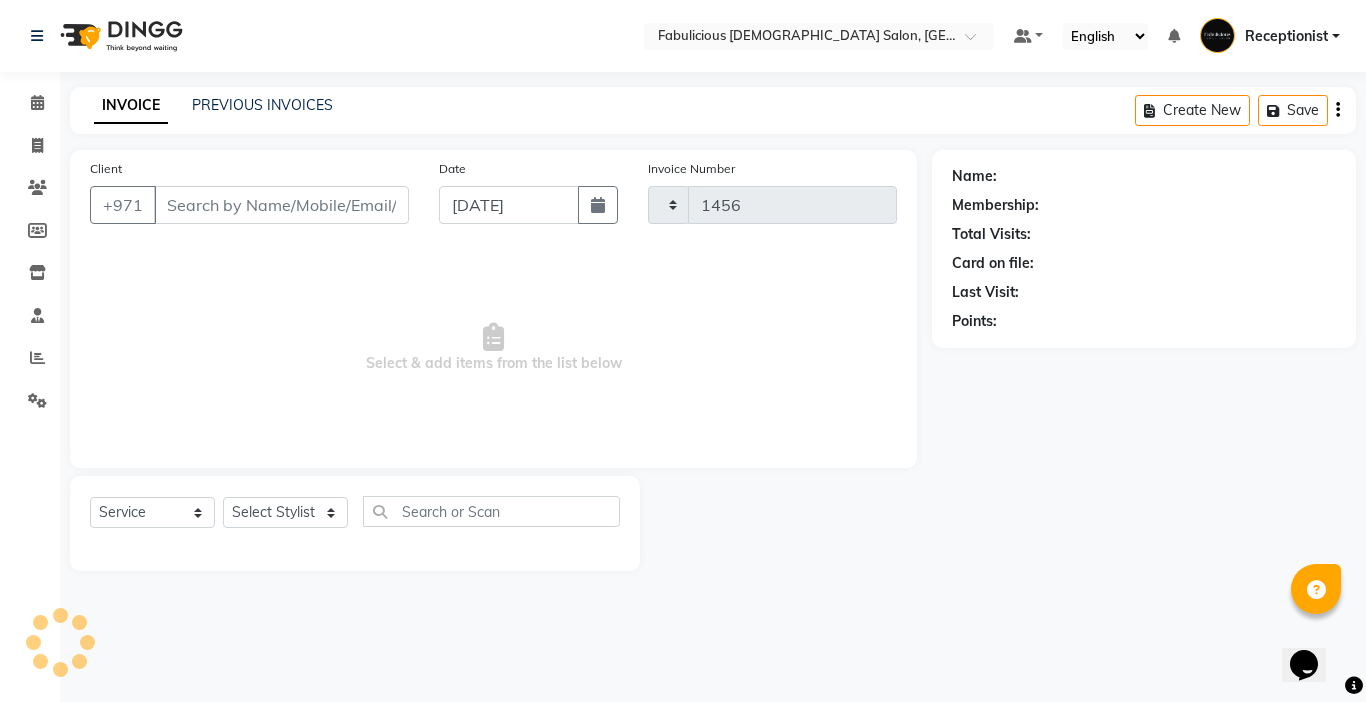 select on "738" 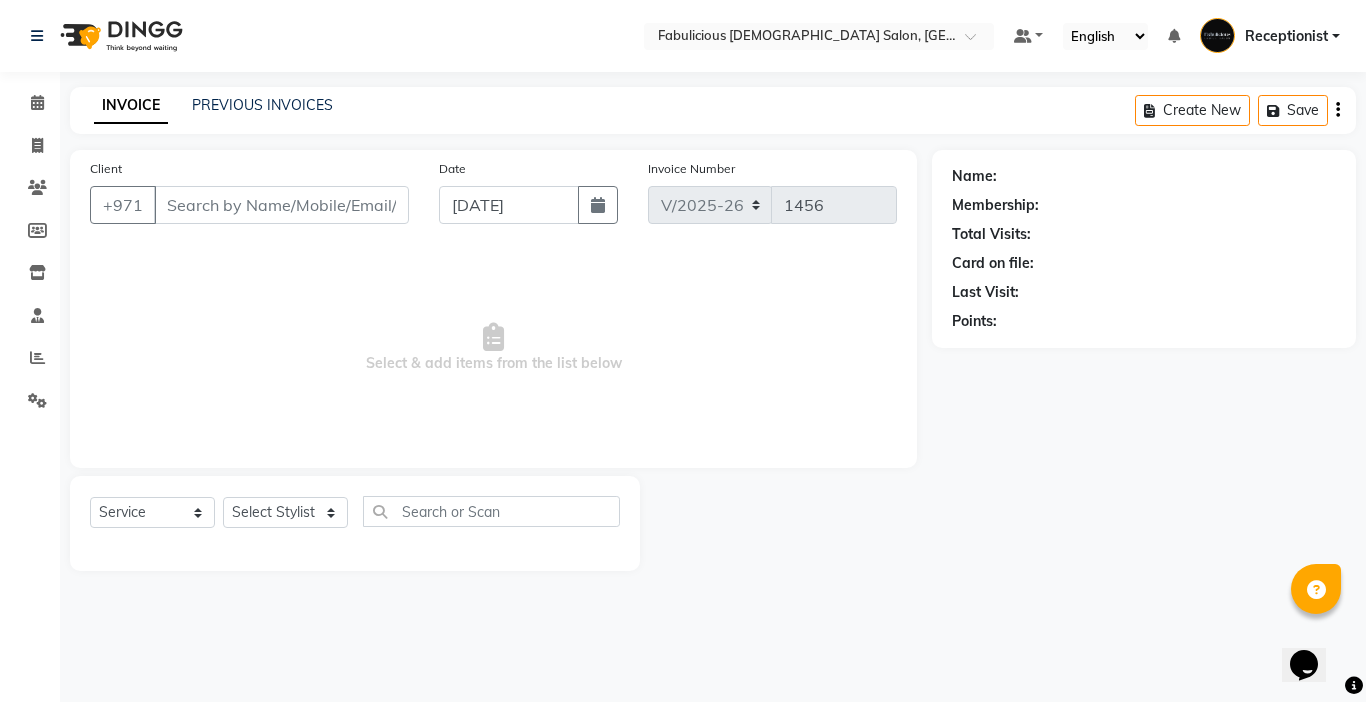 type on "558124167" 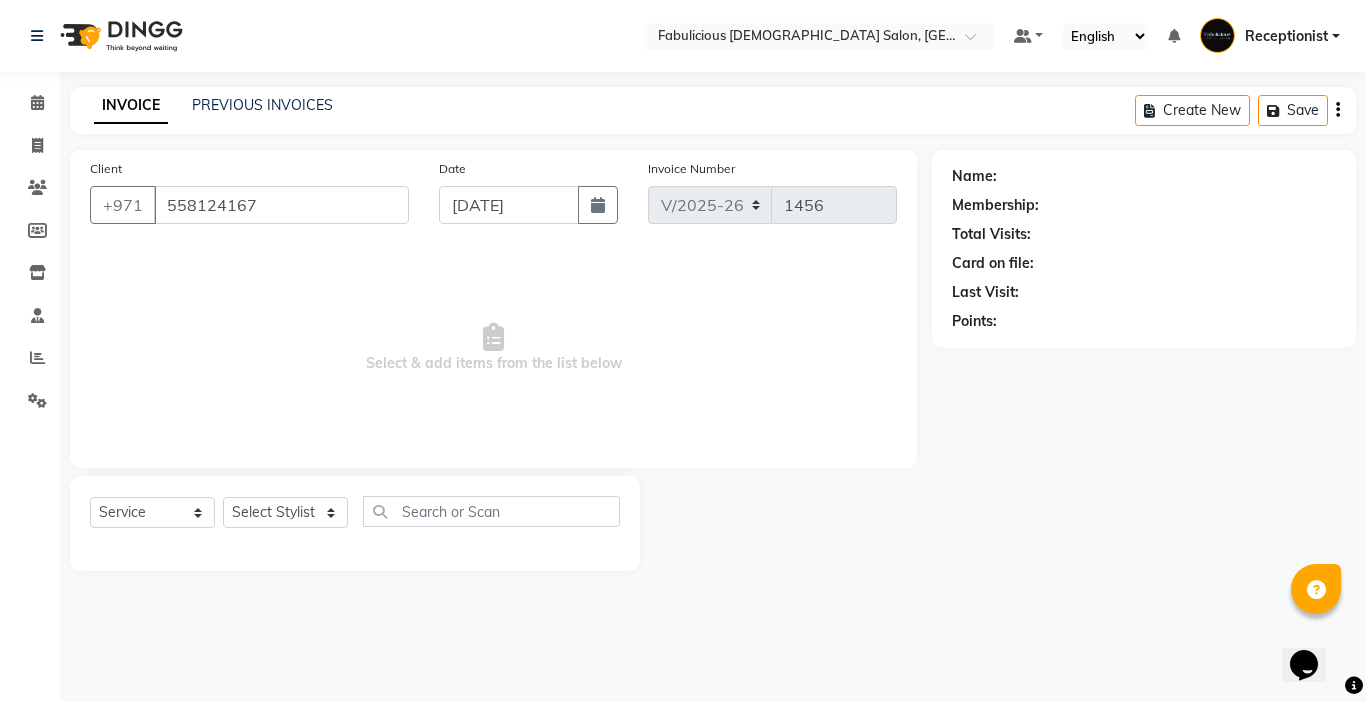 select on "11627" 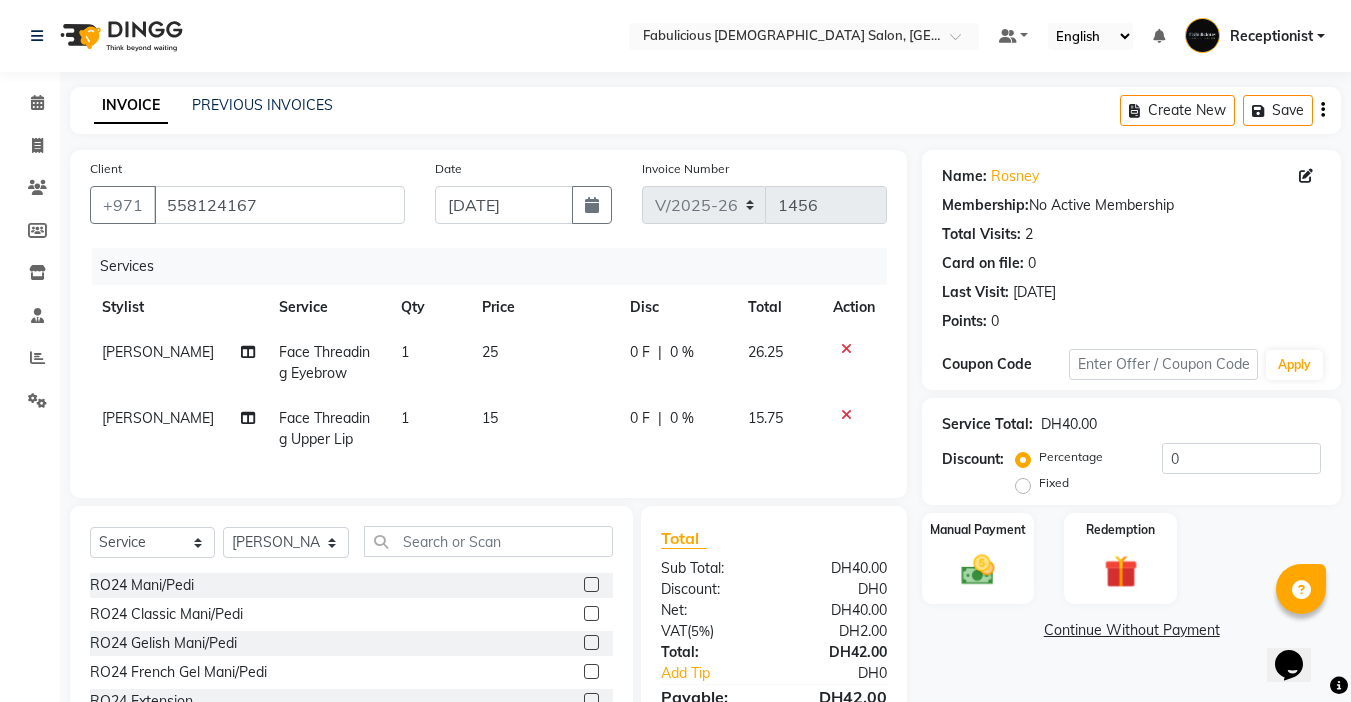 click 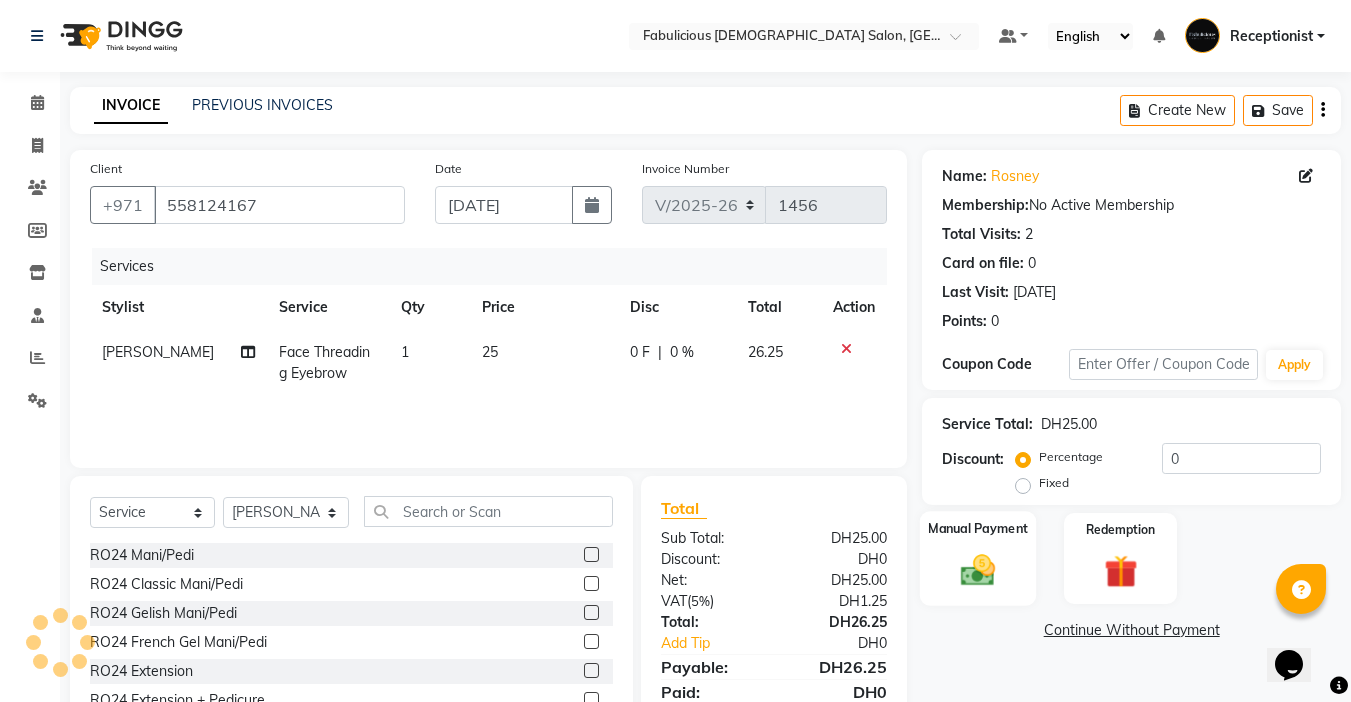 drag, startPoint x: 949, startPoint y: 477, endPoint x: 986, endPoint y: 480, distance: 37.12142 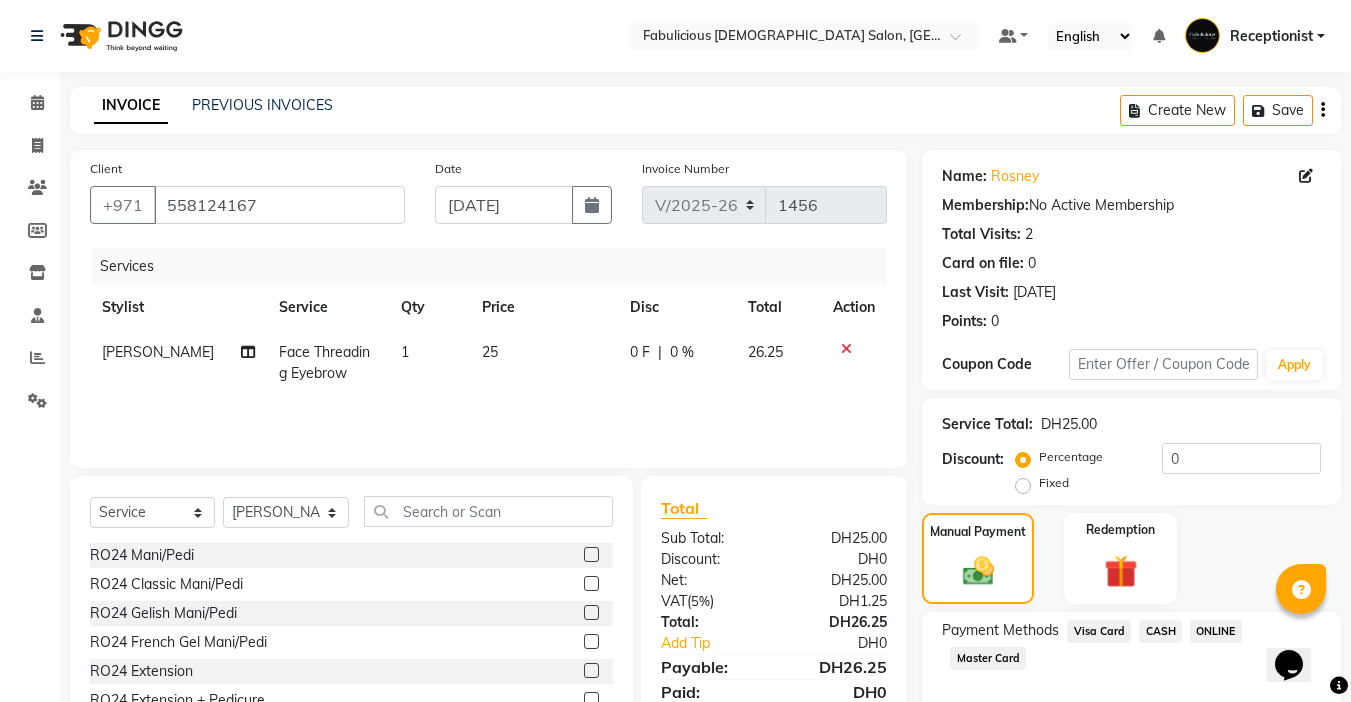 scroll, scrollTop: 101, scrollLeft: 0, axis: vertical 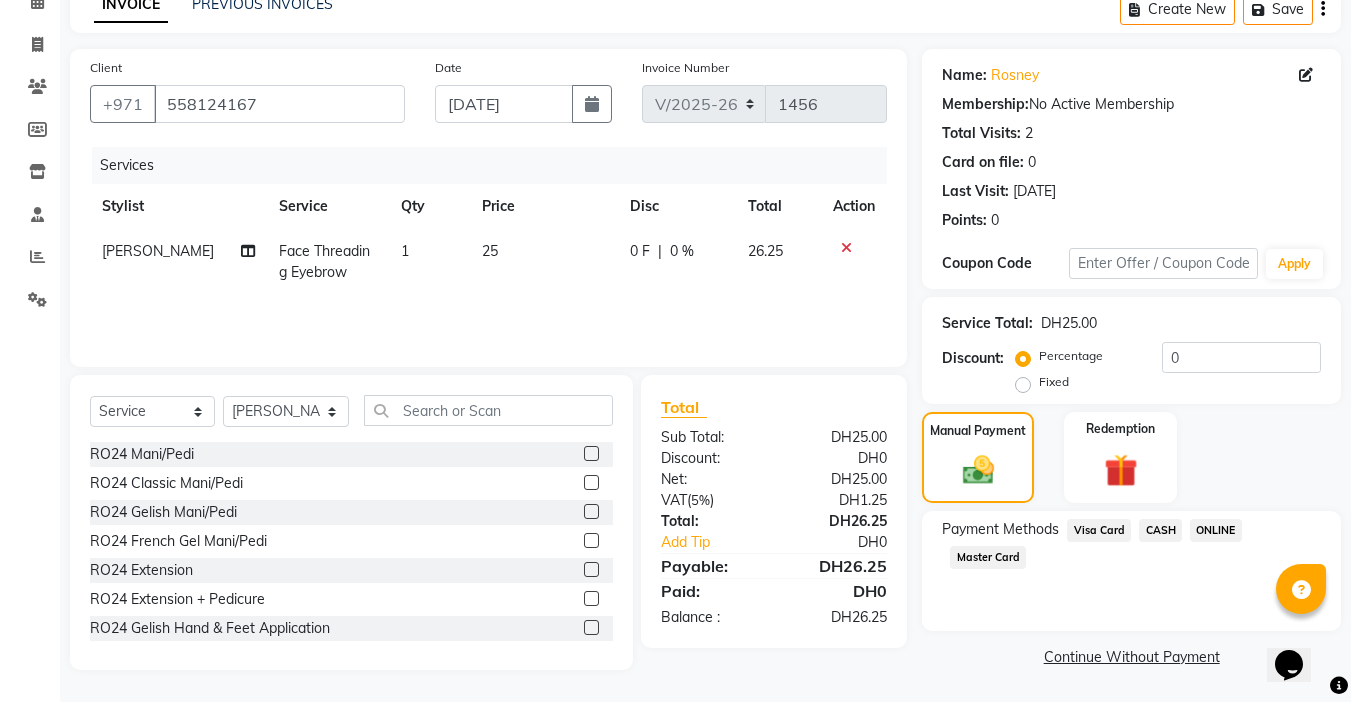 click on "CASH" 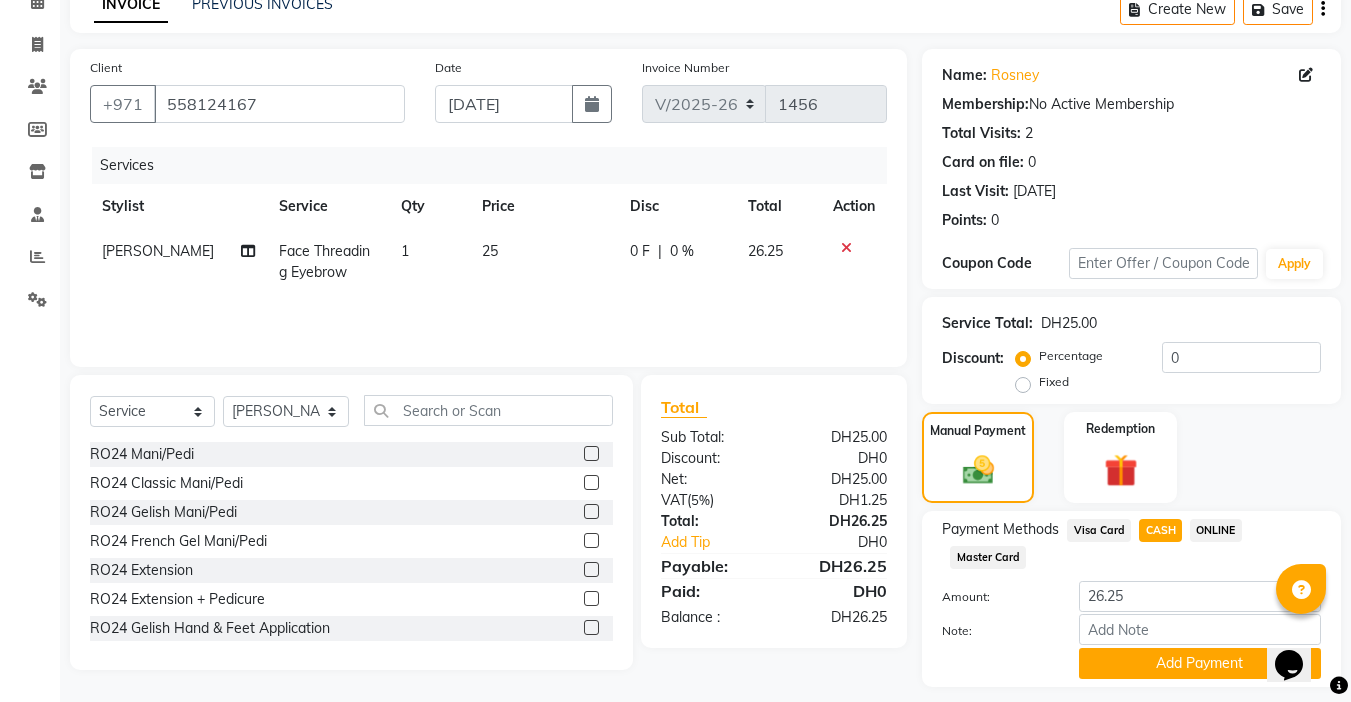 click on "Payment Methods  Visa Card   CASH   ONLINE   Master Card  Amount: 26.25 Note: Add Payment" 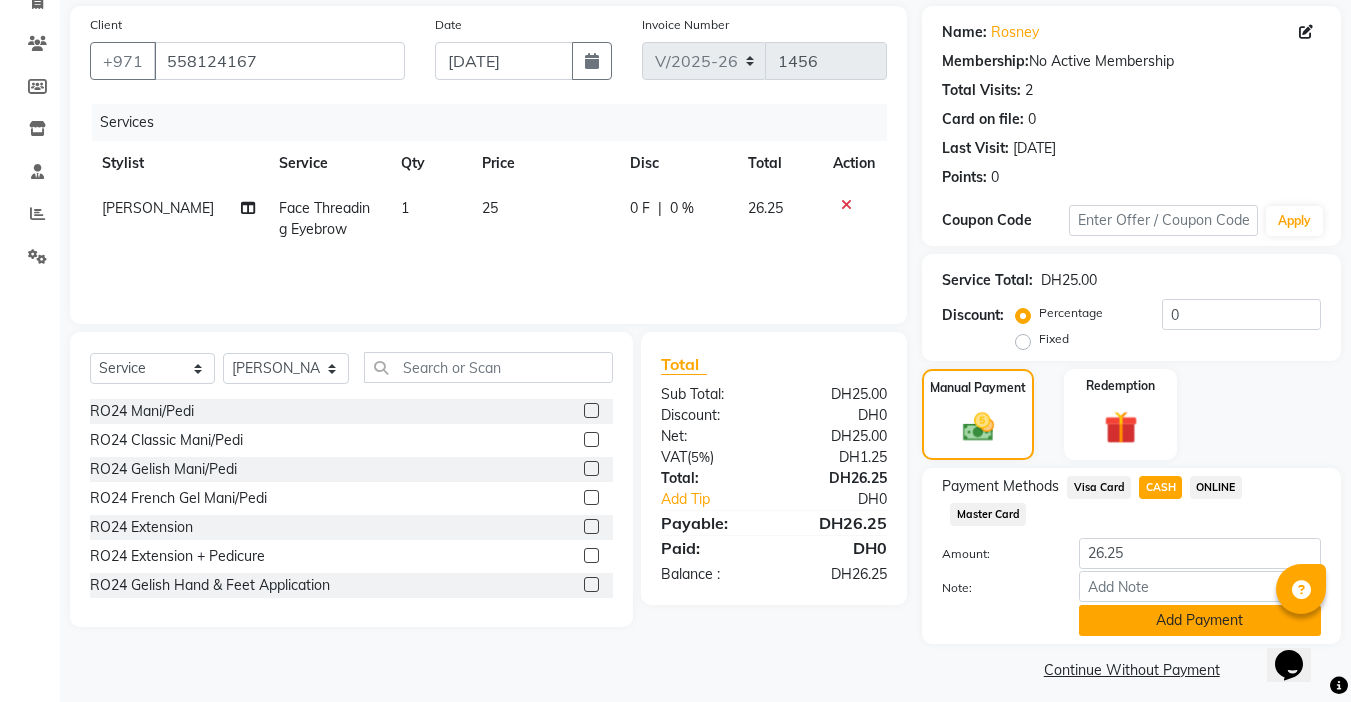 click on "Add Payment" 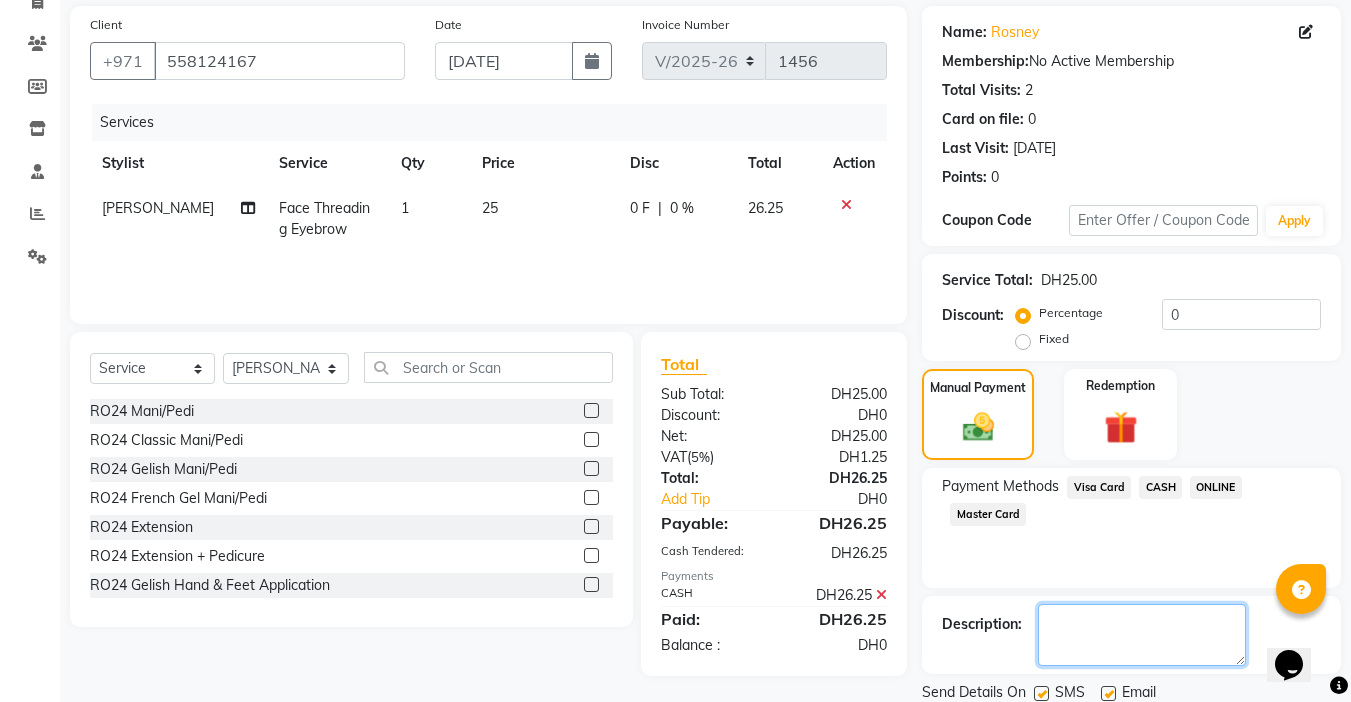 click on "Name: Rosney  Membership:  No Active Membership  Total Visits:  2 Card on file:  0 Last Visit:   [DATE] Points:   0  Coupon Code Apply Service Total:  DH25.00  Discount:  Percentage   Fixed  0 Manual Payment Redemption Payment Methods  Visa Card   CASH   ONLINE   Master Card  Description:                  Send Details On SMS Email  Checkout" 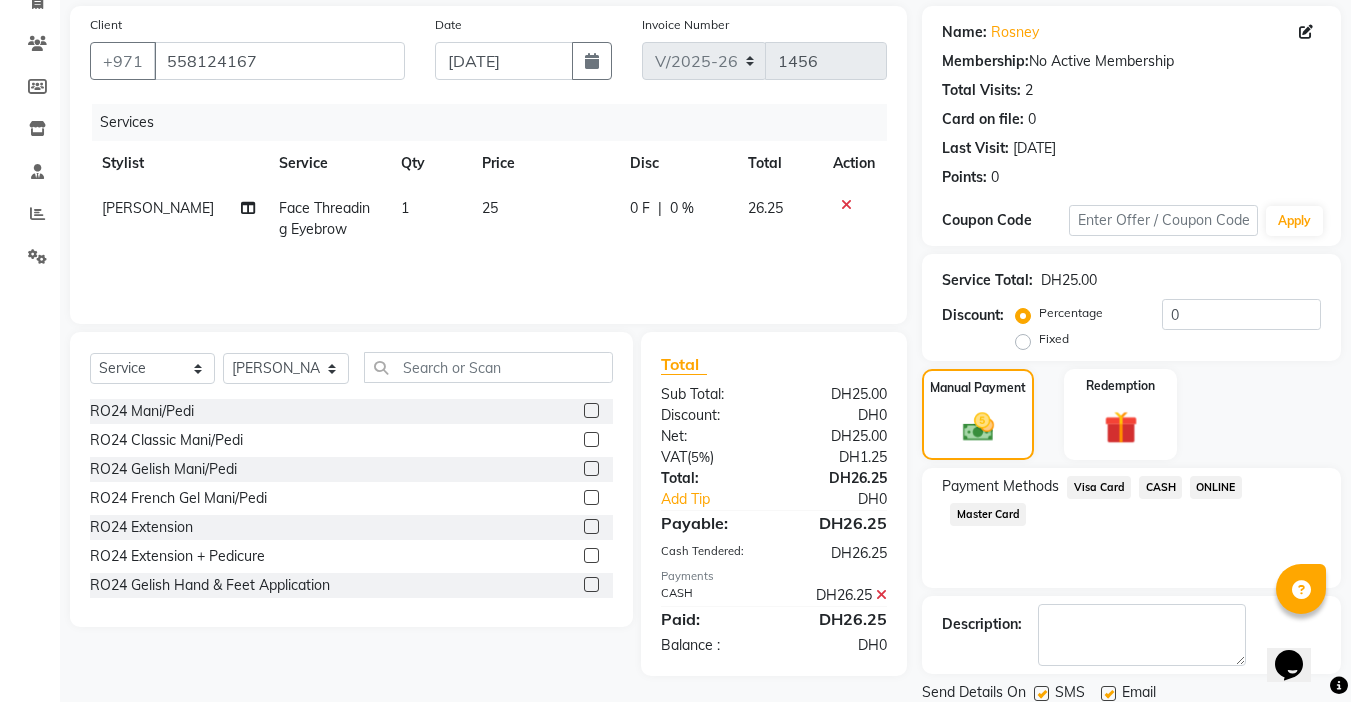 click on "Checkout" 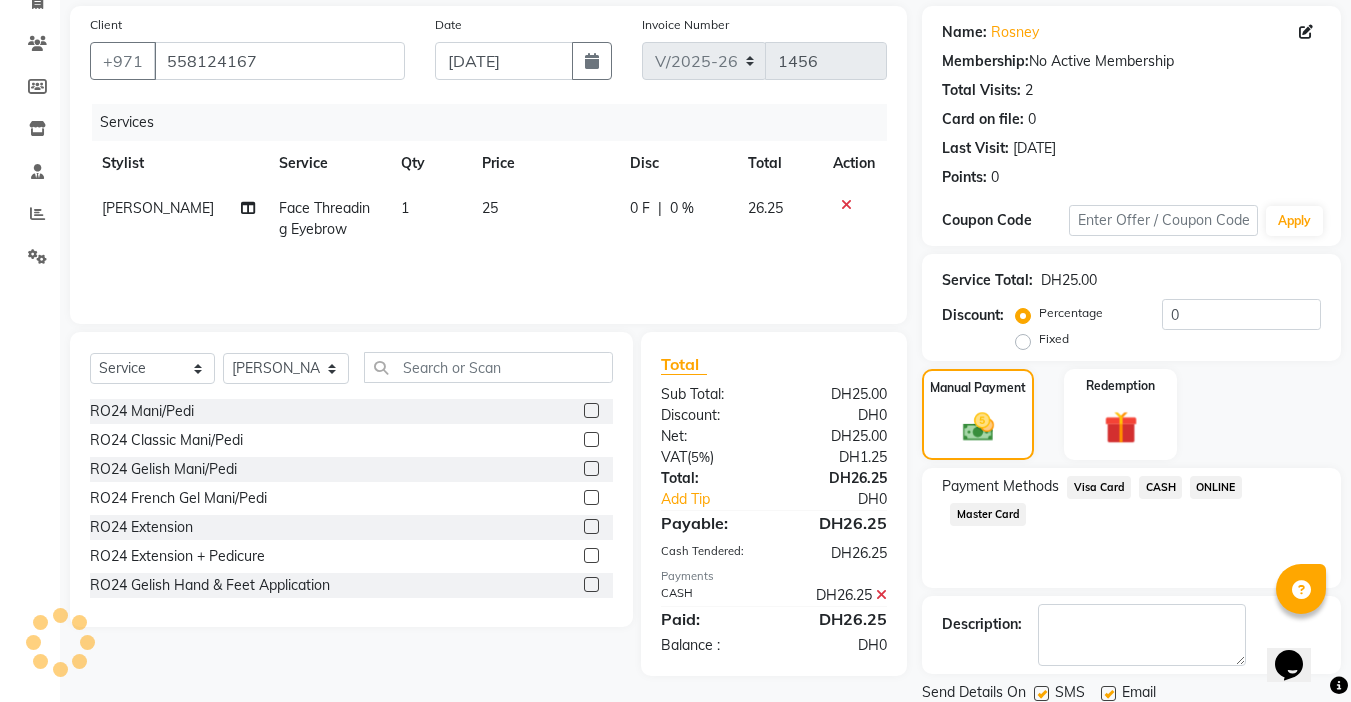 scroll, scrollTop: 214, scrollLeft: 0, axis: vertical 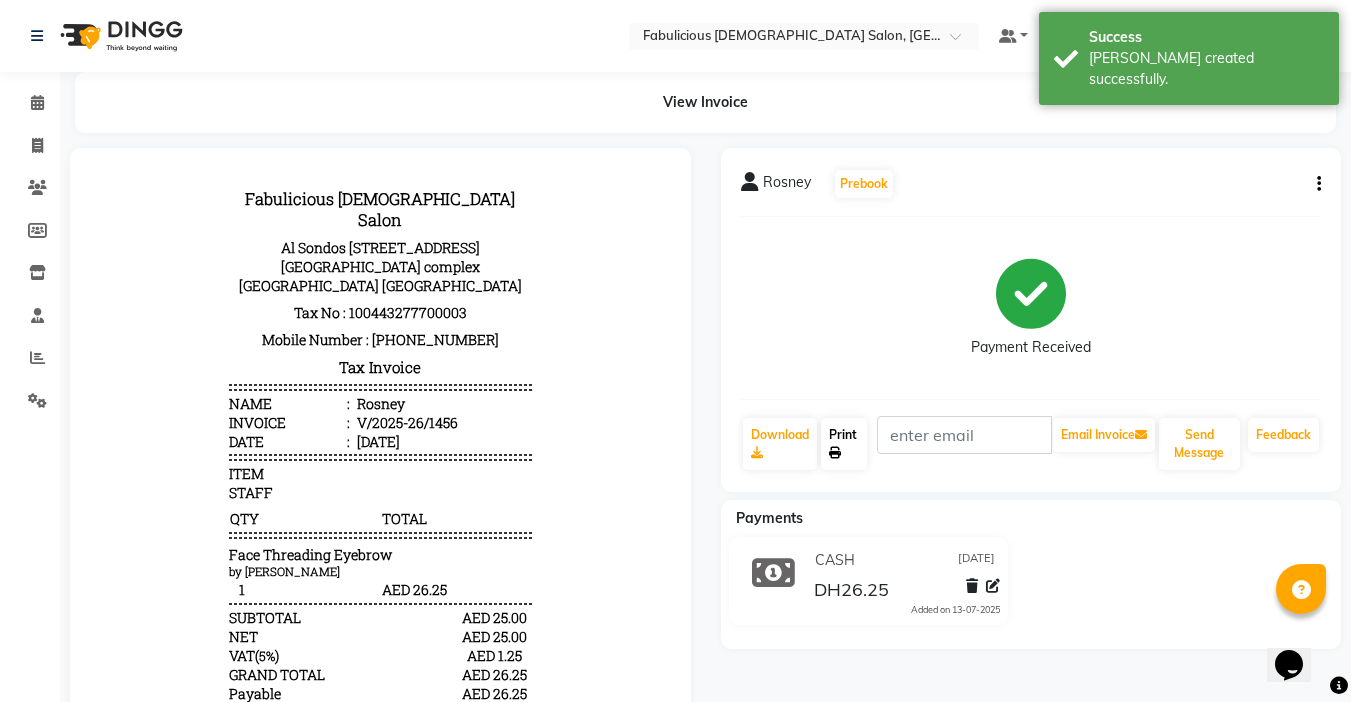 click on "Print" 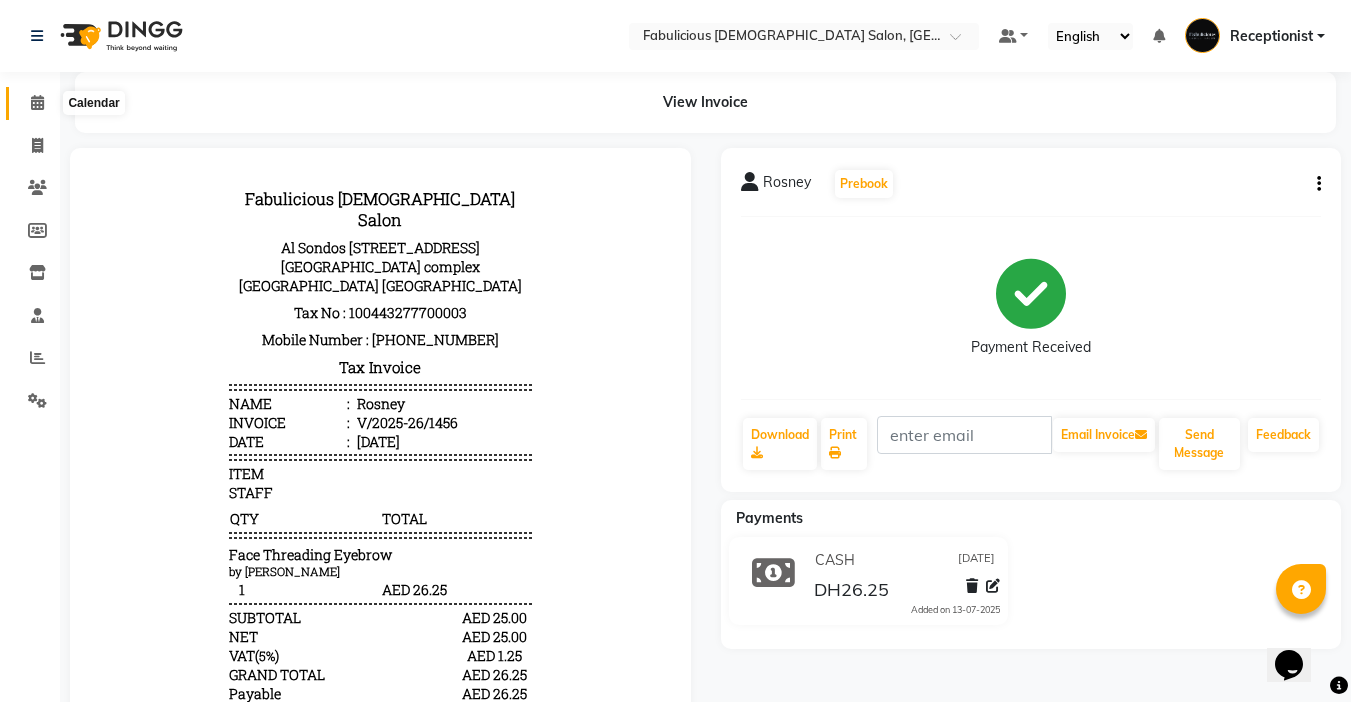 click 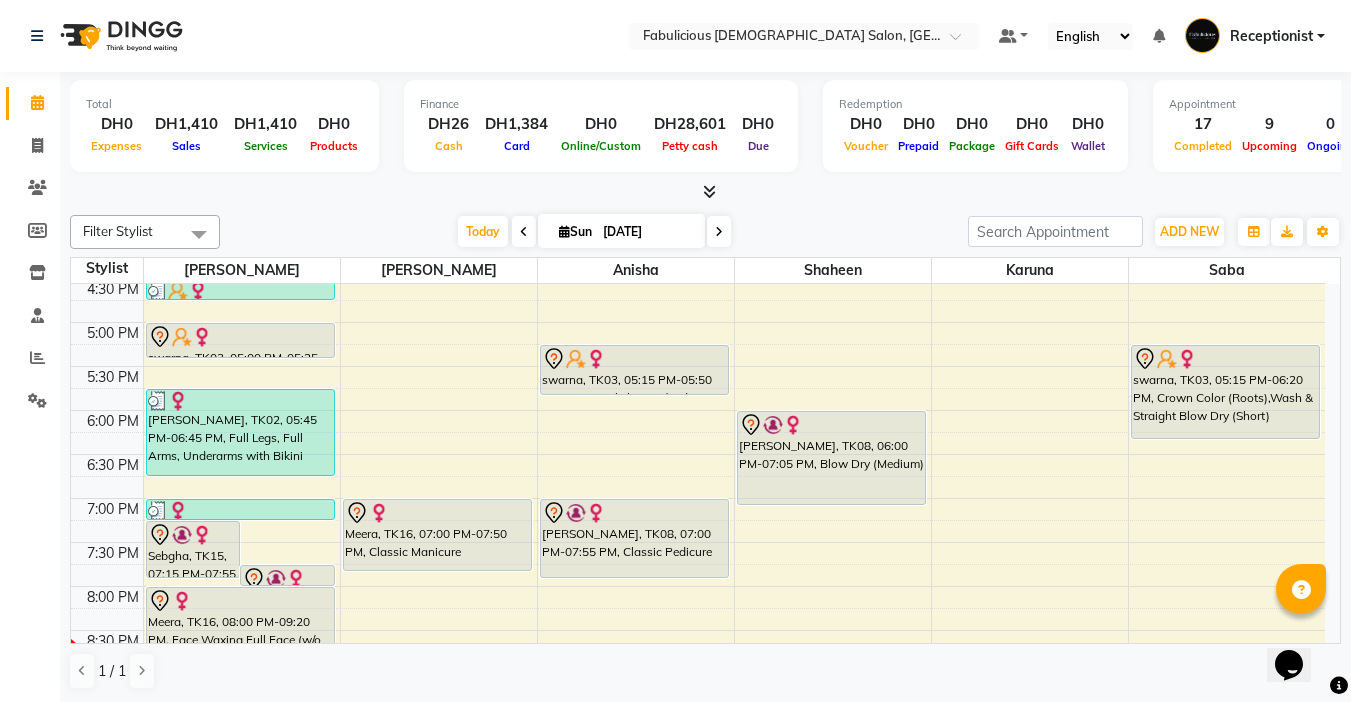 scroll, scrollTop: 700, scrollLeft: 0, axis: vertical 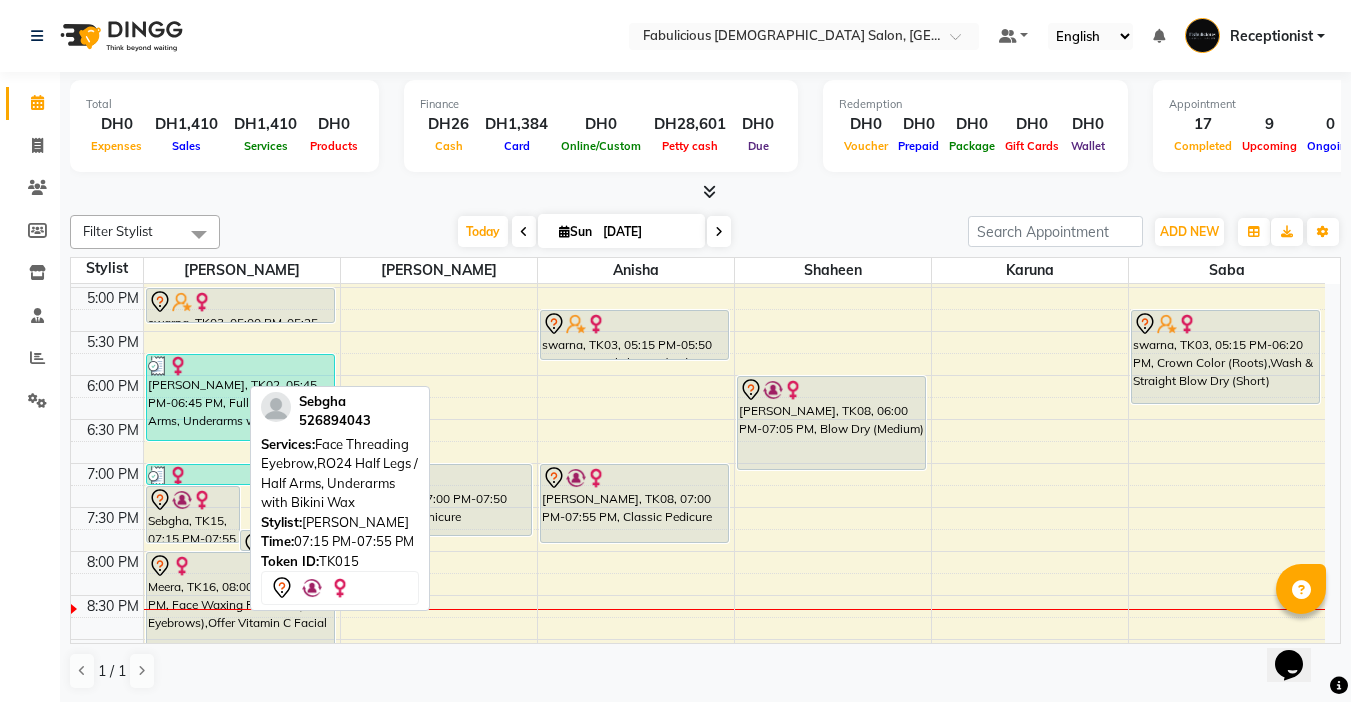 click on "Sebgha, TK15, 07:15 PM-07:55 PM, Face Threading Eyebrow,RO24 Half Legs / Half Arms, Underarms with Bikini Wax" at bounding box center (193, 514) 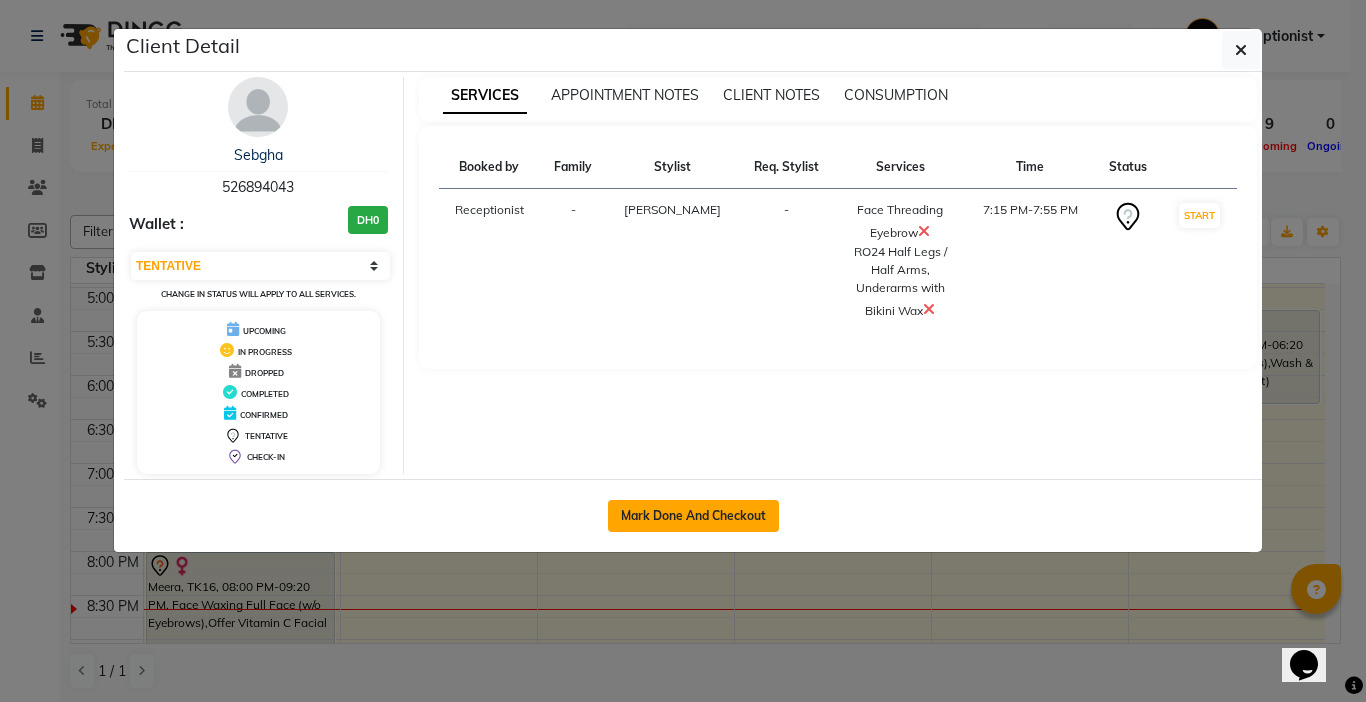 click on "Mark Done And Checkout" 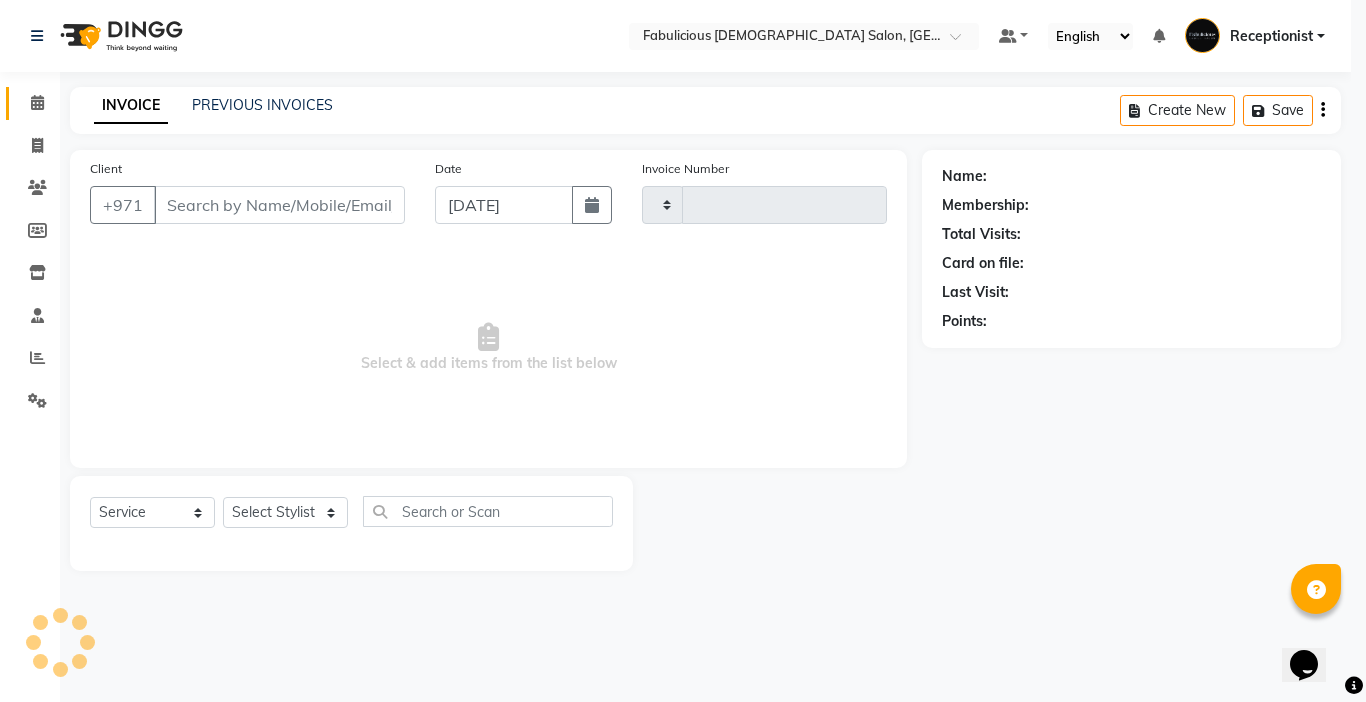 type on "1457" 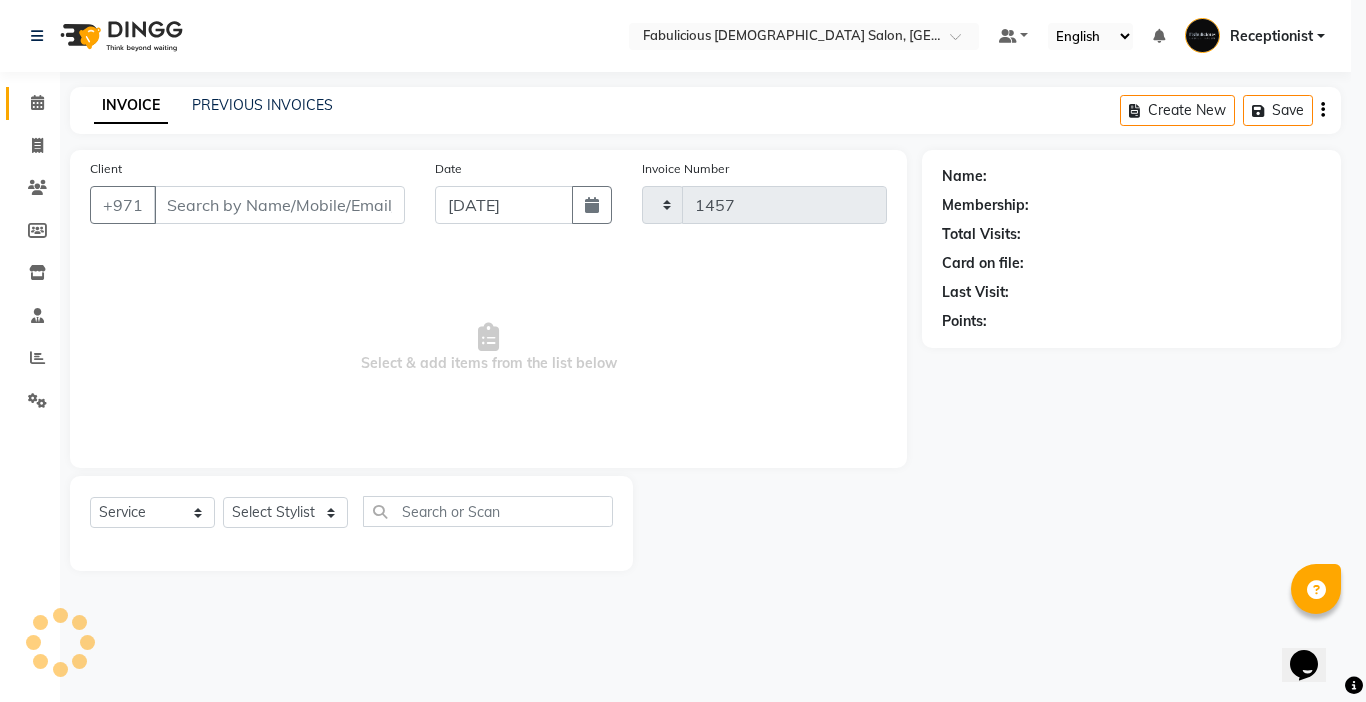 select on "738" 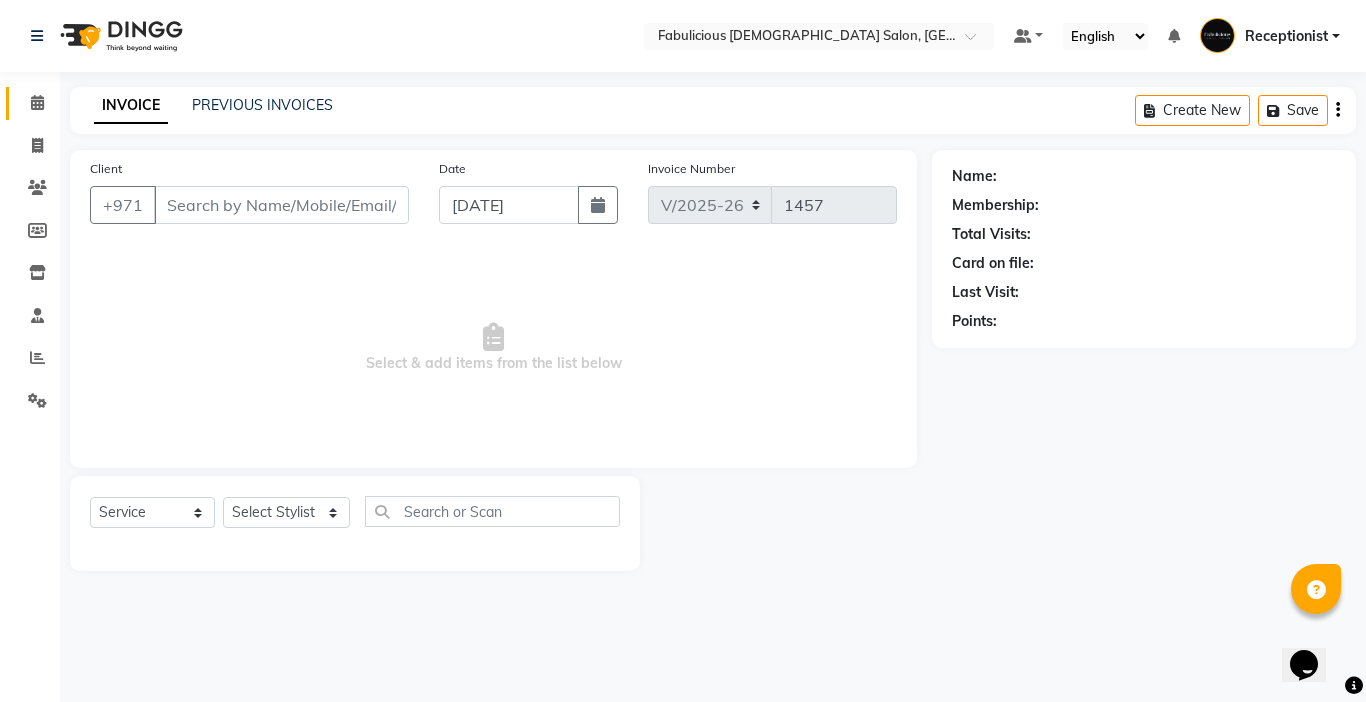 type on "526894043" 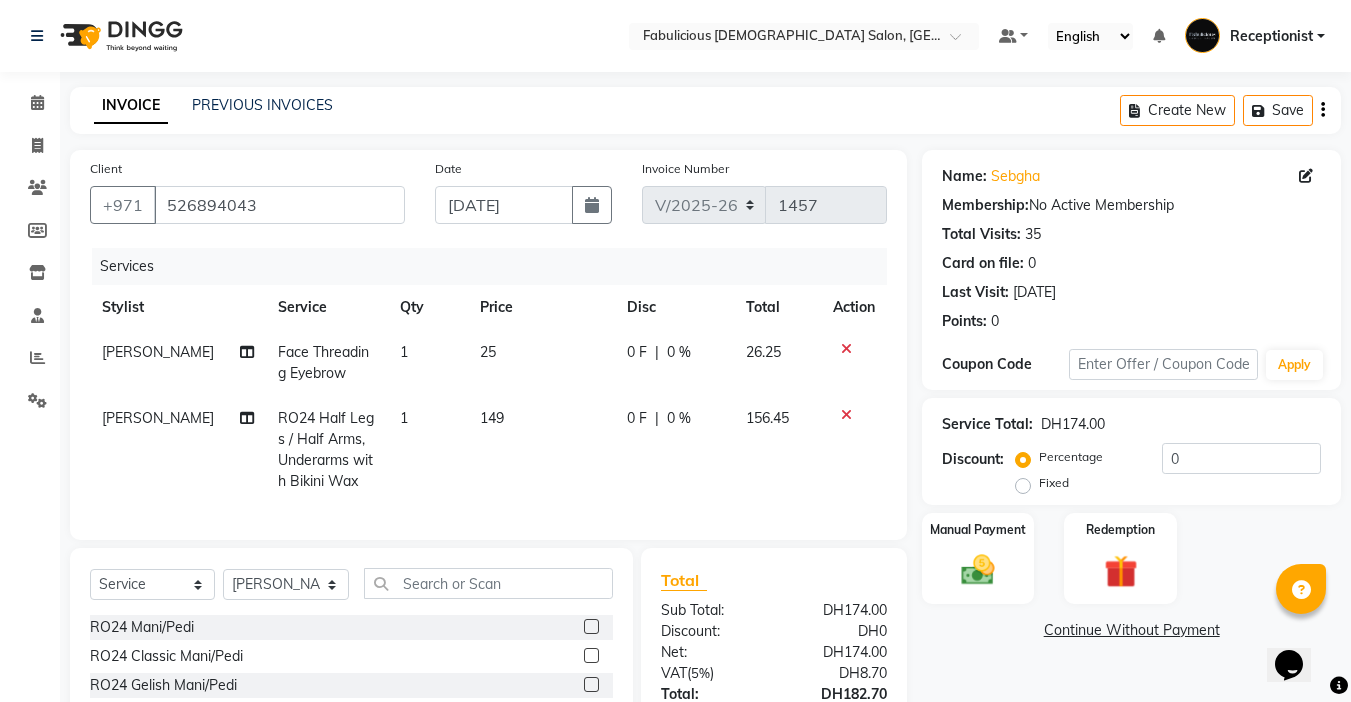 click 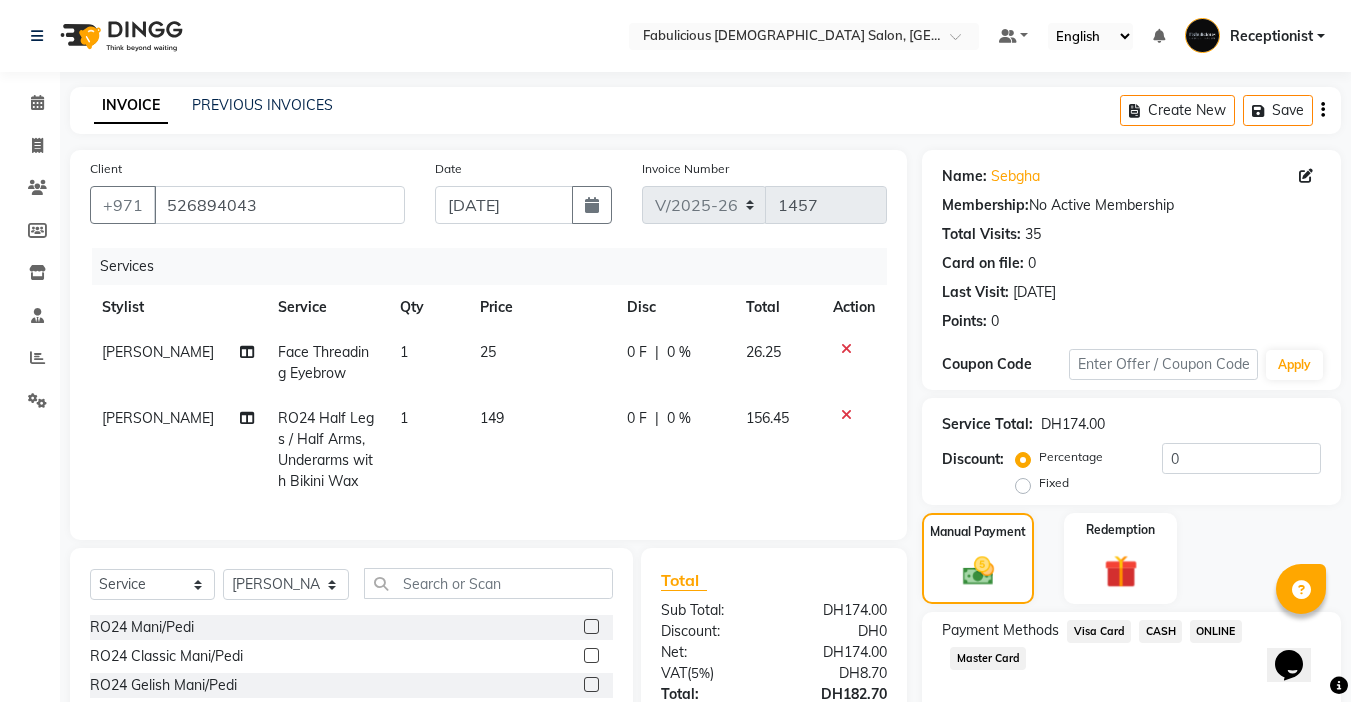 click on "Visa Card" 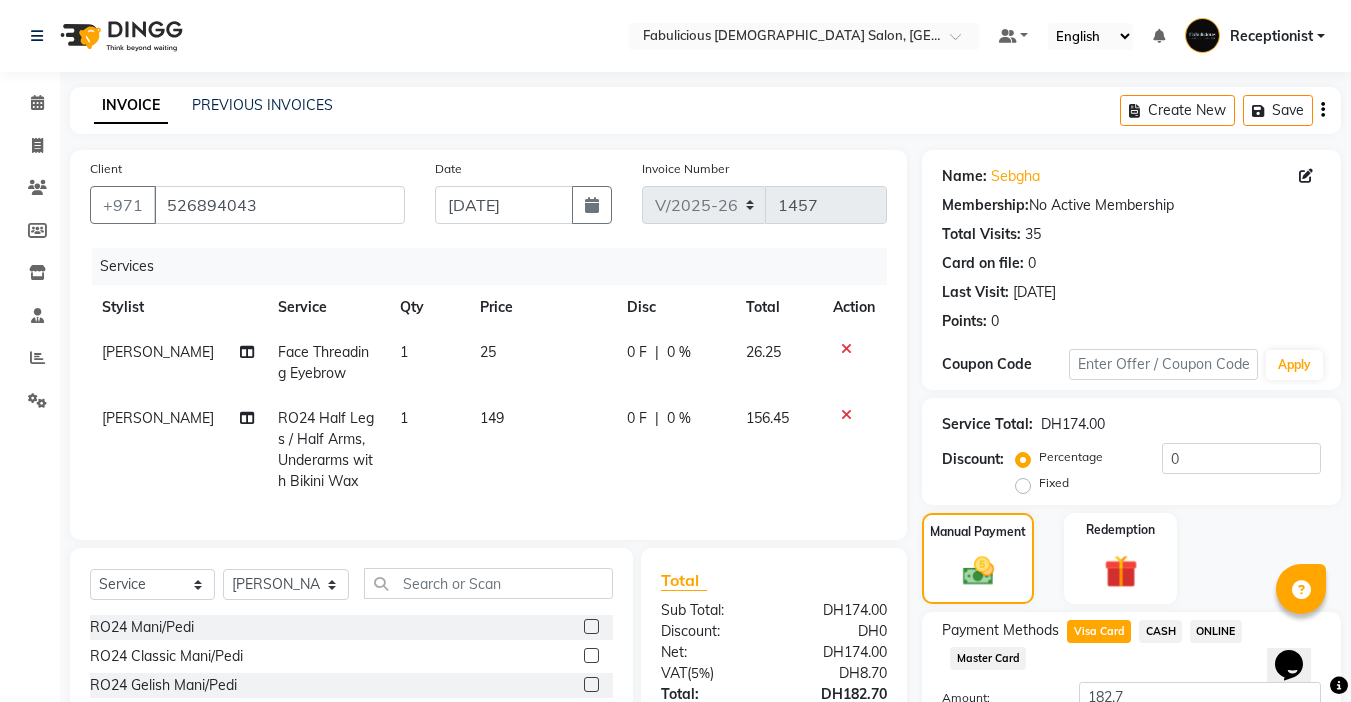 scroll, scrollTop: 186, scrollLeft: 0, axis: vertical 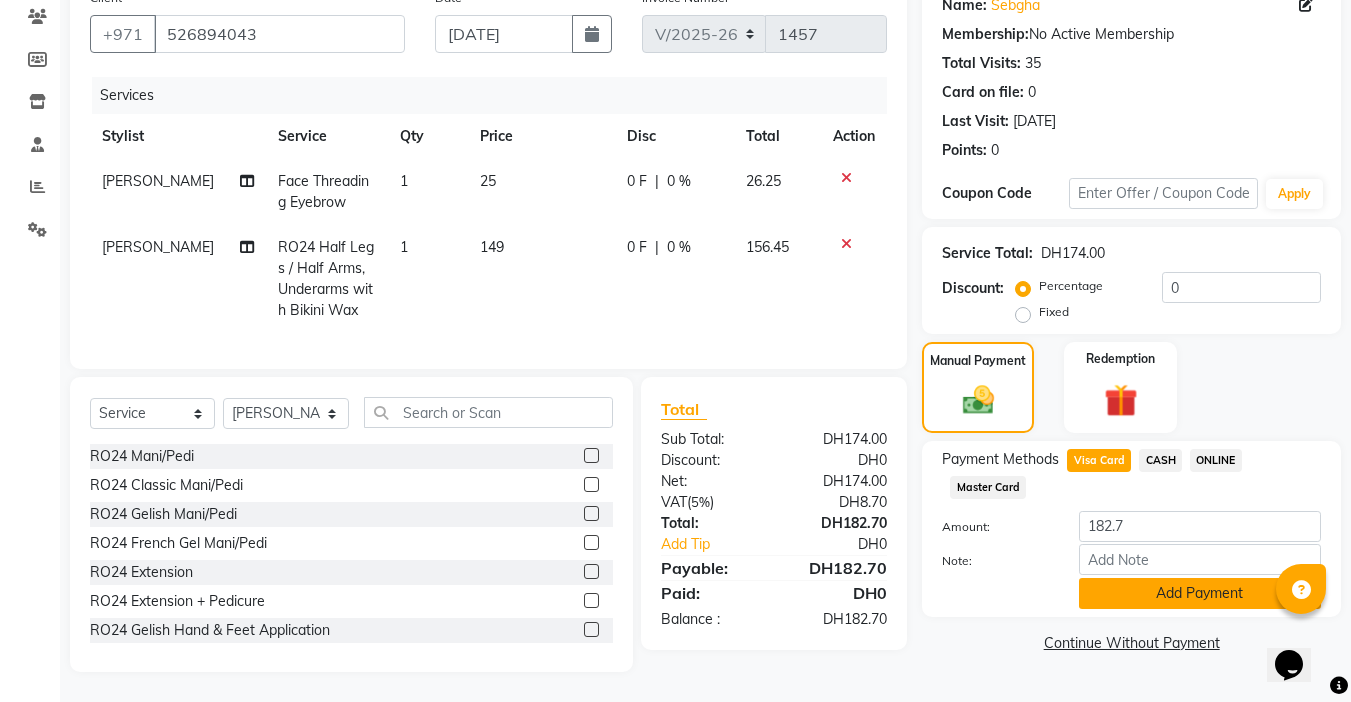 click on "Add Payment" 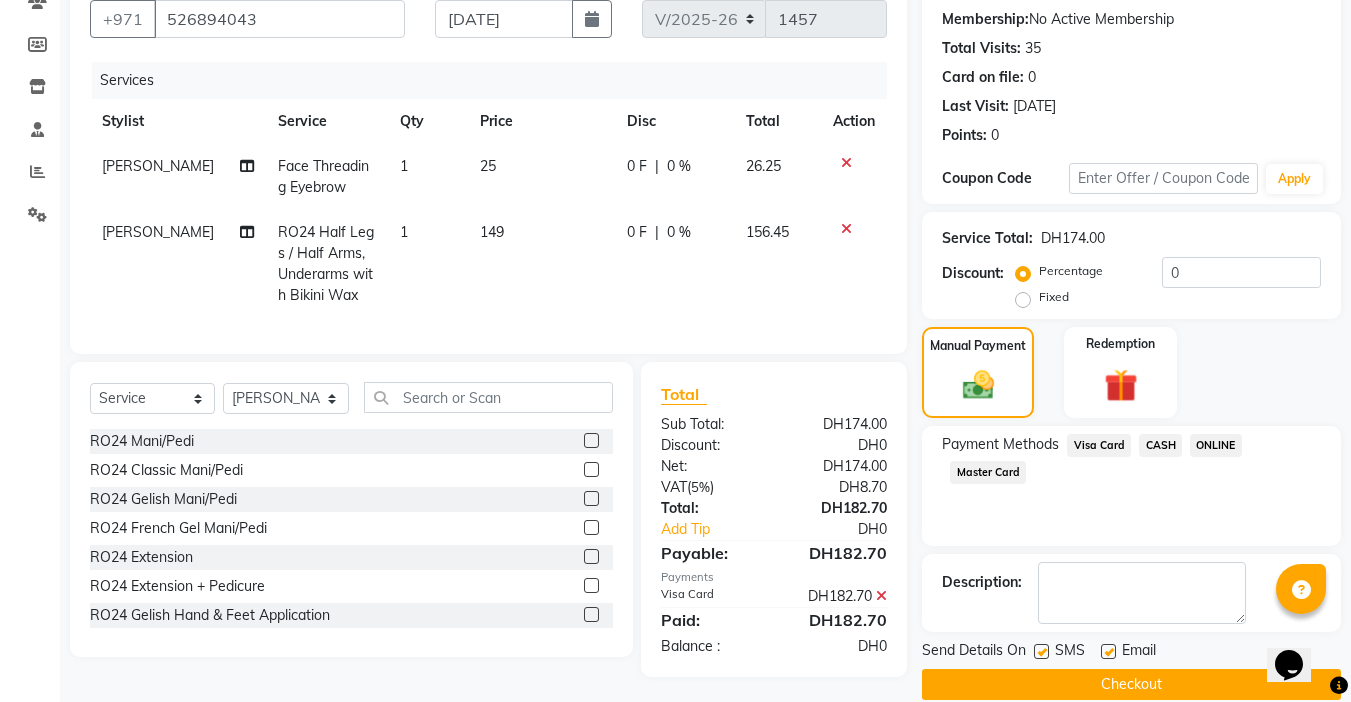 click on "Checkout" 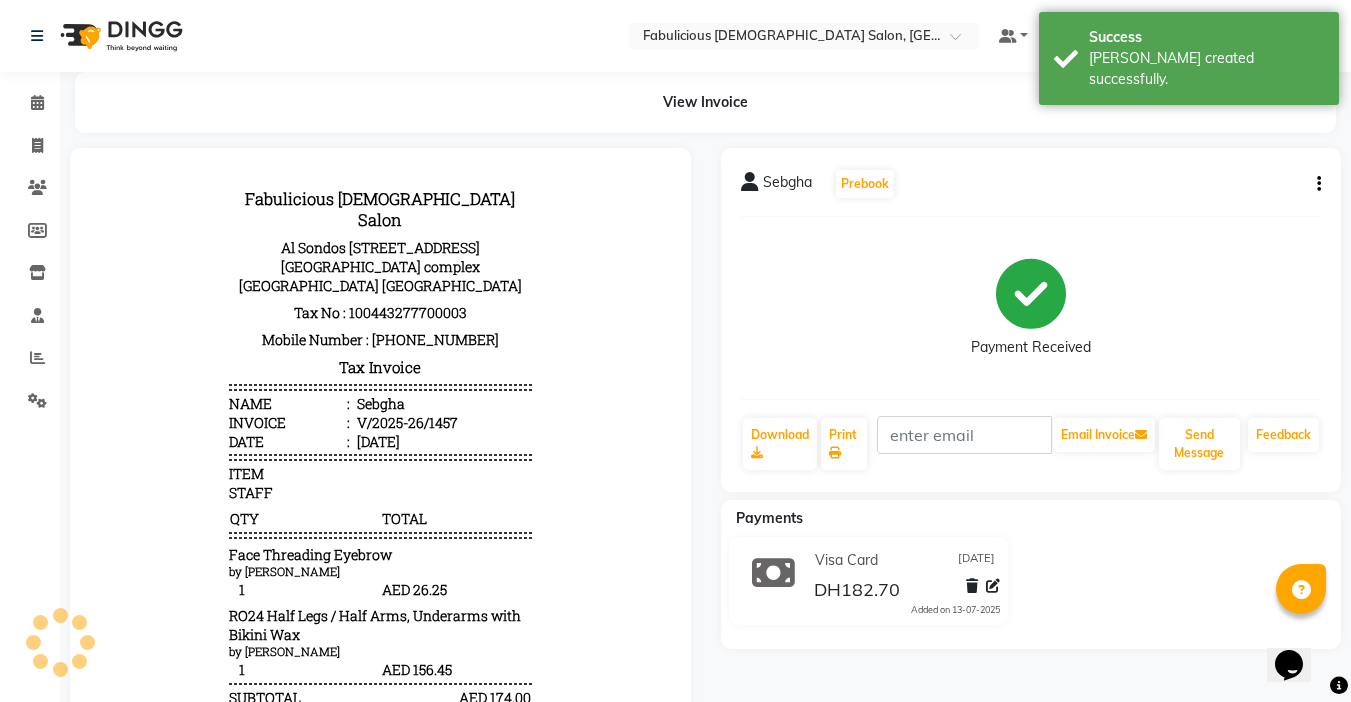 scroll, scrollTop: 0, scrollLeft: 0, axis: both 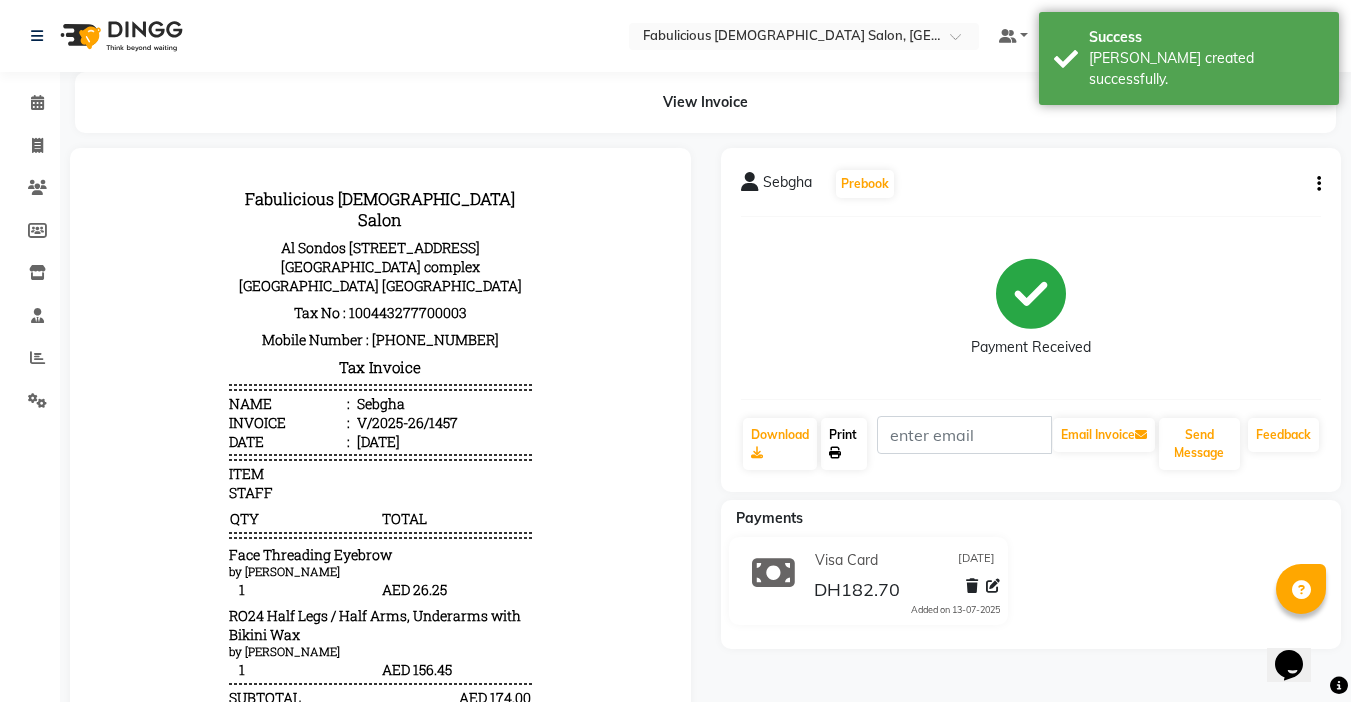 click on "Print" 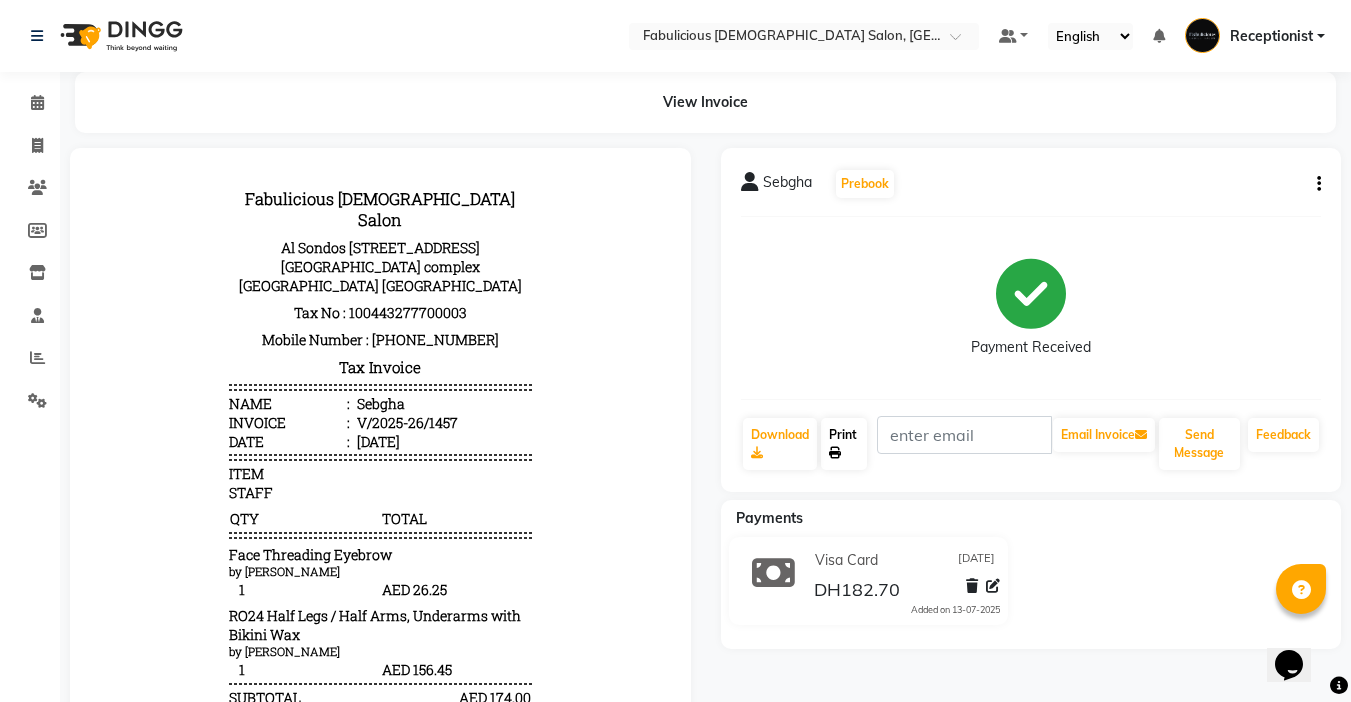 click on "Print" 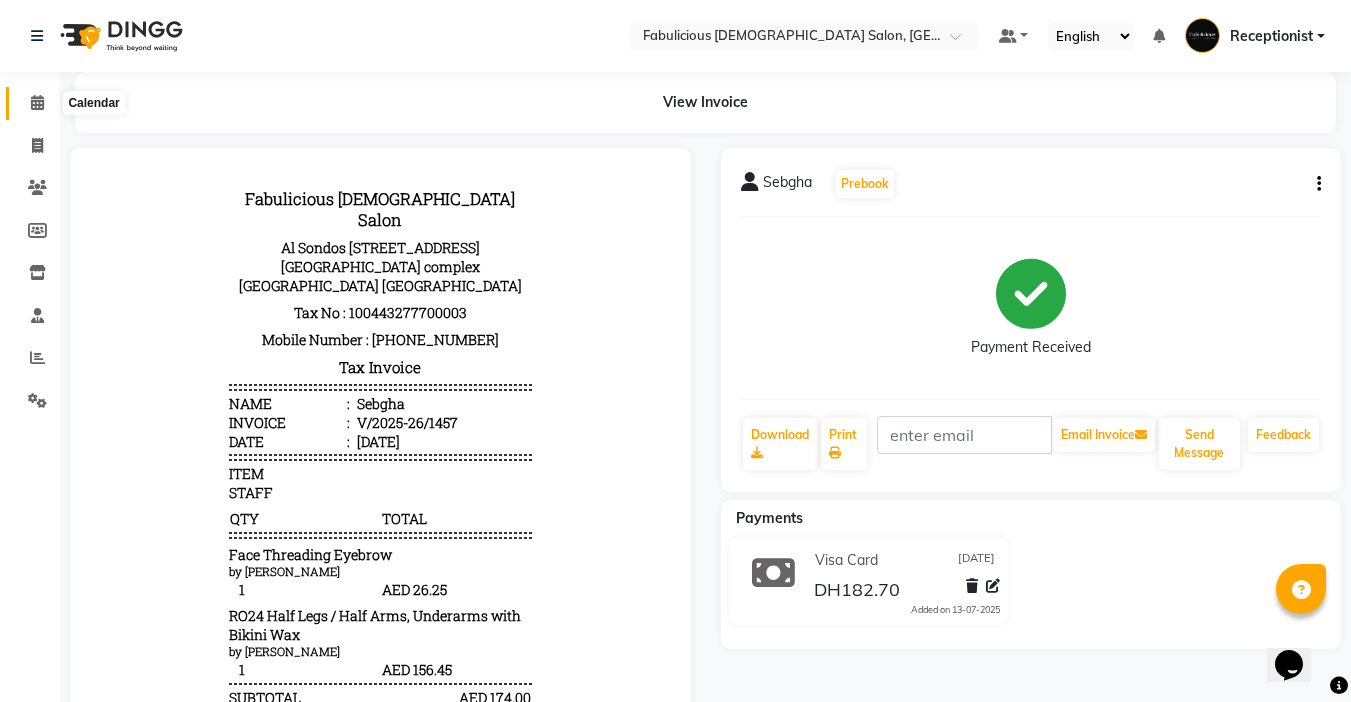 click 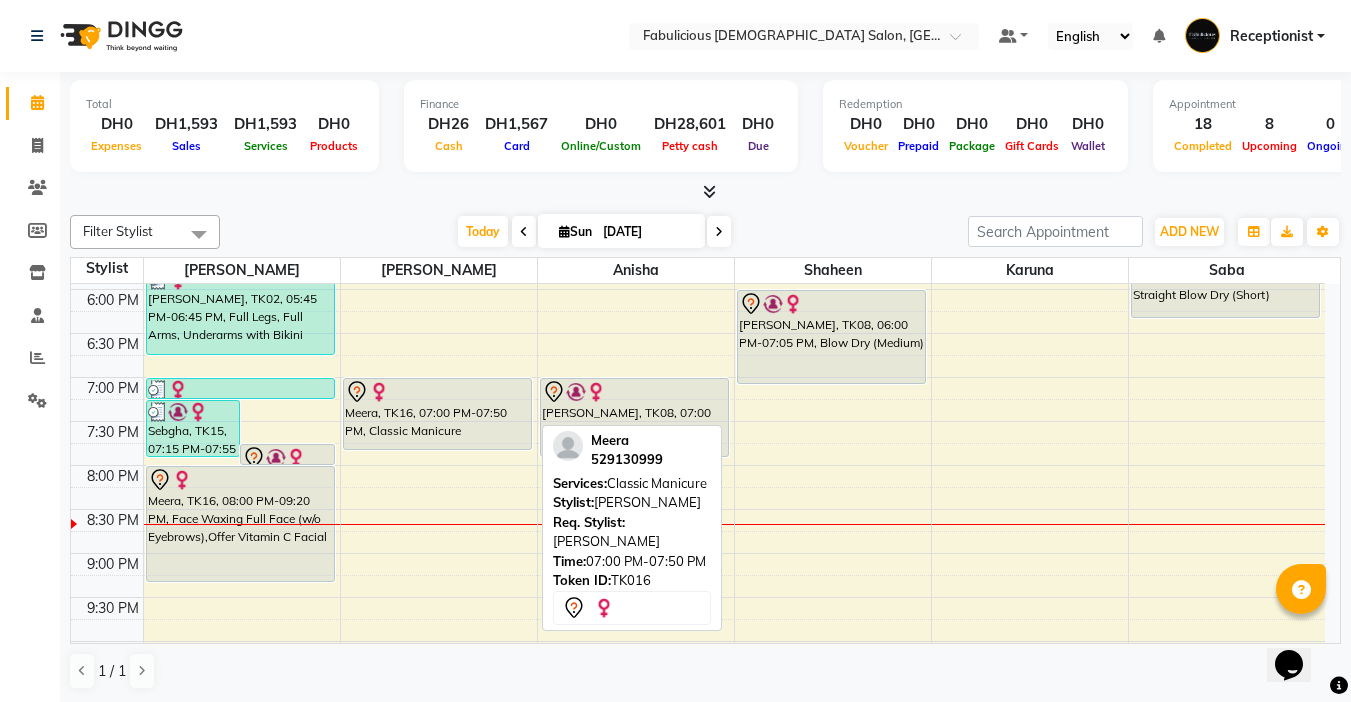 scroll, scrollTop: 800, scrollLeft: 0, axis: vertical 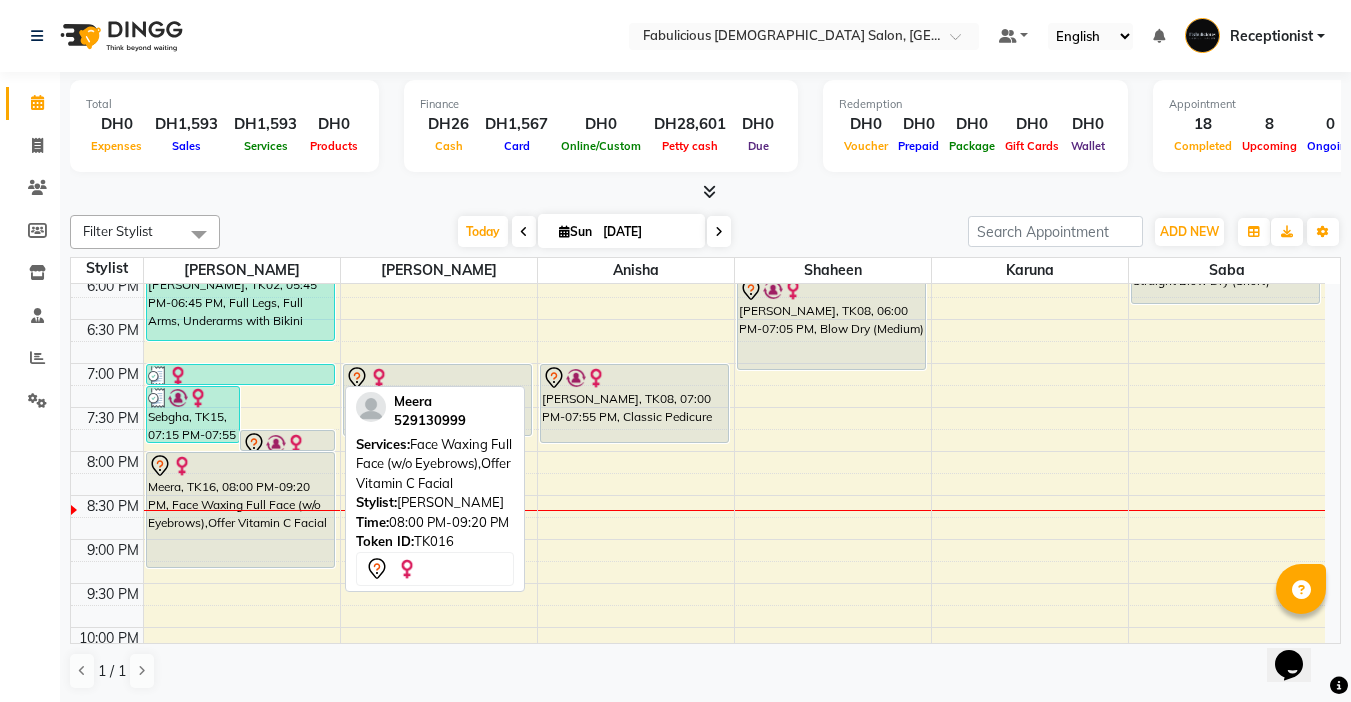 click on "Nimra, TK14, 12:45 PM-01:35 PM, Face Threading Eyebrow,Face Threading Upper Lip,Facial Clean Up     Sona, TK04, 01:30 PM-01:45 PM, Face Threading Upper Lip     Sebgha, TK15, 07:15 PM-07:55 PM, Face Threading Eyebrow,RO24 Half Legs / Half Arms, Underarms with Bikini Wax             [PERSON_NAME], TK08, 07:45 PM-08:00 PM, Face Threading Upper Lip,Face Threading Forehead     Fatima, TK07, 11:30 AM-11:45 AM, Face Threading Eyebrow,Face Threading Upper Lip     Kumari, TK06, 11:45 AM-12:00 PM, Face Threading Eyebrow     Thili, TK01, 12:00 PM-12:25 PM, Face Threading Eyebrow     Sadia, TK13, 02:30 PM-02:45 PM, Face Threading Eyebrow,Face Waxing Upper Lip     [PERSON_NAME], TK05, 04:30 PM-04:45 PM, Face Threading Upper Lip             swarna, TK03, 05:00 PM-05:25 PM, Face Threading Eyebrow     [PERSON_NAME], TK02, 05:45 PM-06:45 PM, Full Legs, Full Arms, Underarms with Bikini     Rosney, TK17, 07:00 PM-07:15 PM, Face Threading Eyebrow" at bounding box center [242, 143] 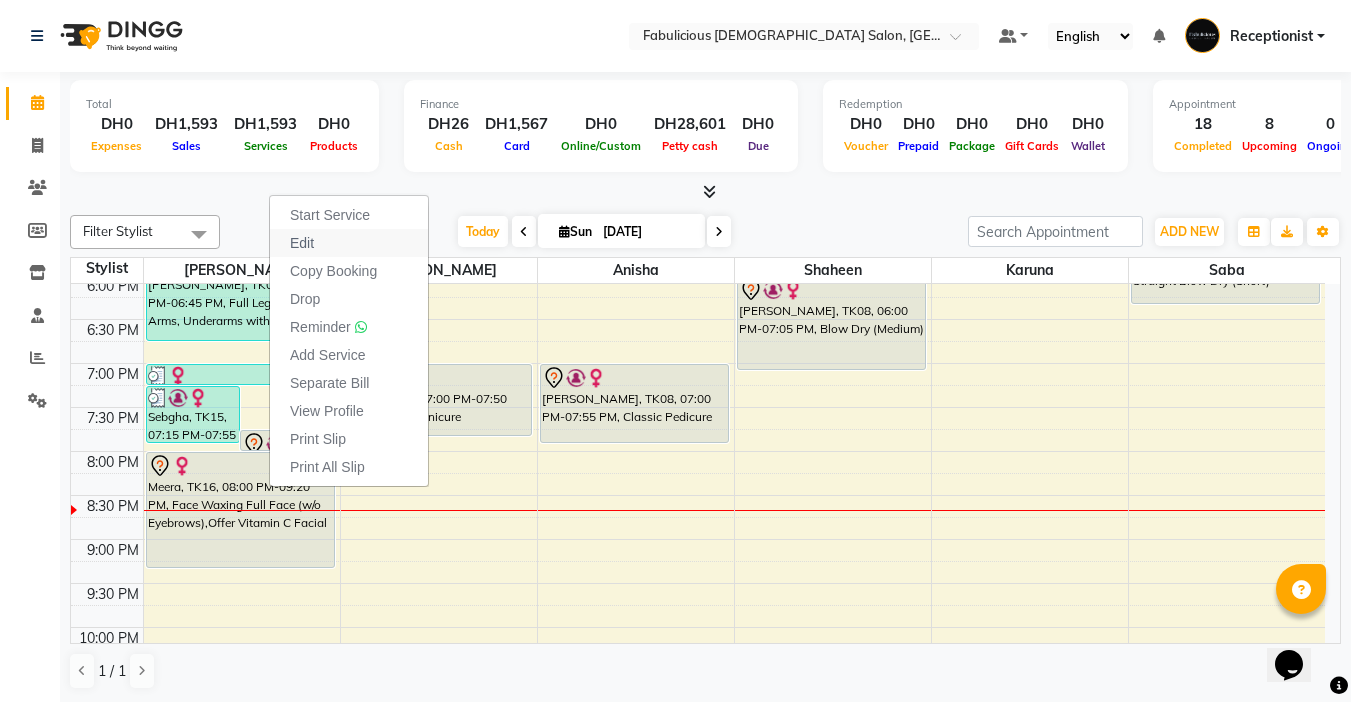 click on "Edit" at bounding box center [349, 243] 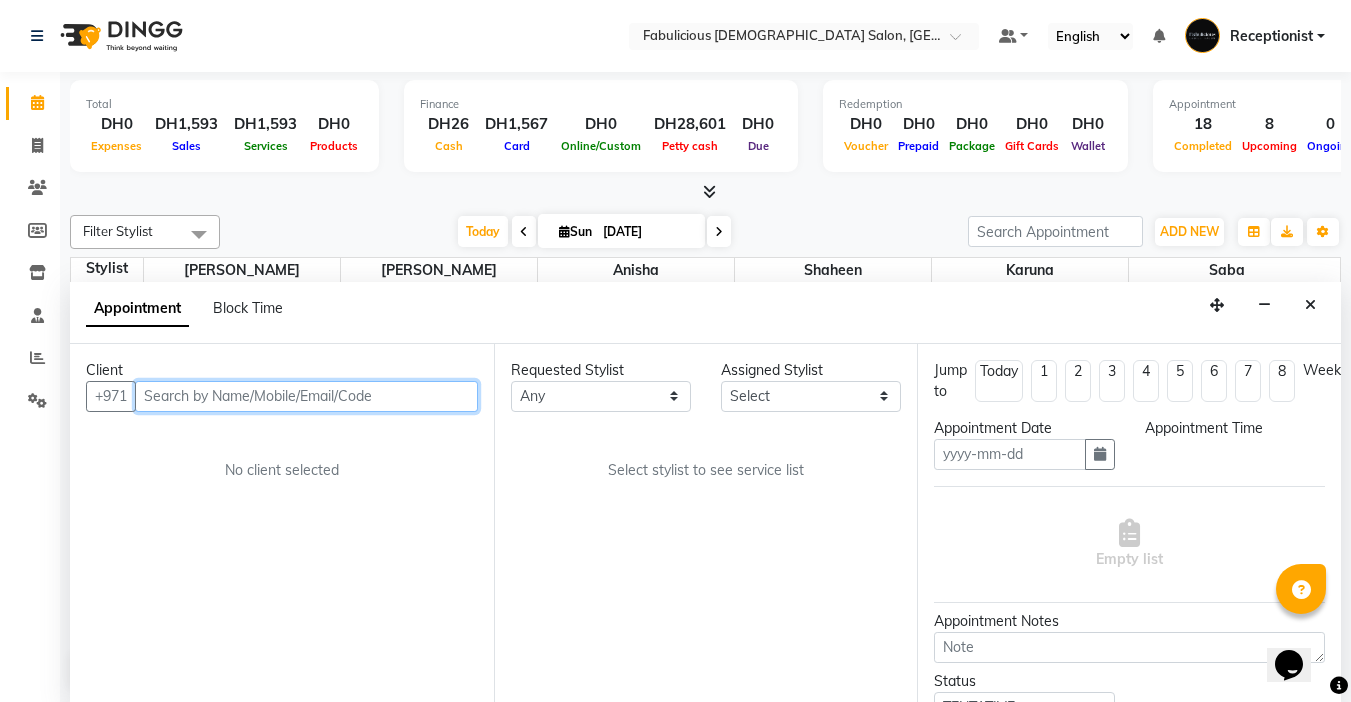 type on "[DATE]" 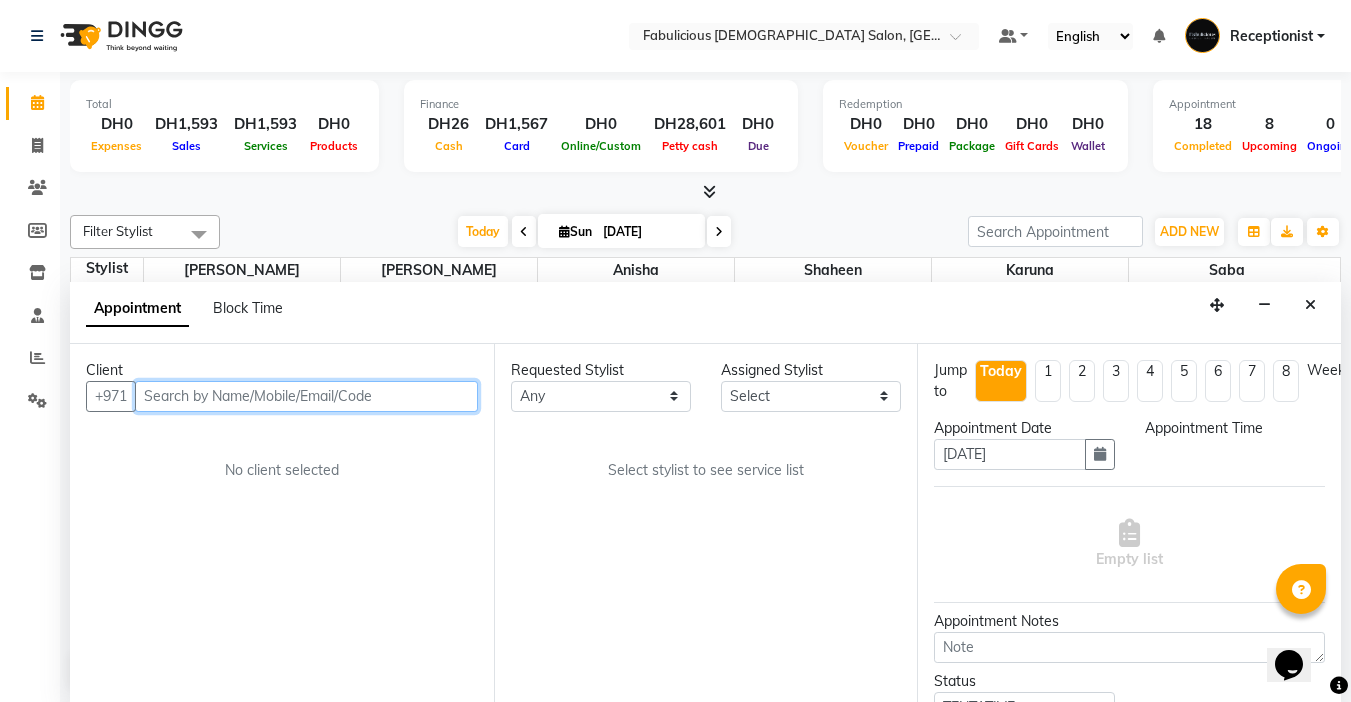 scroll, scrollTop: 1, scrollLeft: 0, axis: vertical 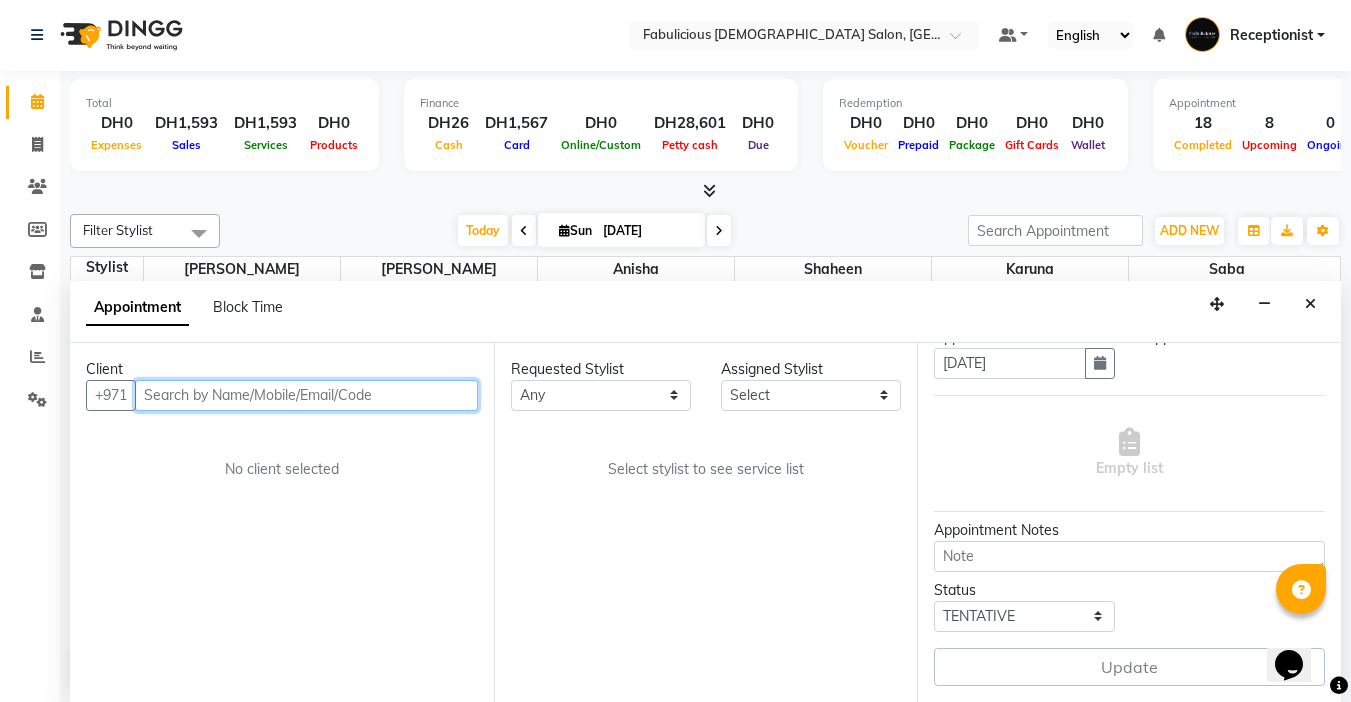 select on "1140" 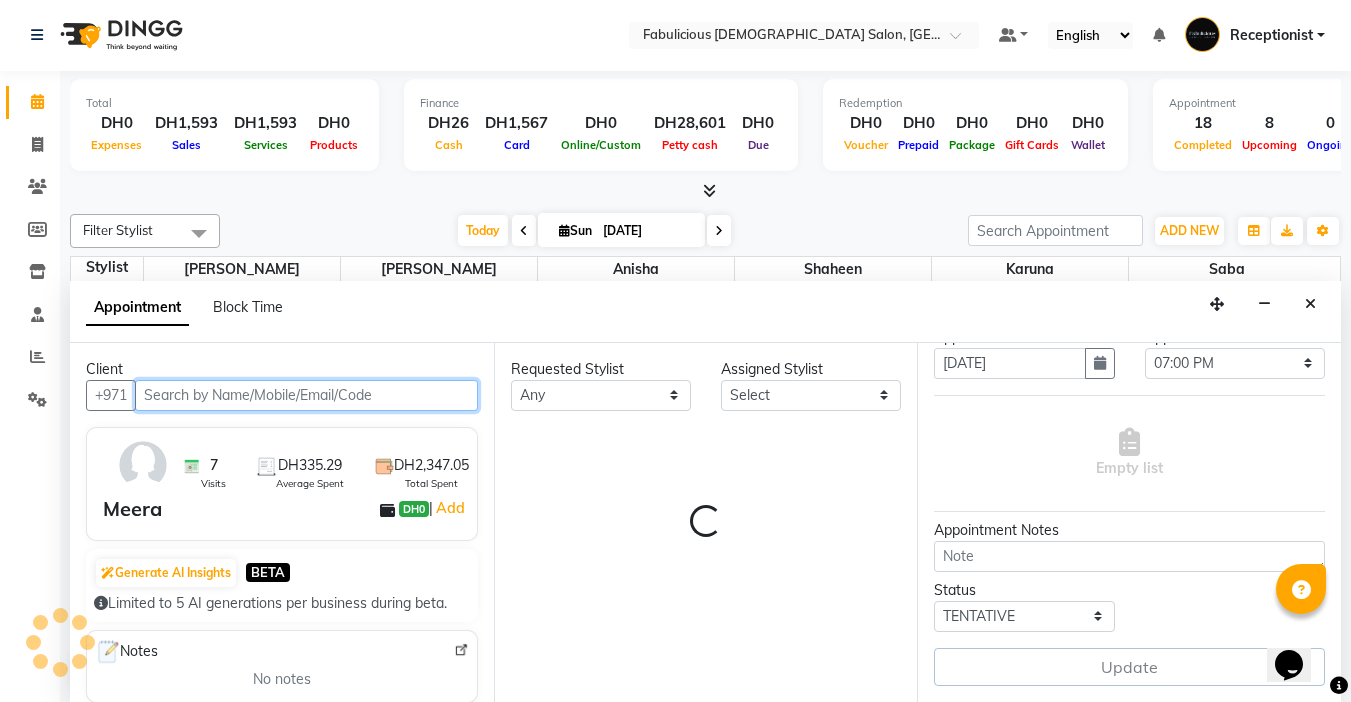 select on "11627" 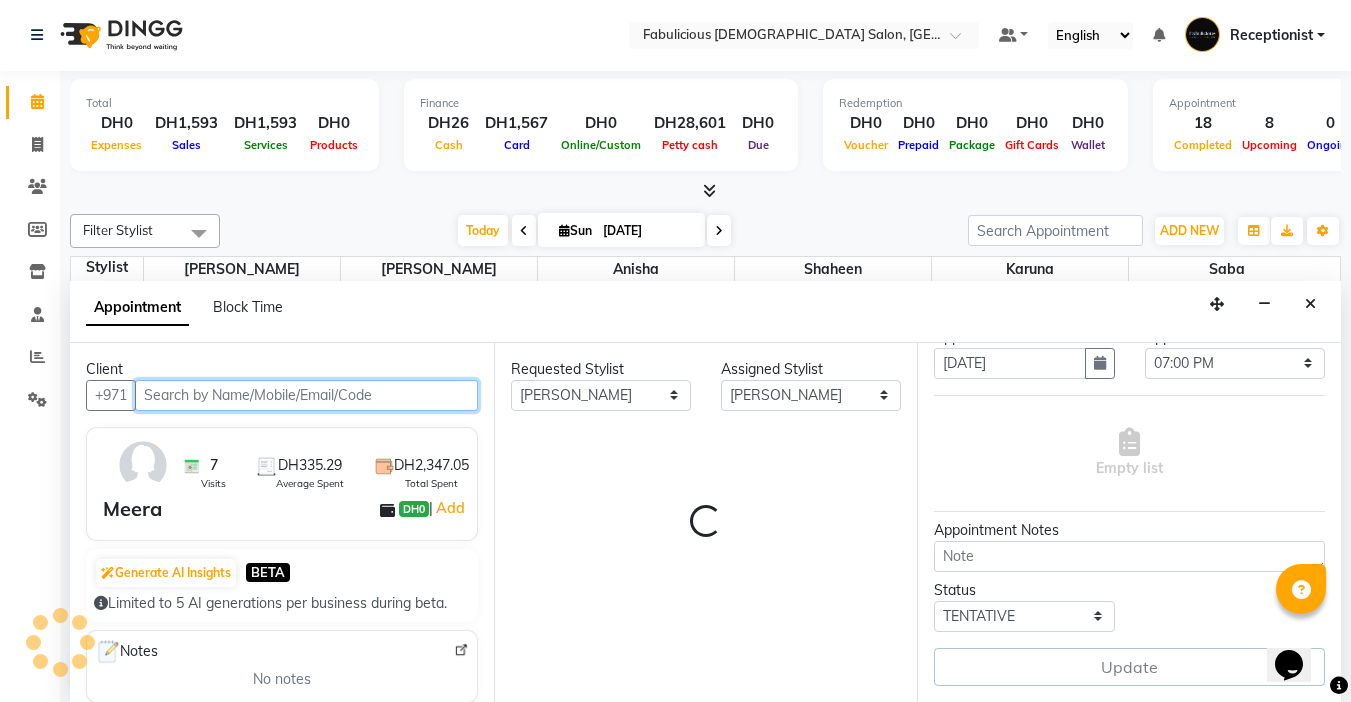 scroll, scrollTop: 960, scrollLeft: 0, axis: vertical 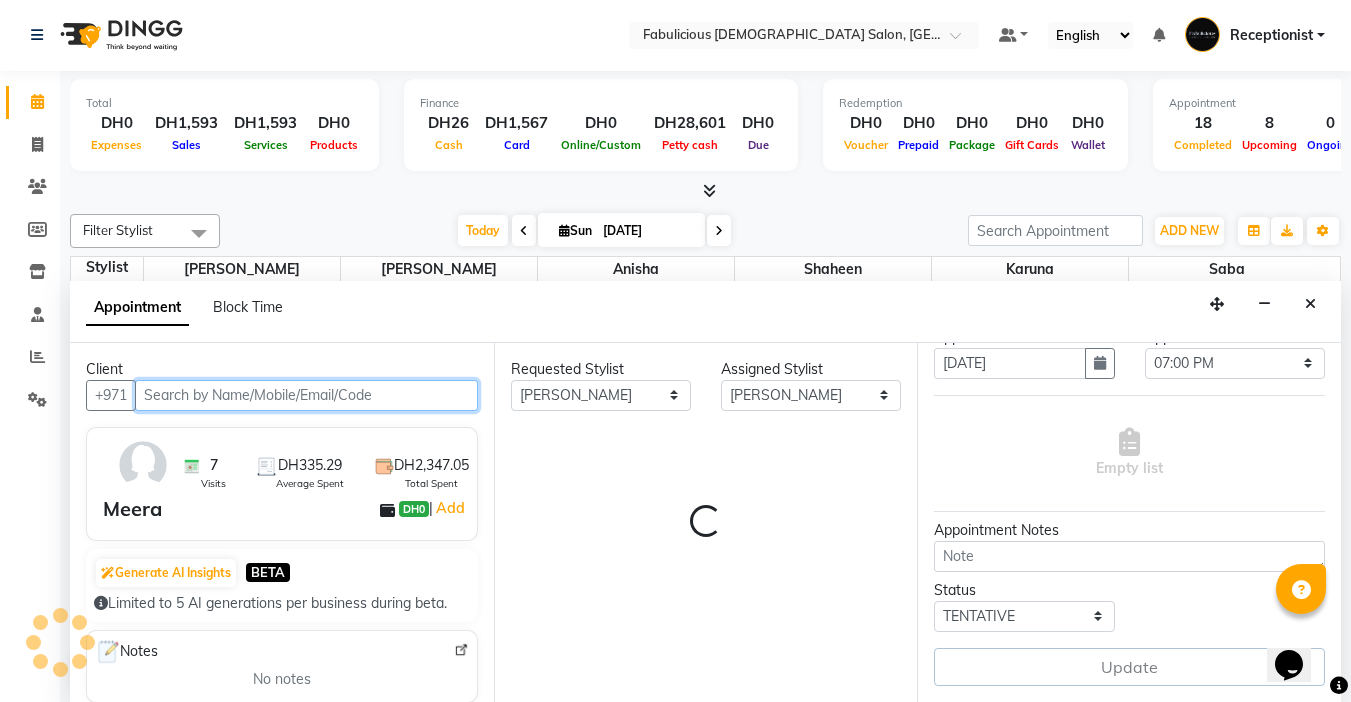 select on "1134" 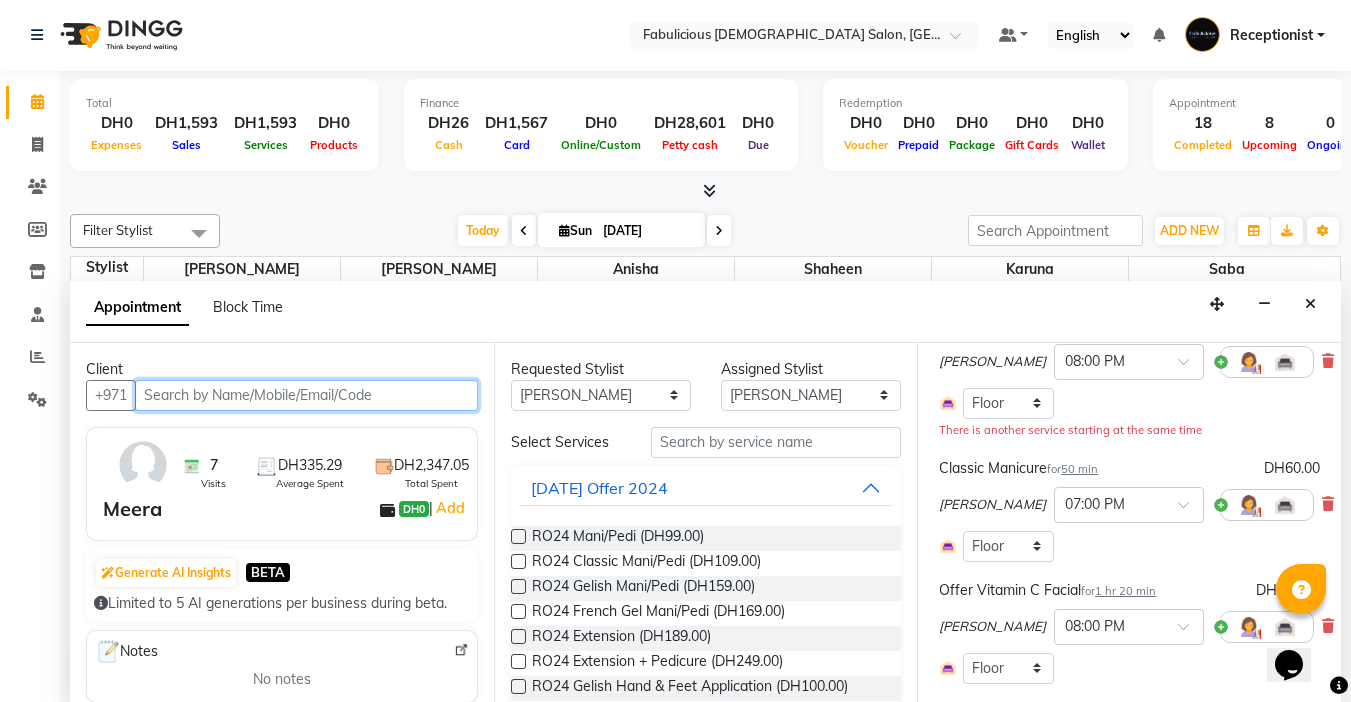 scroll, scrollTop: 305, scrollLeft: 0, axis: vertical 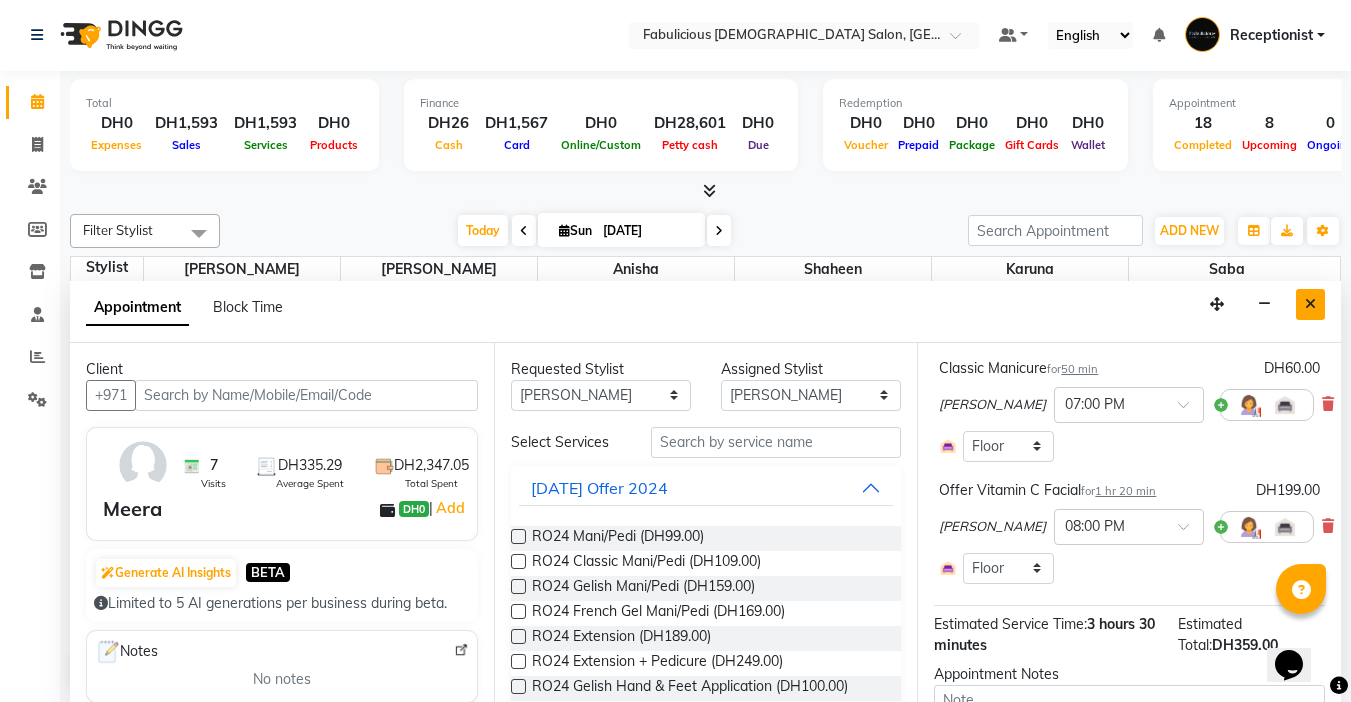 click at bounding box center [1310, 304] 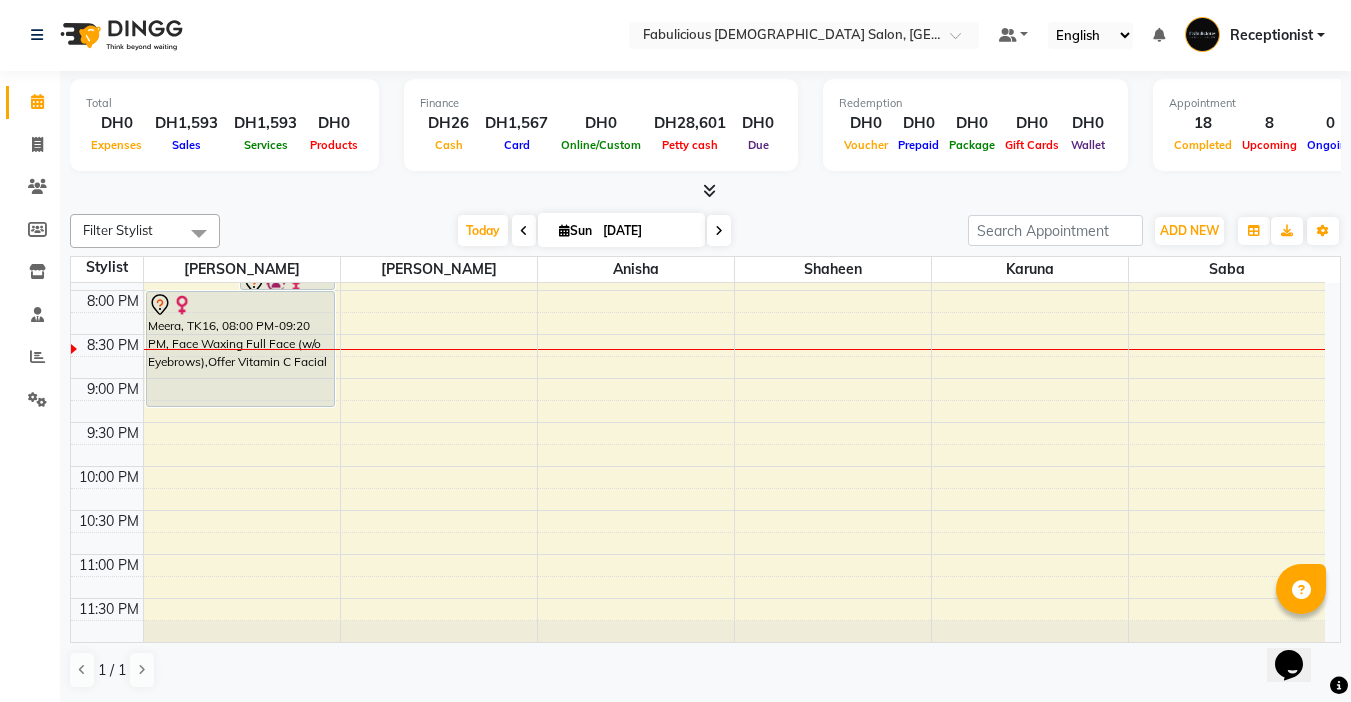 scroll, scrollTop: 860, scrollLeft: 0, axis: vertical 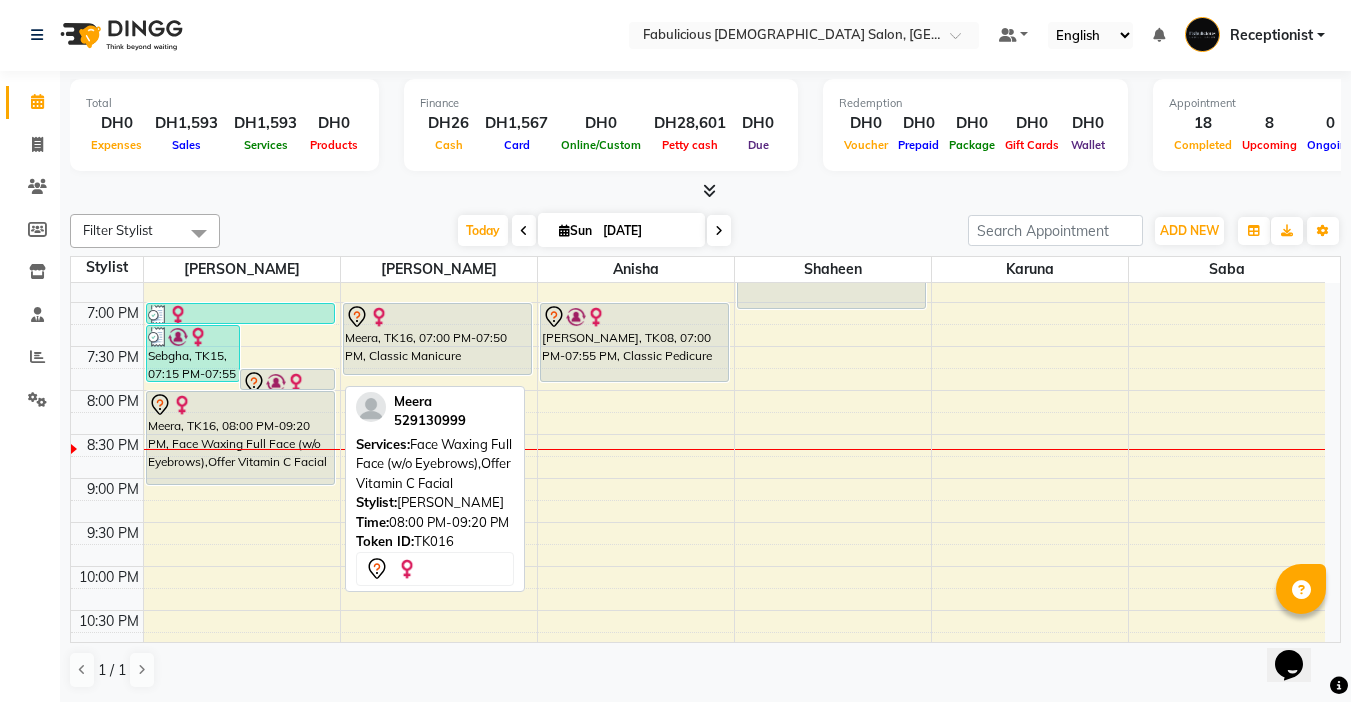 drag, startPoint x: 265, startPoint y: 504, endPoint x: 282, endPoint y: 493, distance: 20.248457 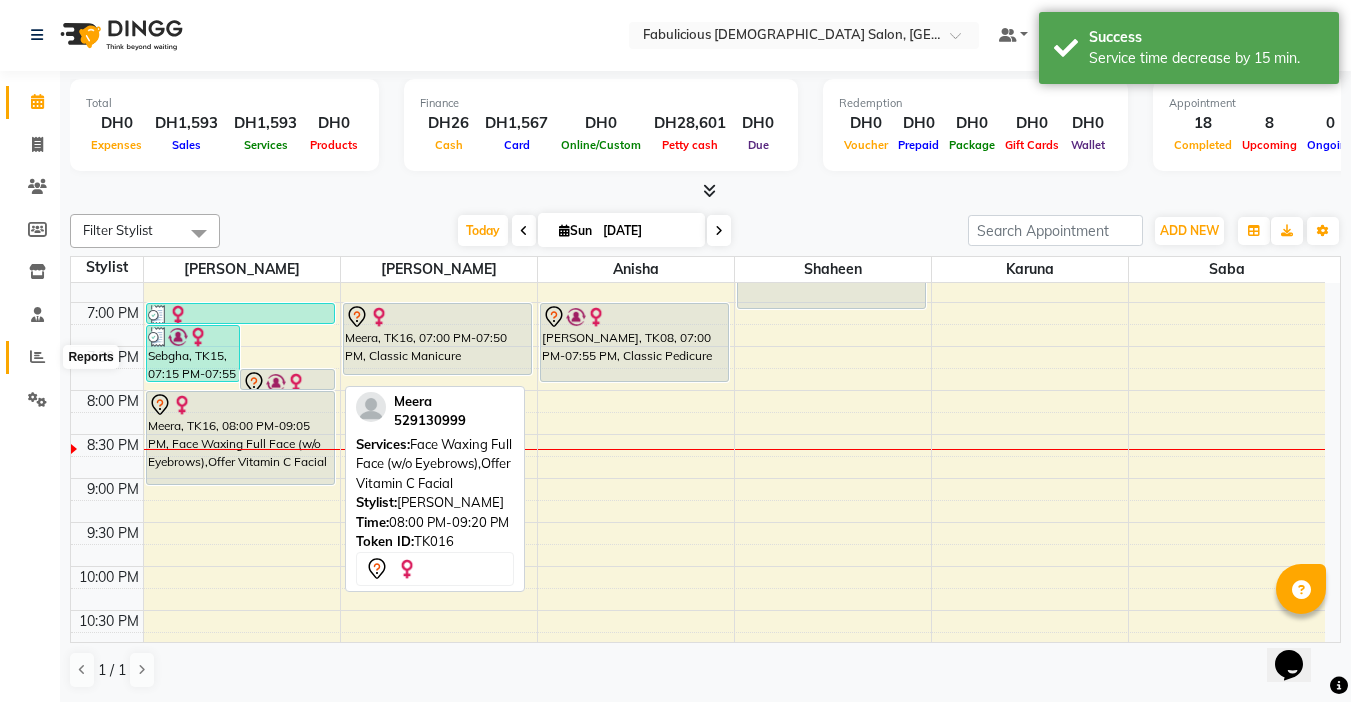 scroll, scrollTop: 0, scrollLeft: 0, axis: both 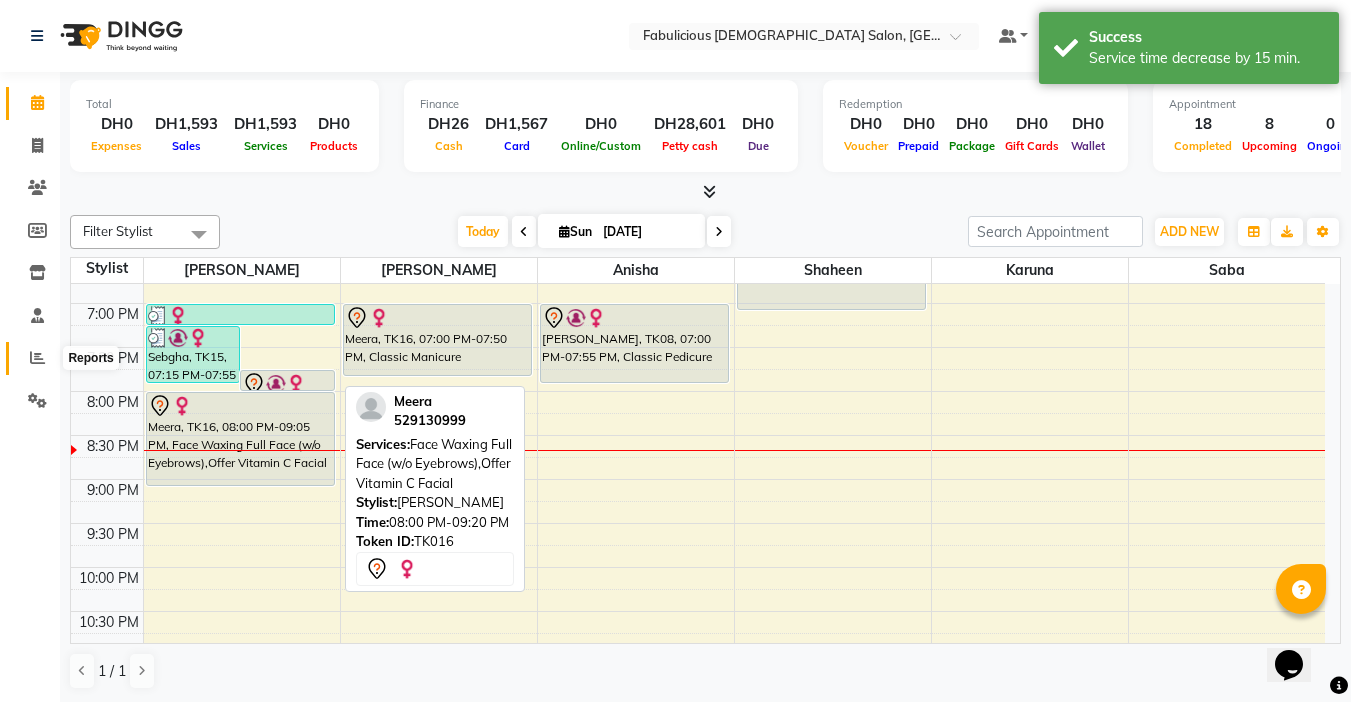 click 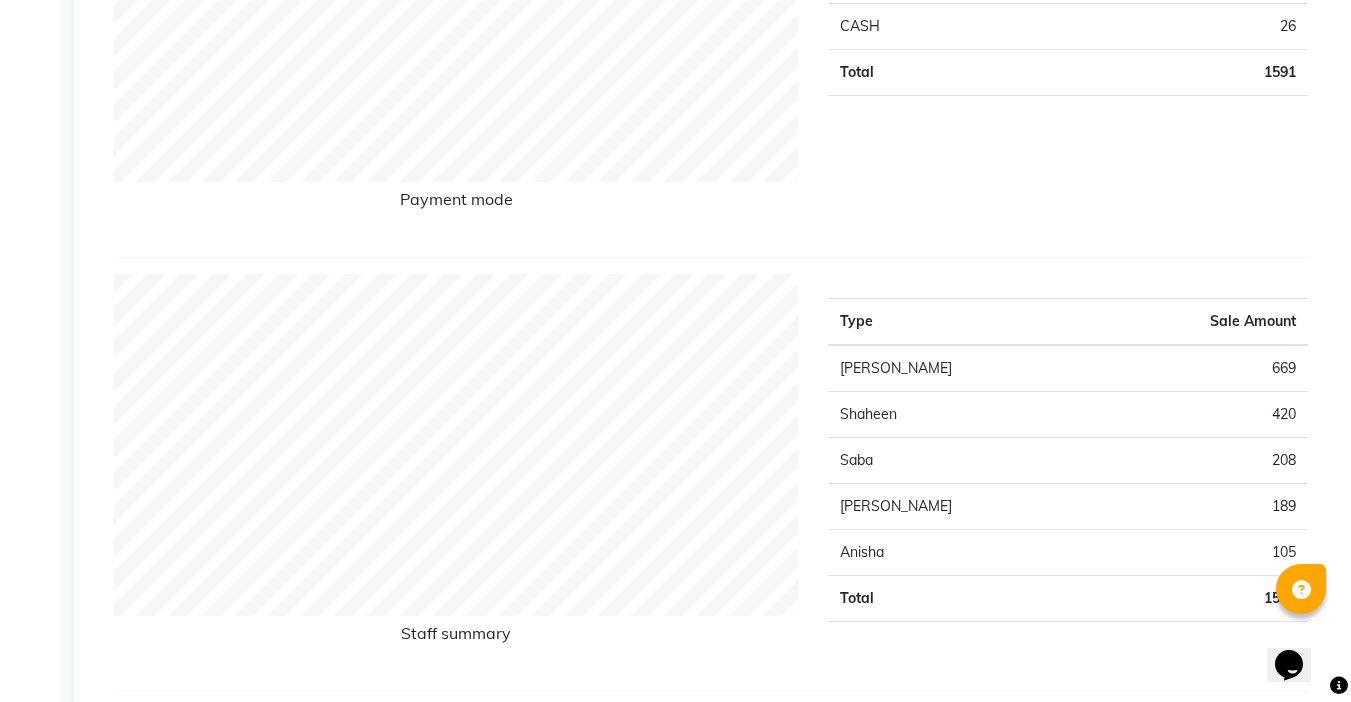 scroll, scrollTop: 100, scrollLeft: 0, axis: vertical 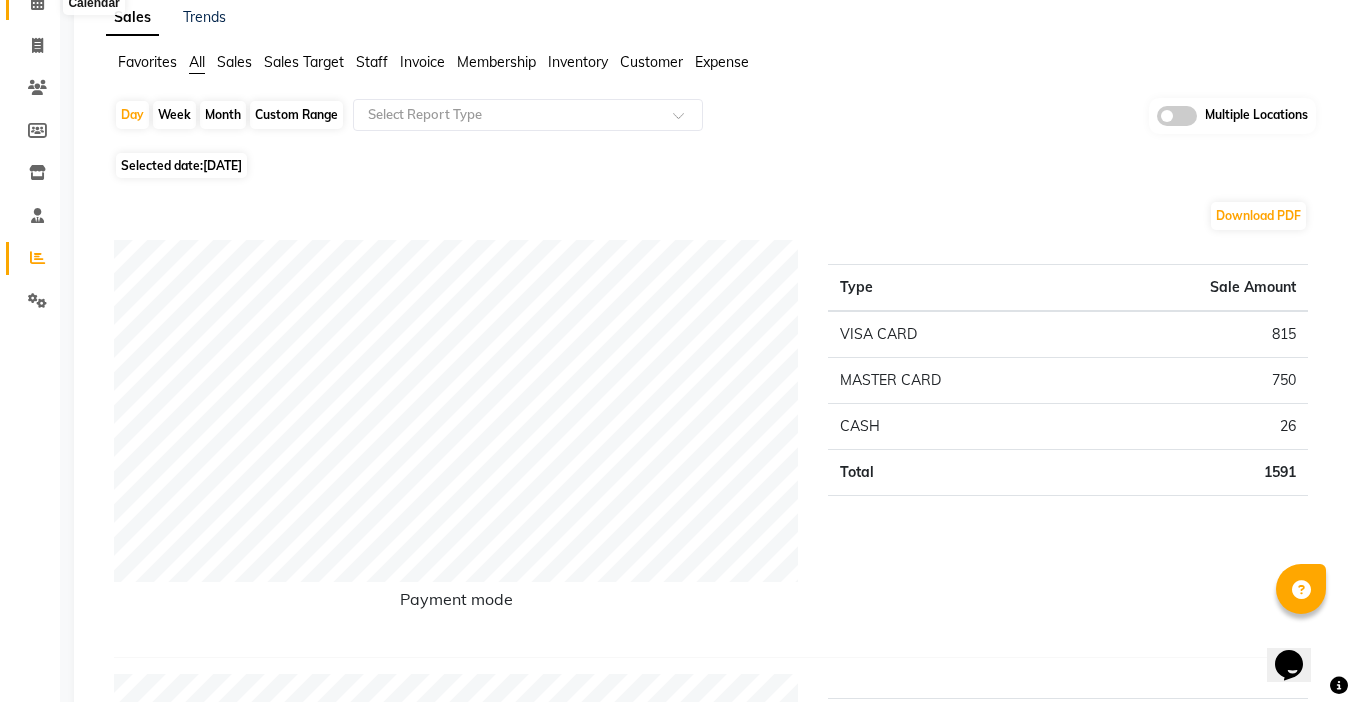 click 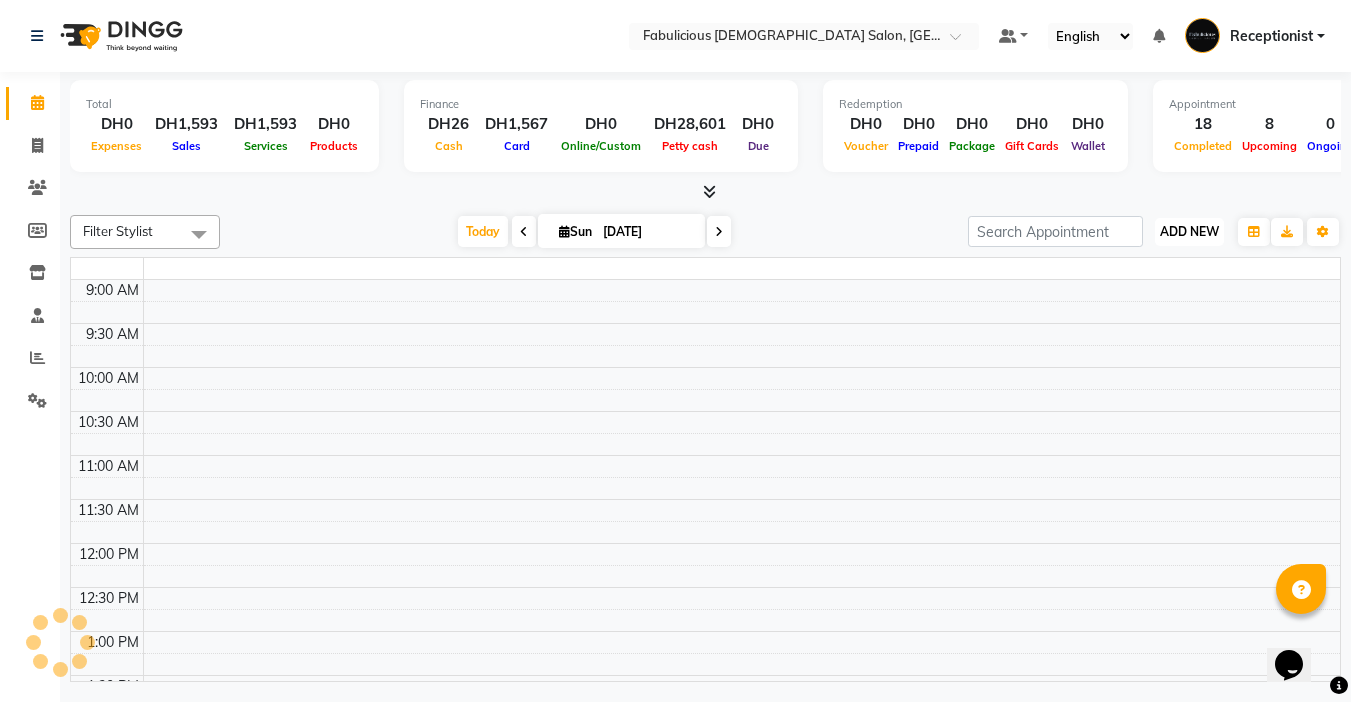 click on "ADD NEW" at bounding box center (1189, 231) 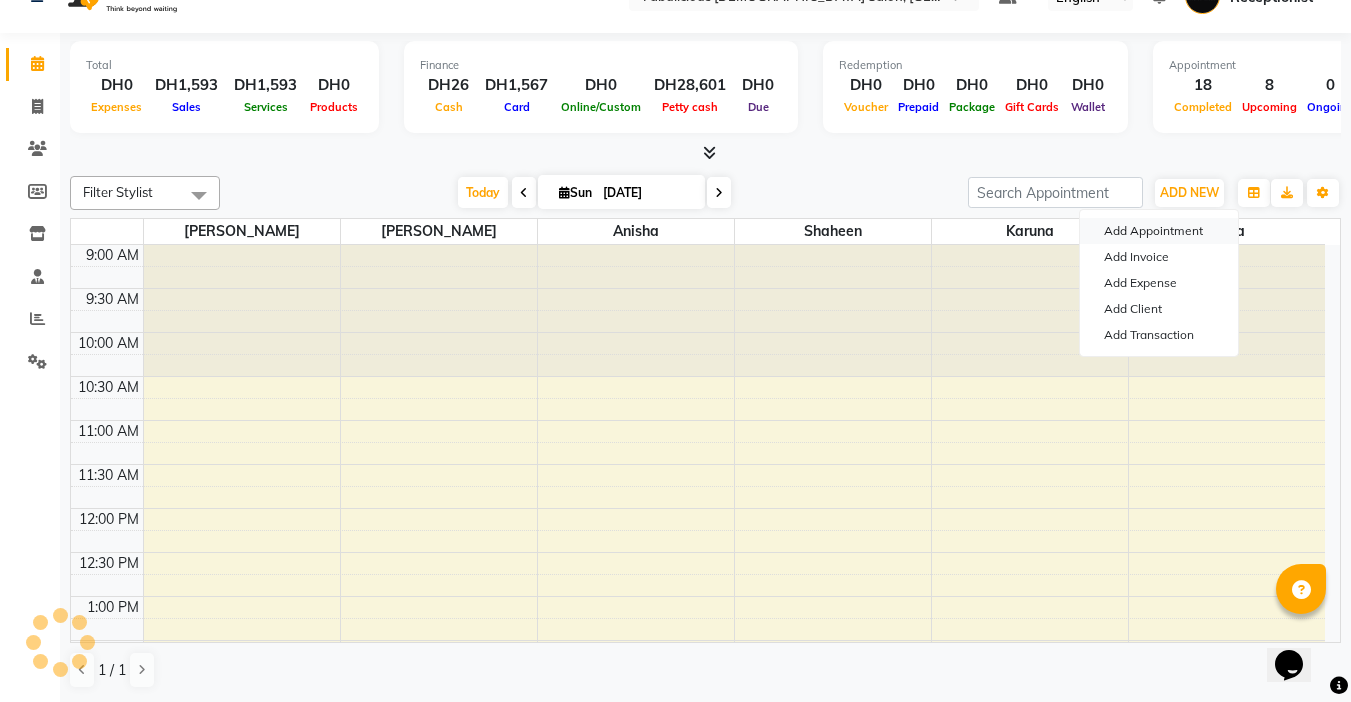 click on "Add Appointment" at bounding box center [1159, 231] 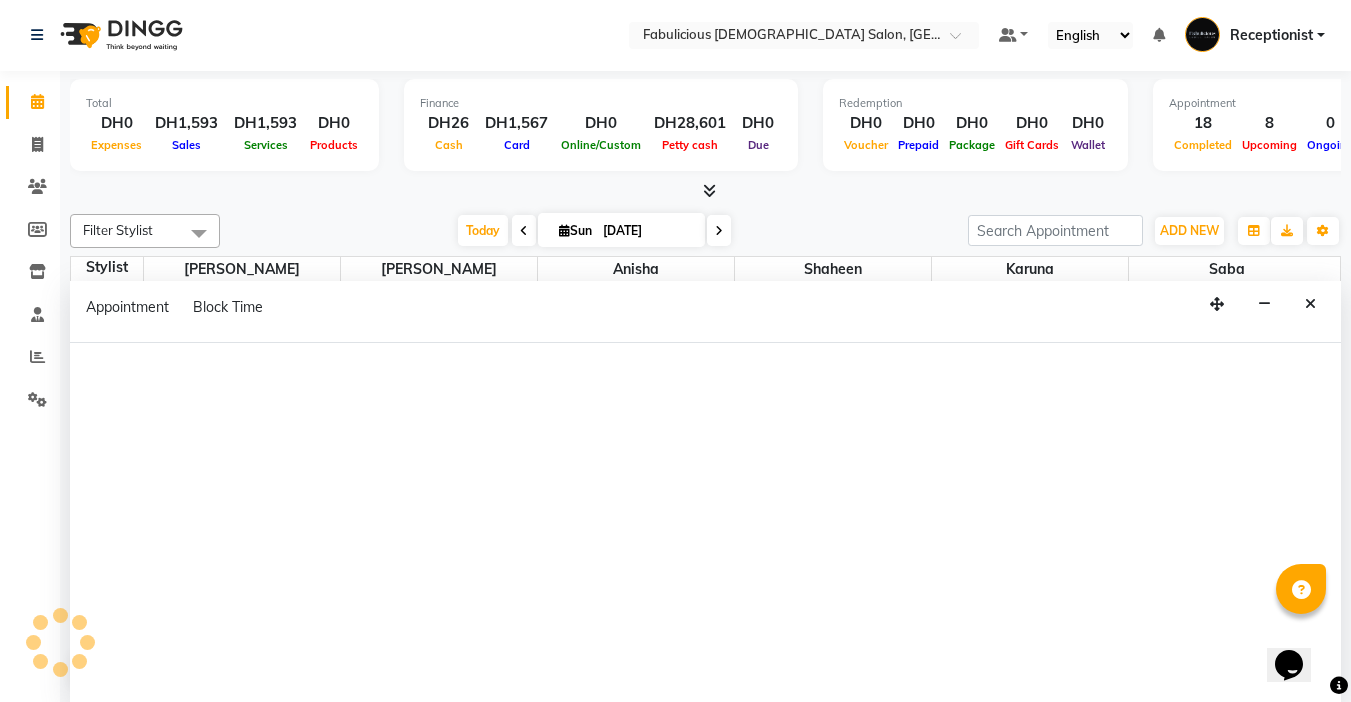 scroll, scrollTop: 0, scrollLeft: 0, axis: both 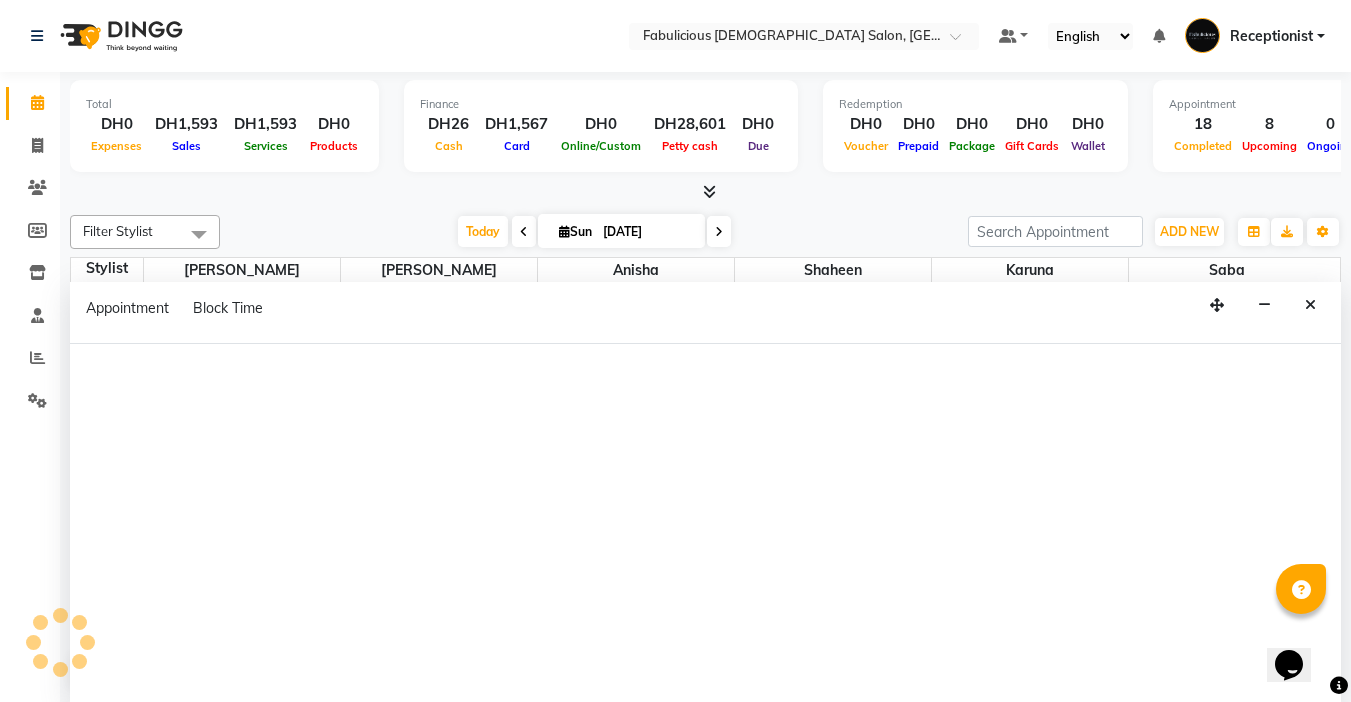 select on "tentative" 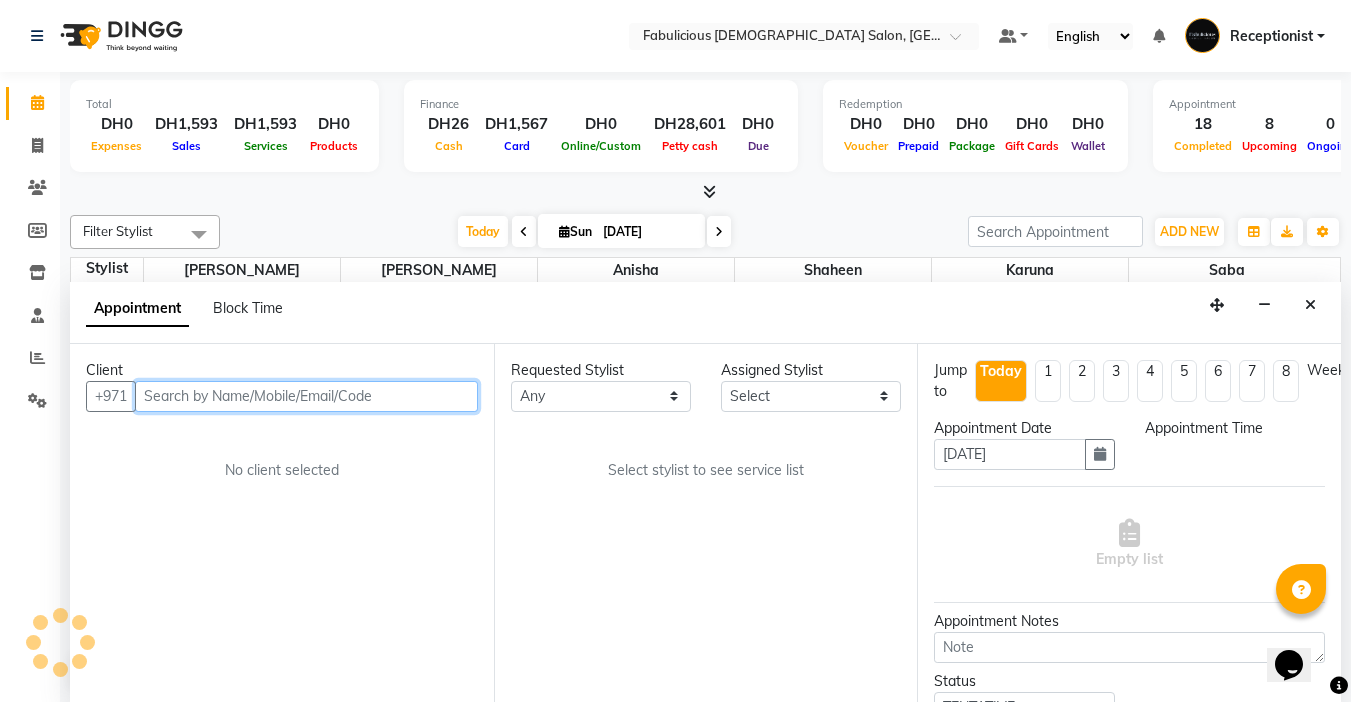 click at bounding box center (306, 396) 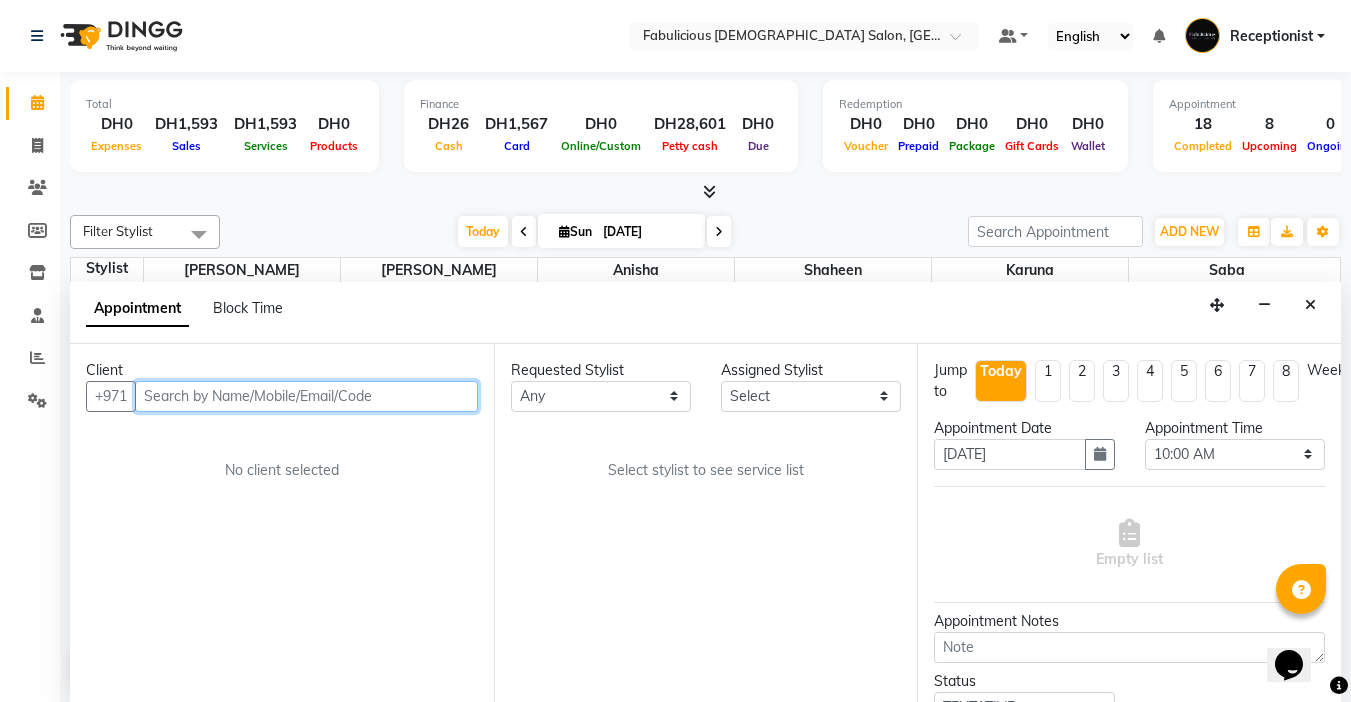 scroll, scrollTop: 1, scrollLeft: 0, axis: vertical 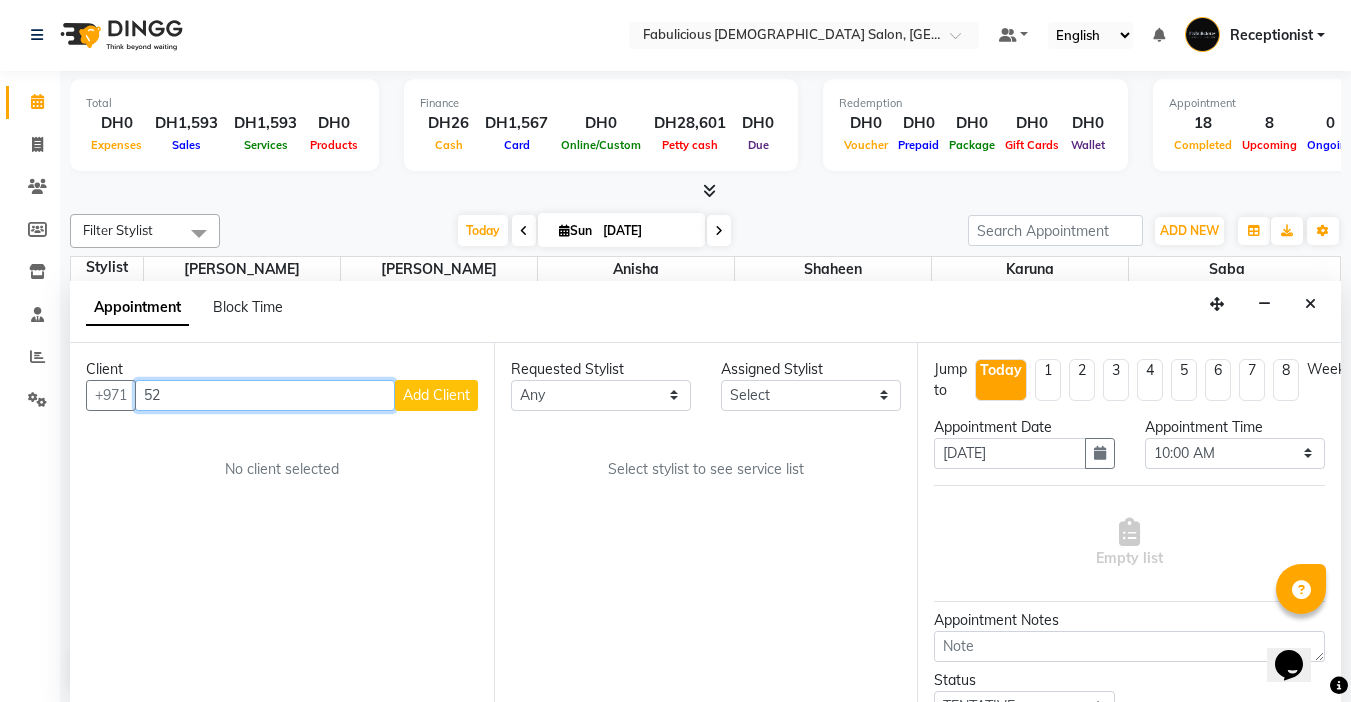 type on "5" 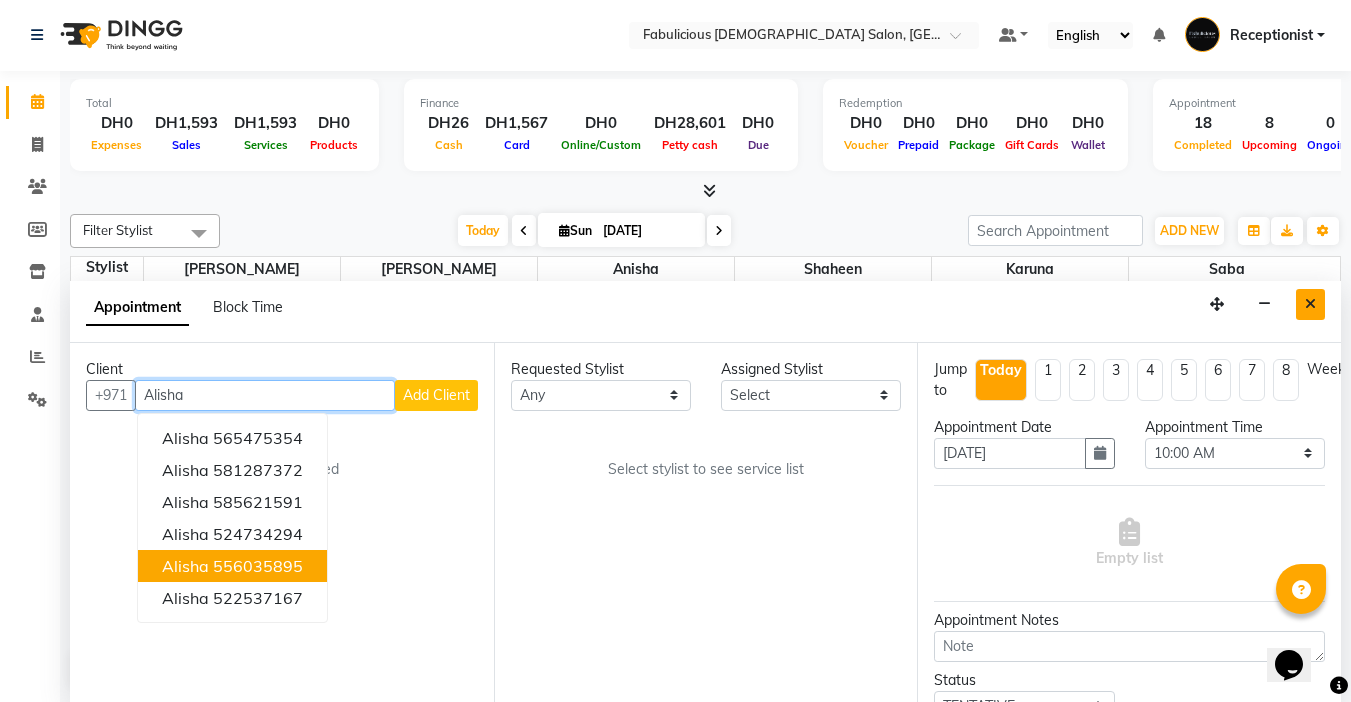 type on "Alisha" 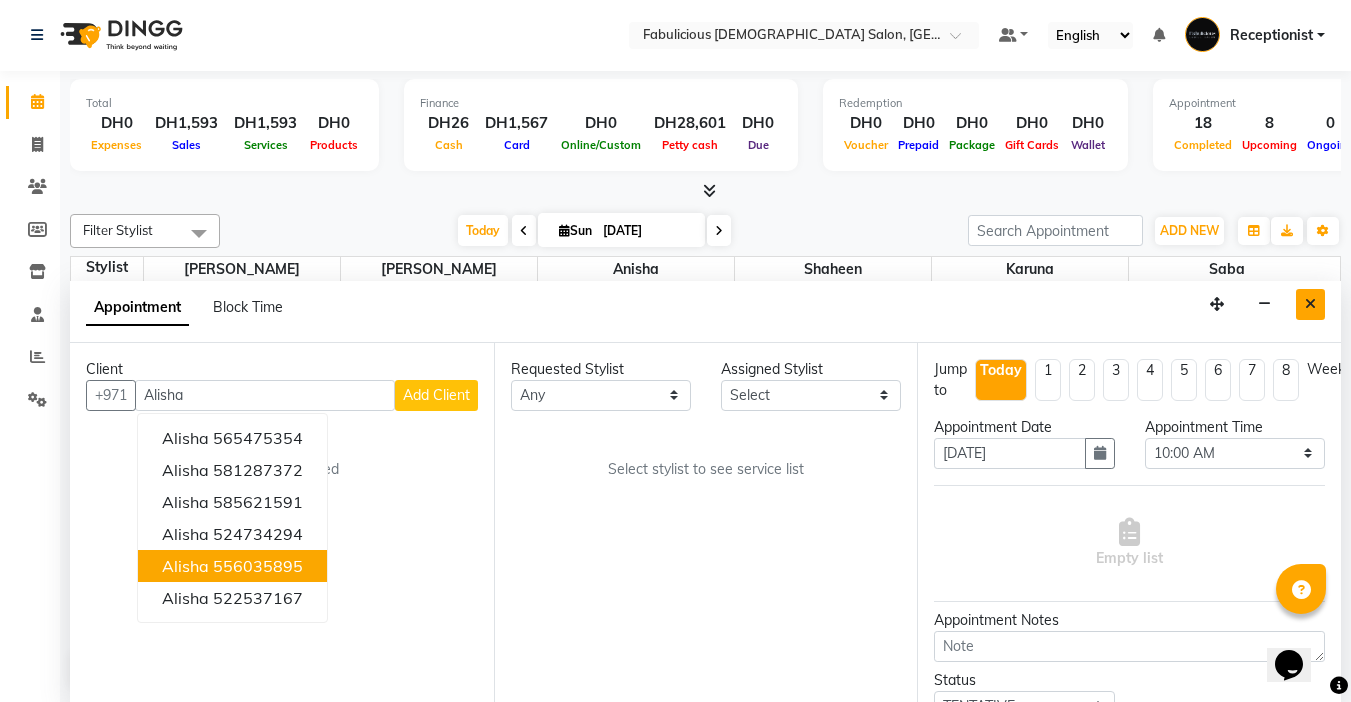 drag, startPoint x: 1318, startPoint y: 303, endPoint x: 782, endPoint y: 180, distance: 549.9318 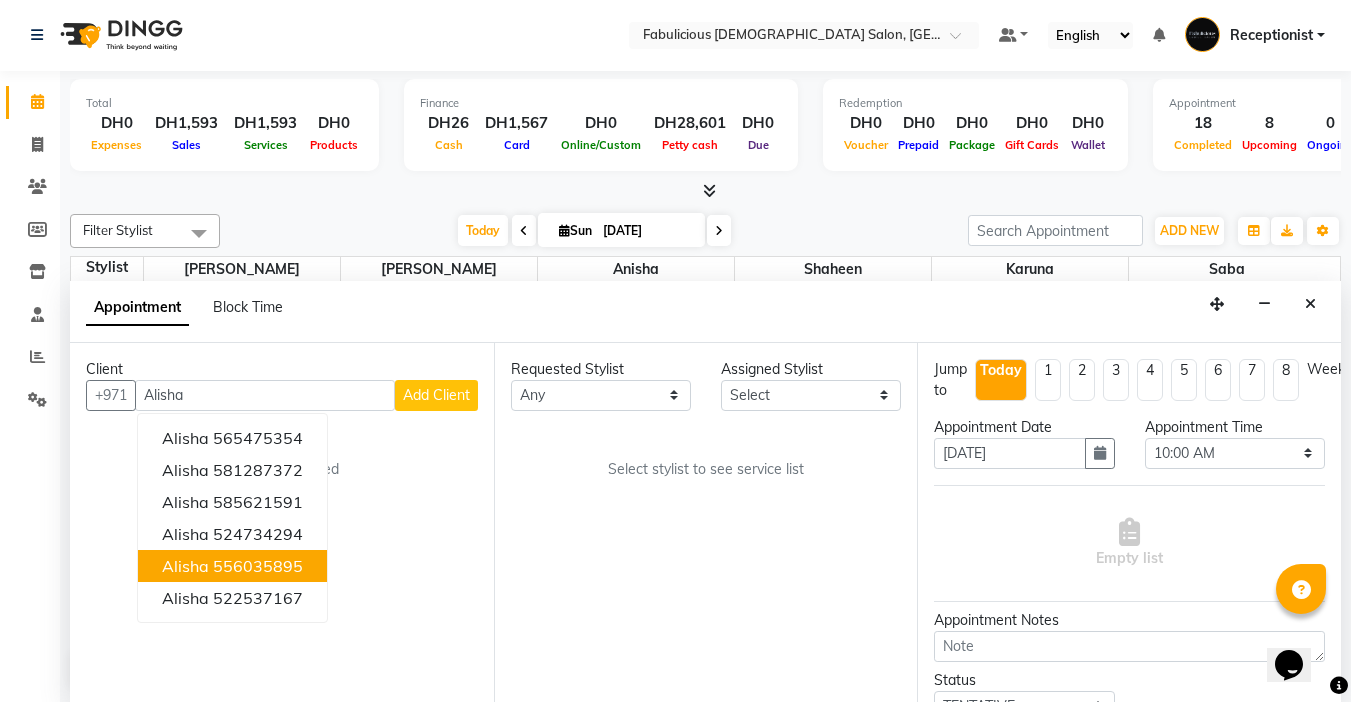 click at bounding box center [1310, 304] 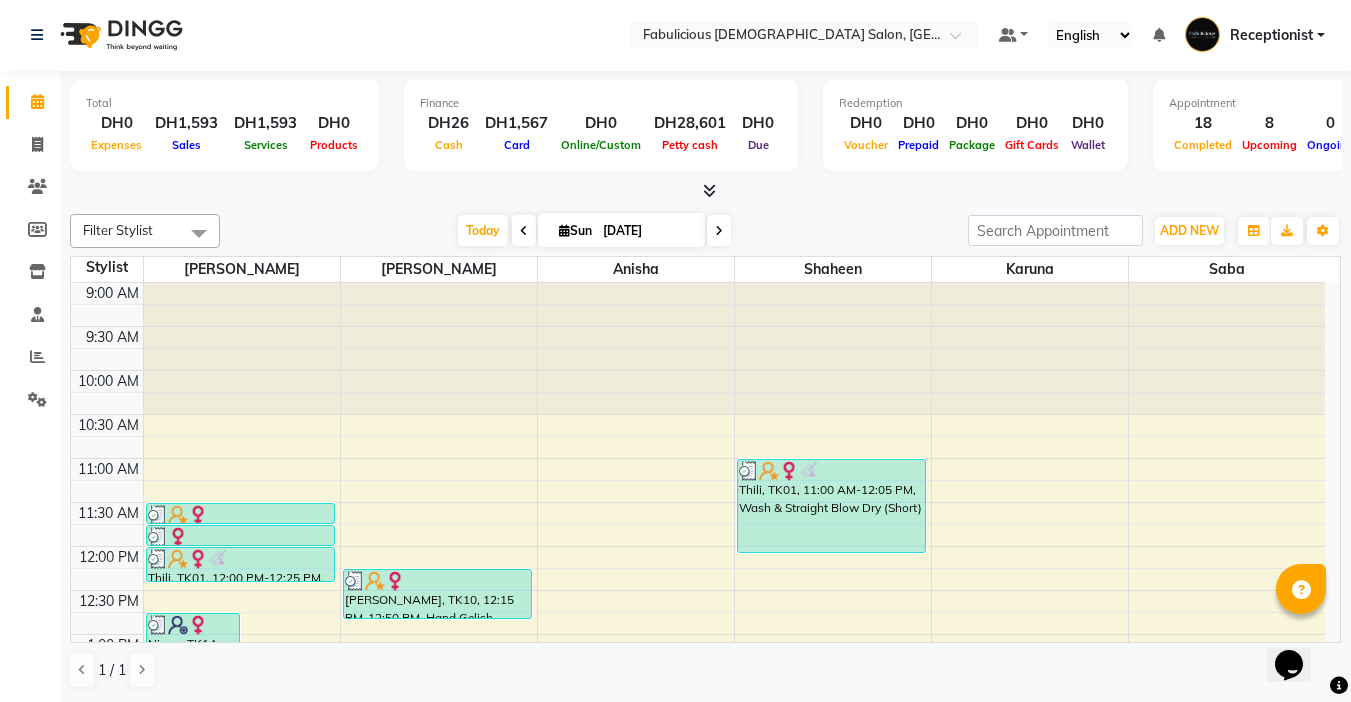 click at bounding box center [564, 230] 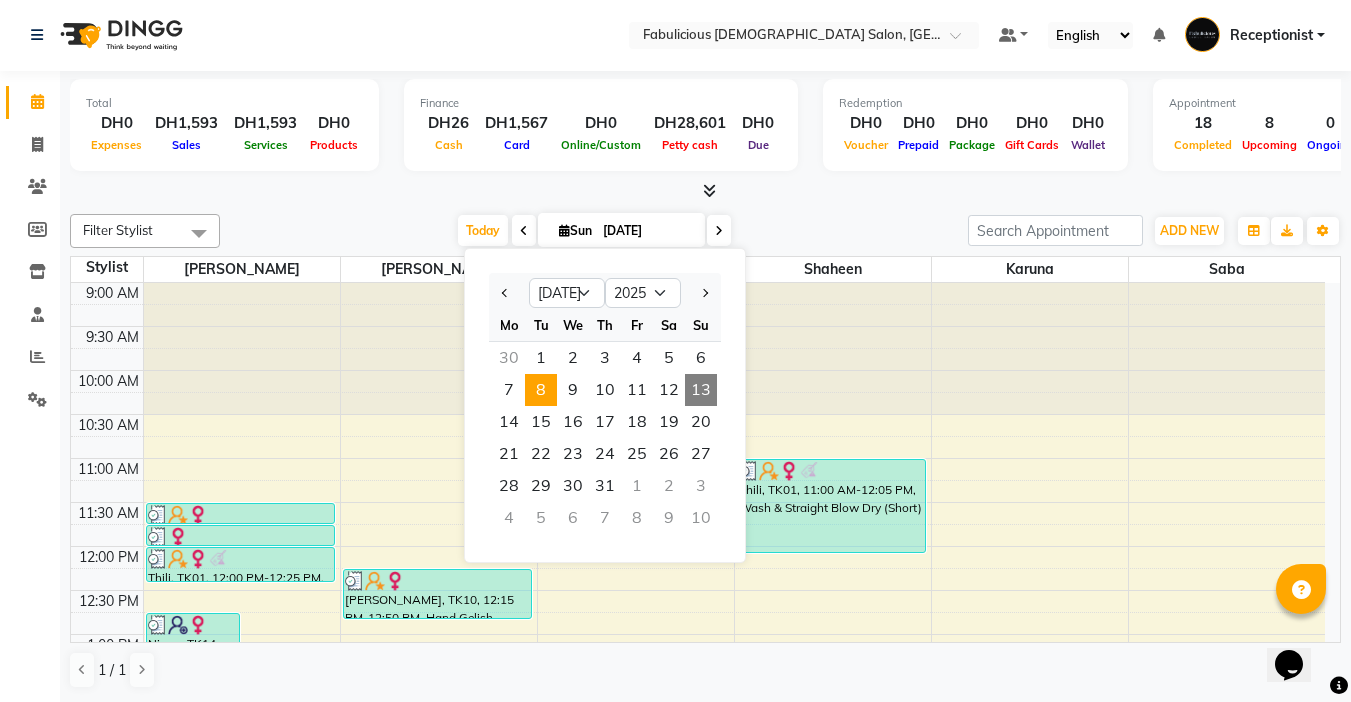 click on "8" at bounding box center [541, 390] 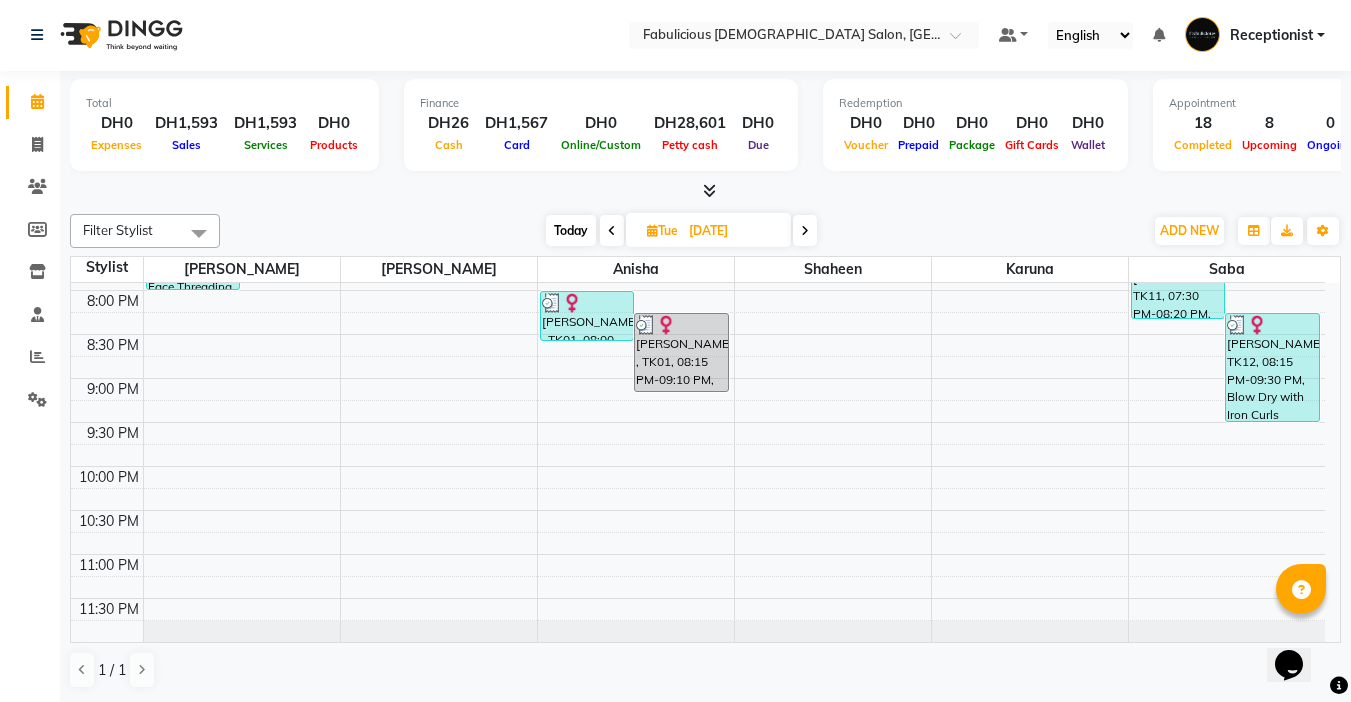 scroll, scrollTop: 860, scrollLeft: 0, axis: vertical 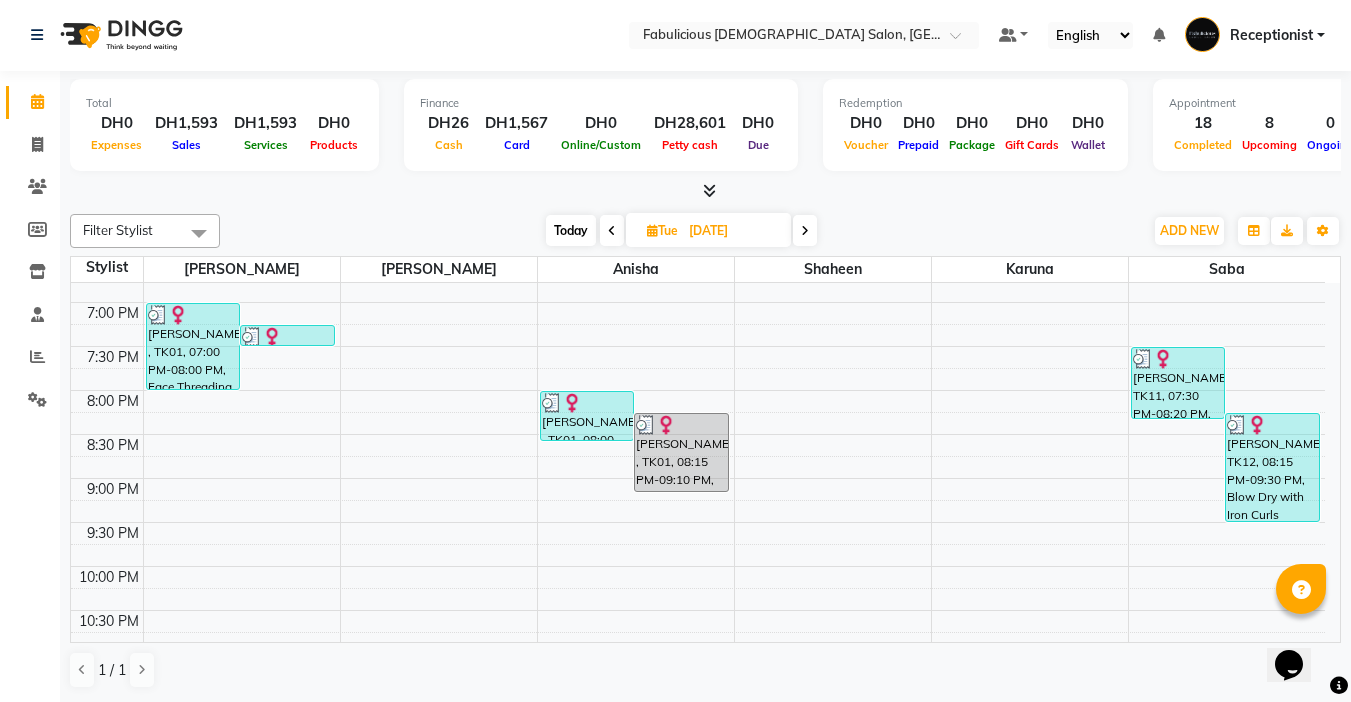 click at bounding box center (652, 230) 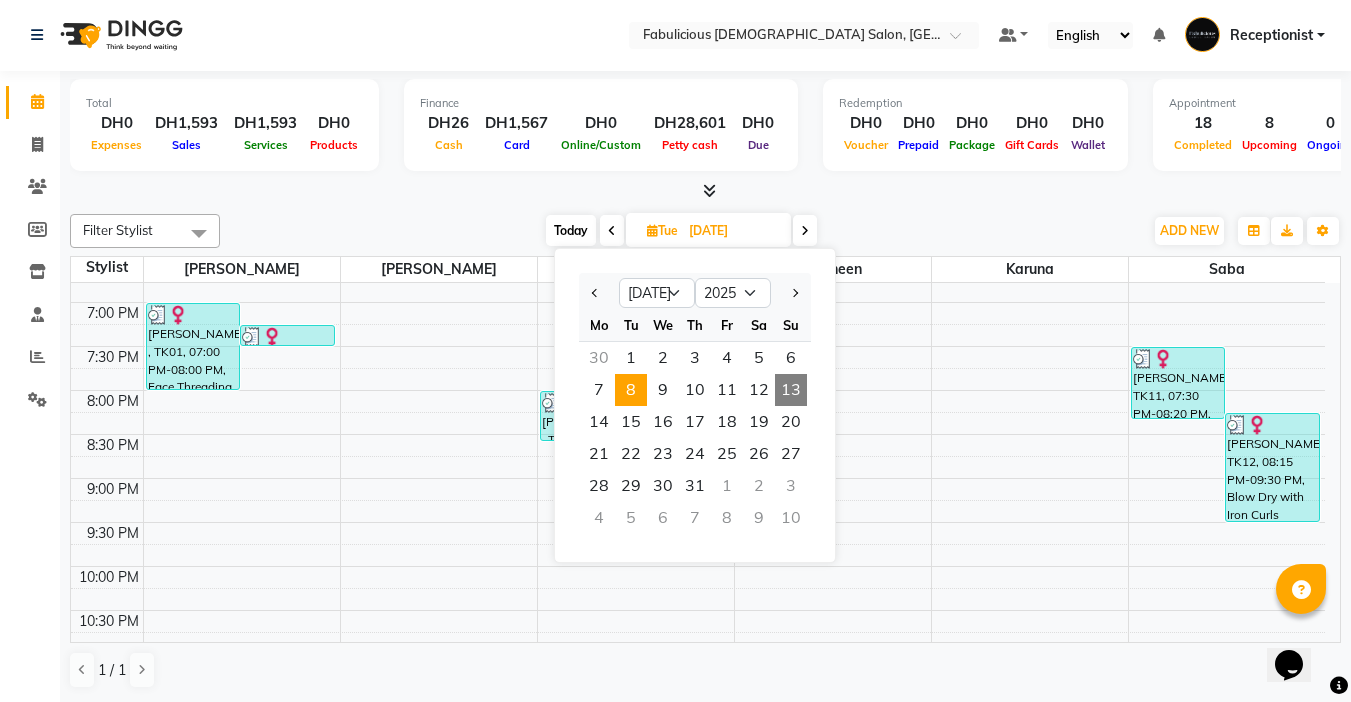 click on "13" at bounding box center [791, 390] 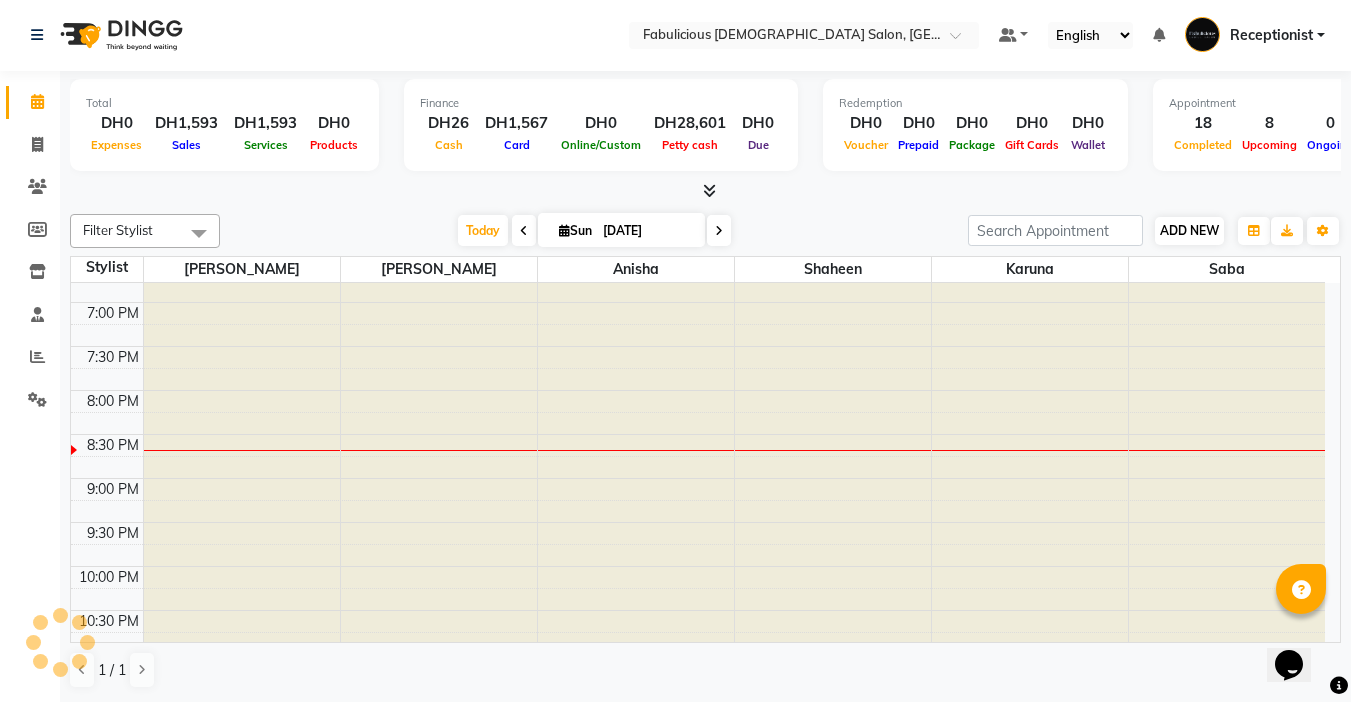 scroll, scrollTop: 960, scrollLeft: 0, axis: vertical 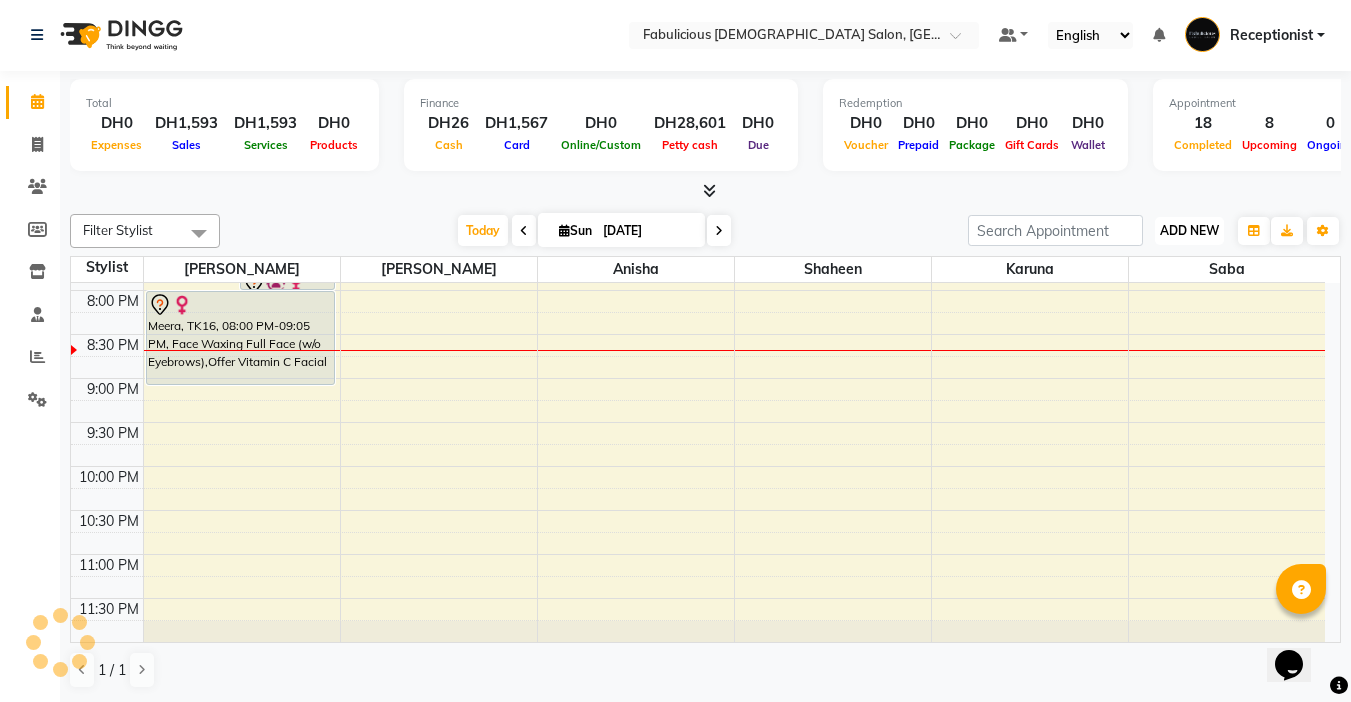 click on "ADD NEW" at bounding box center [1189, 230] 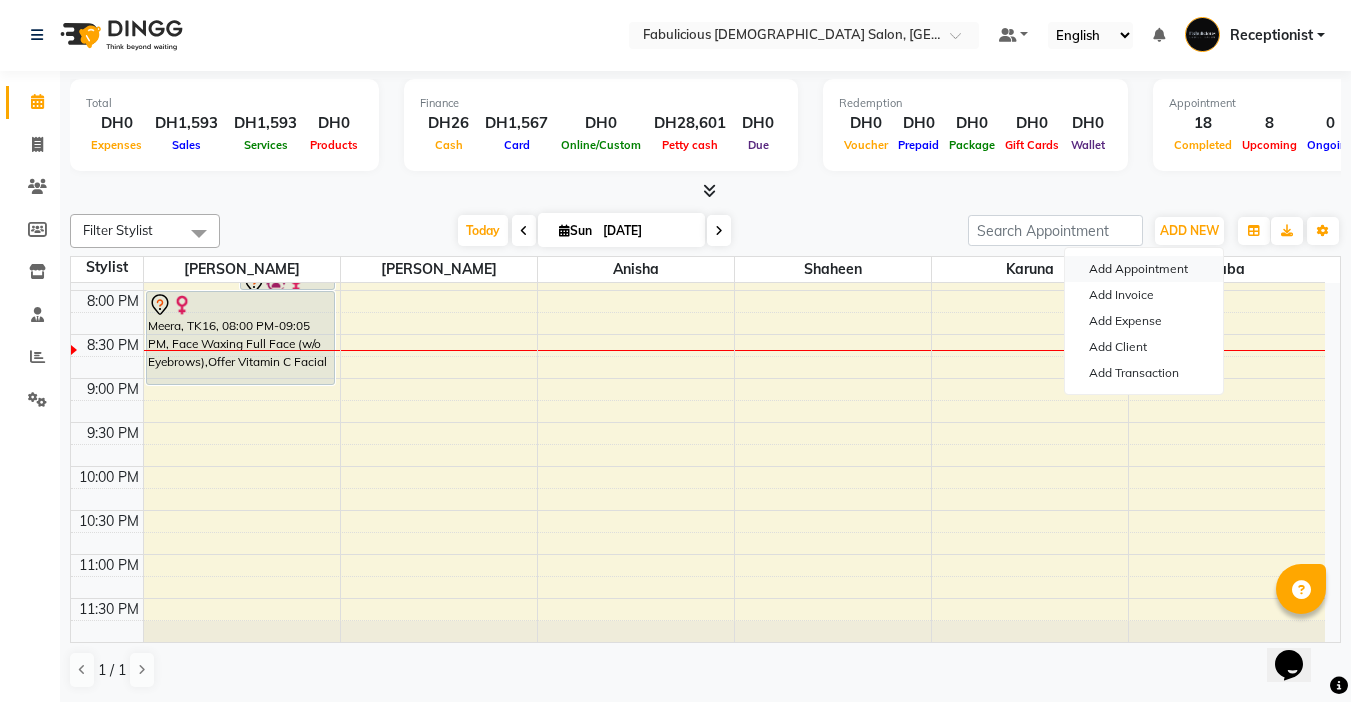 click on "Add Appointment" at bounding box center (1144, 269) 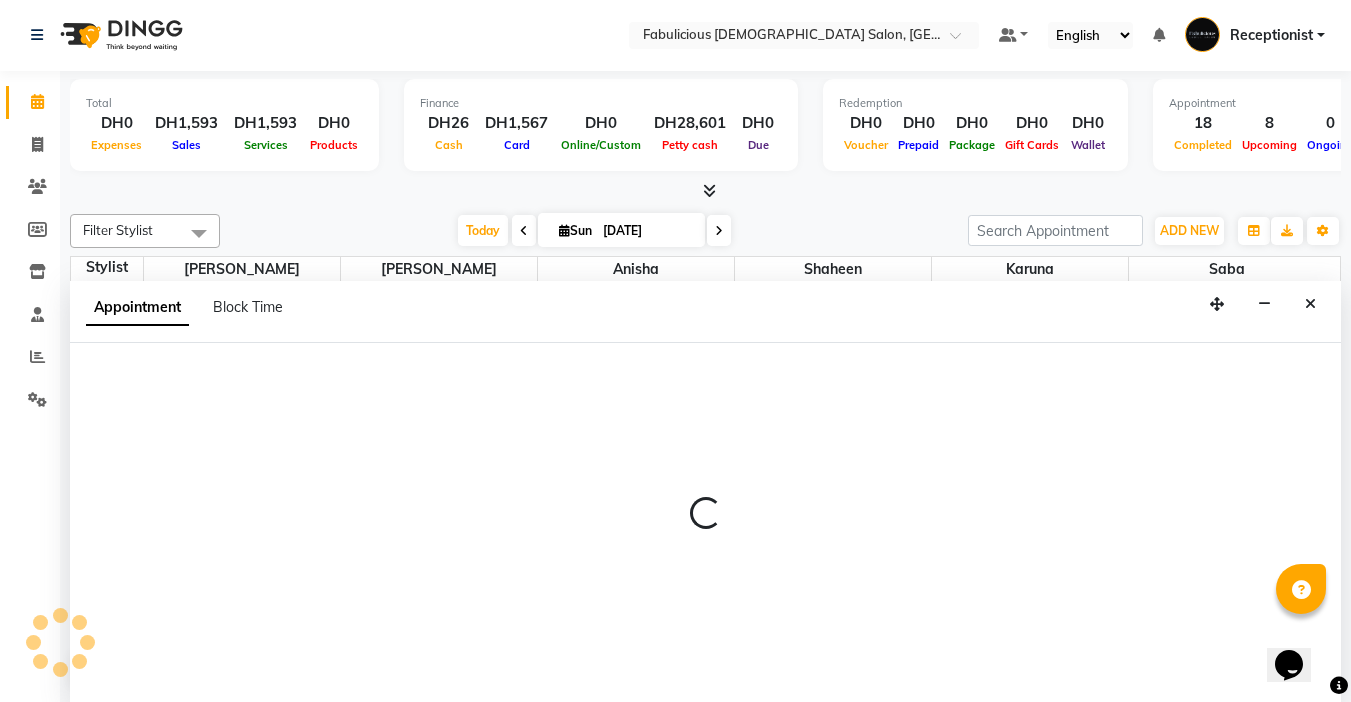 select on "tentative" 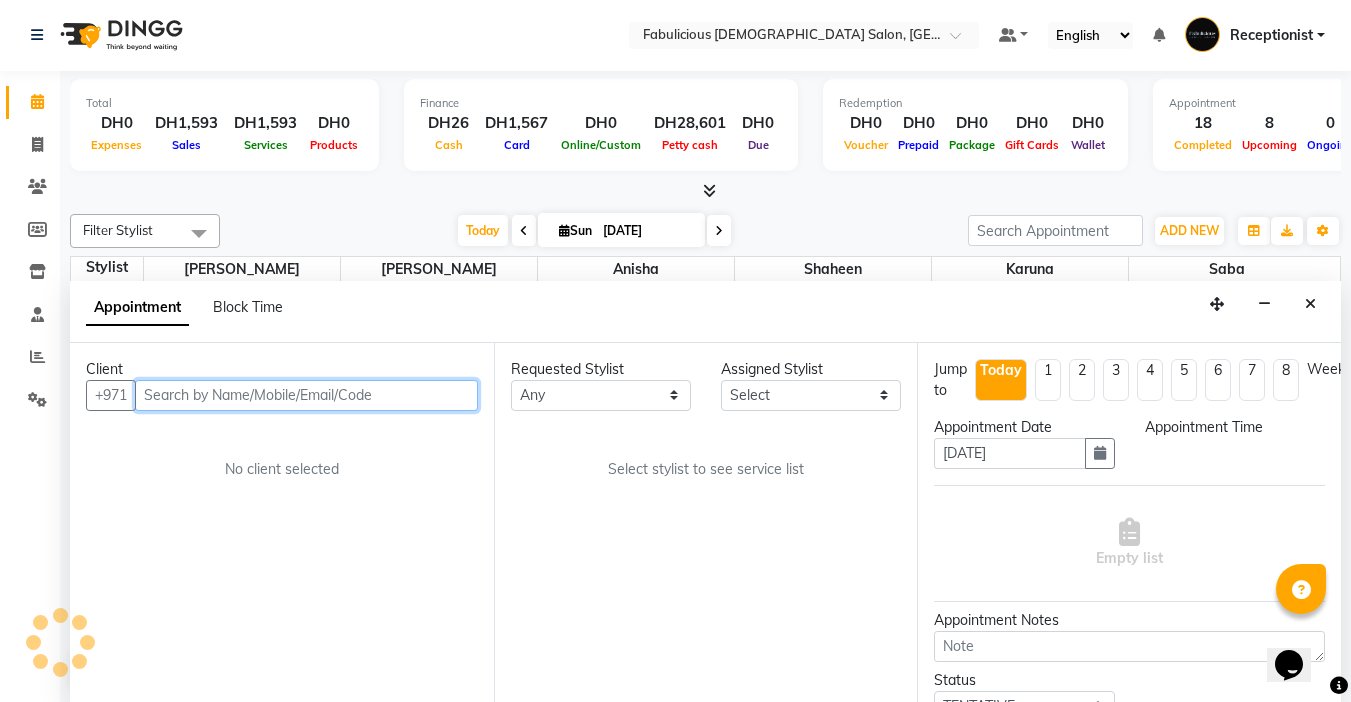 select on "600" 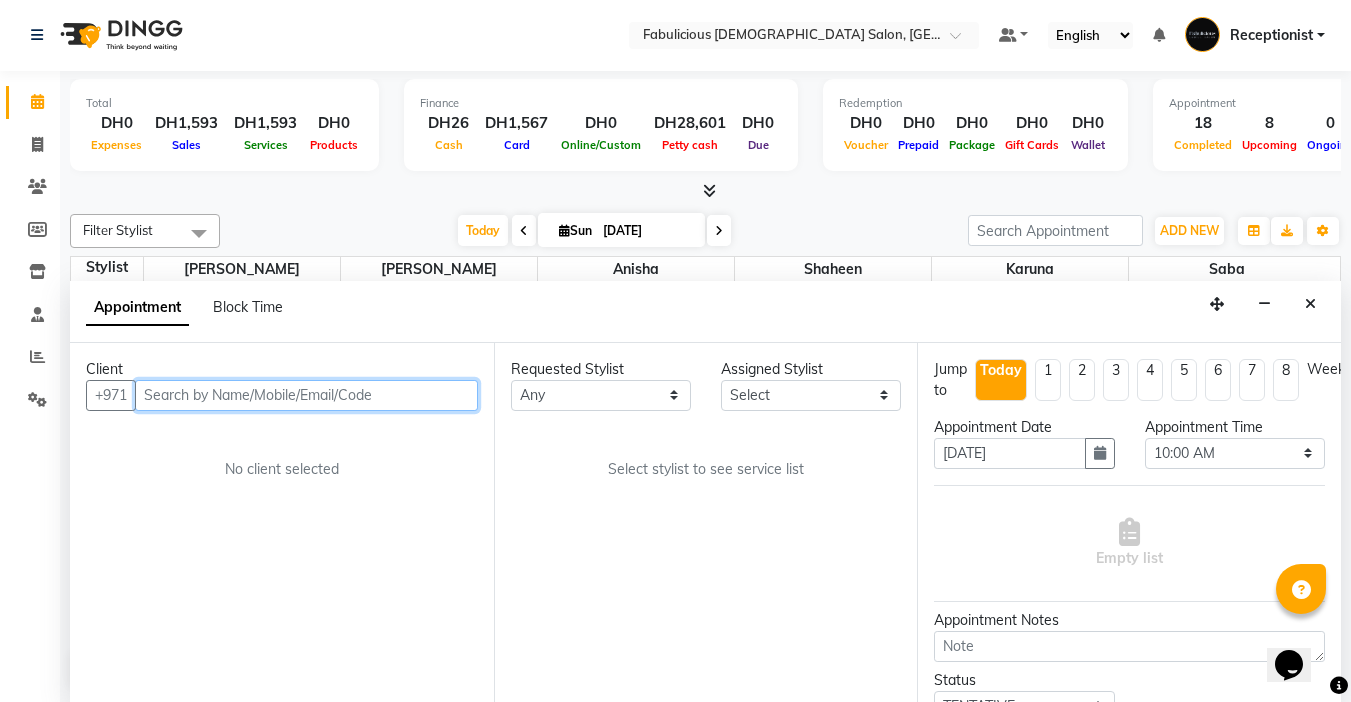 drag, startPoint x: 308, startPoint y: 408, endPoint x: 325, endPoint y: 387, distance: 27.018513 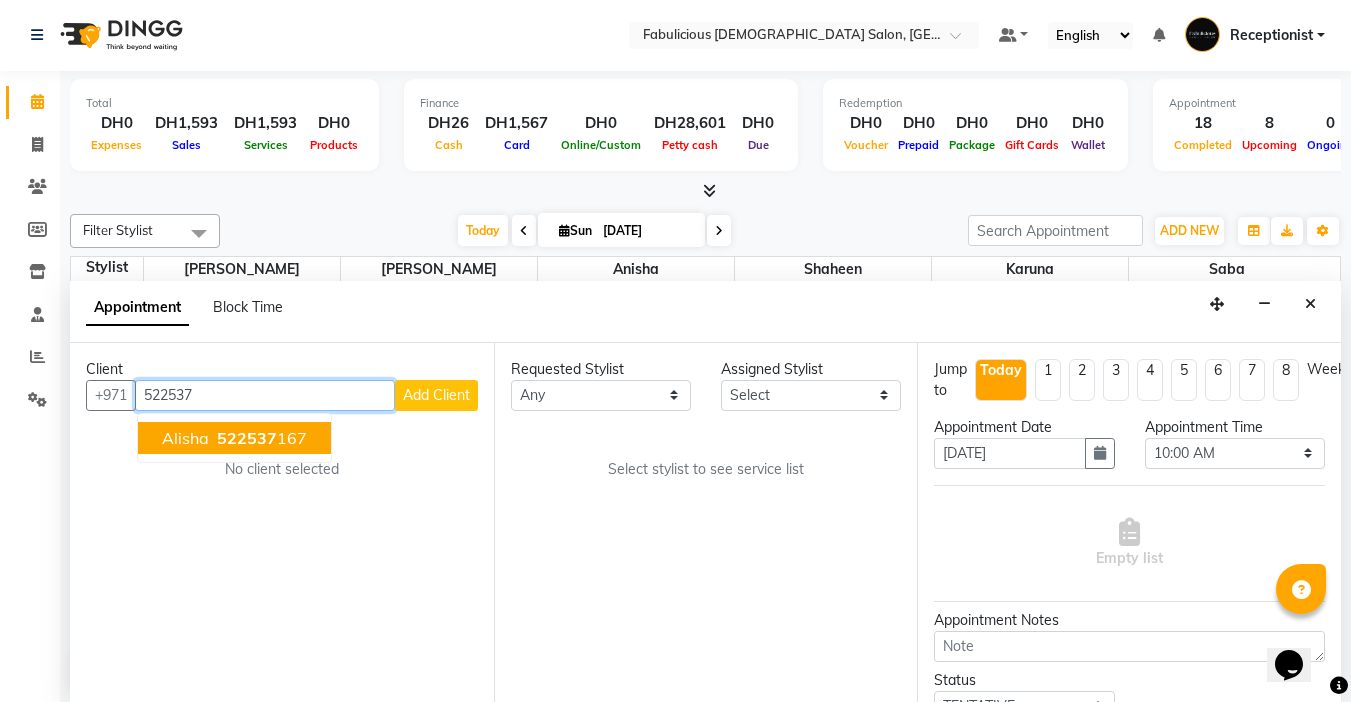 click on "522537 167" at bounding box center [260, 438] 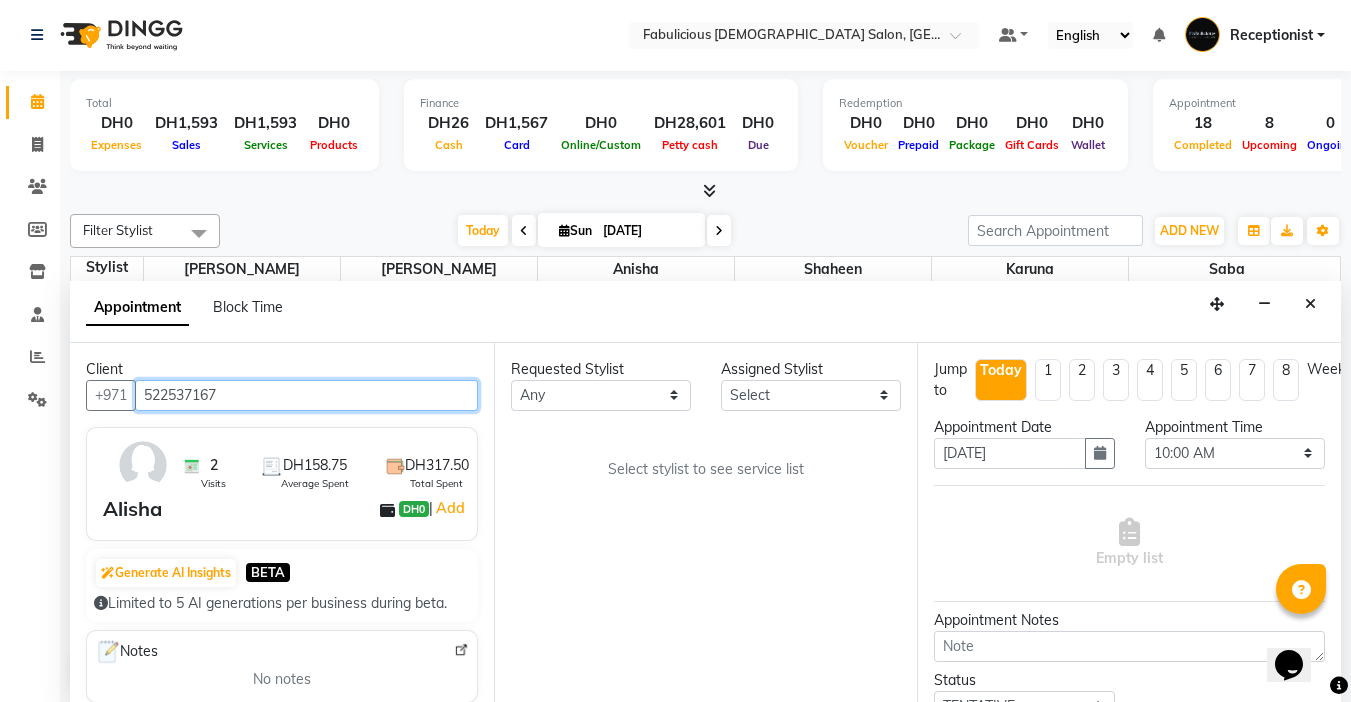 type on "522537167" 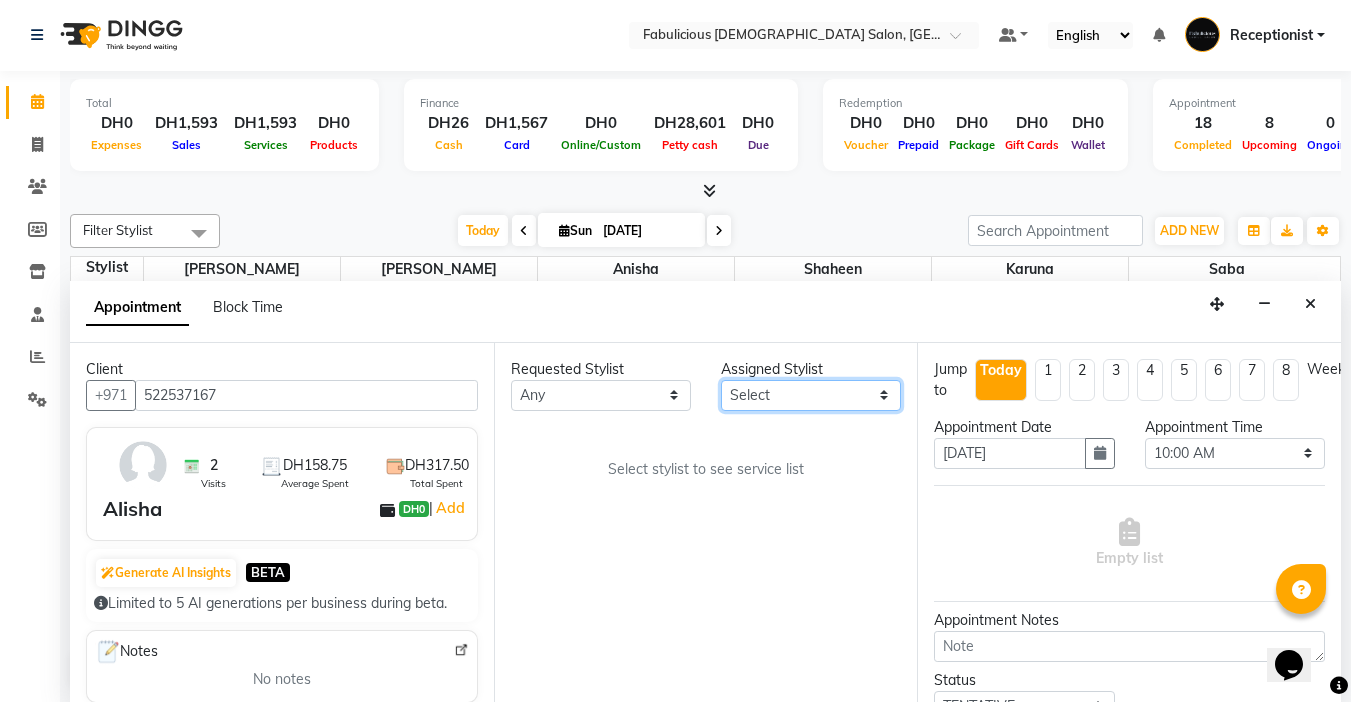 click on "Select [PERSON_NAME] [PERSON_NAME]  [PERSON_NAME] [PERSON_NAME]" at bounding box center (811, 395) 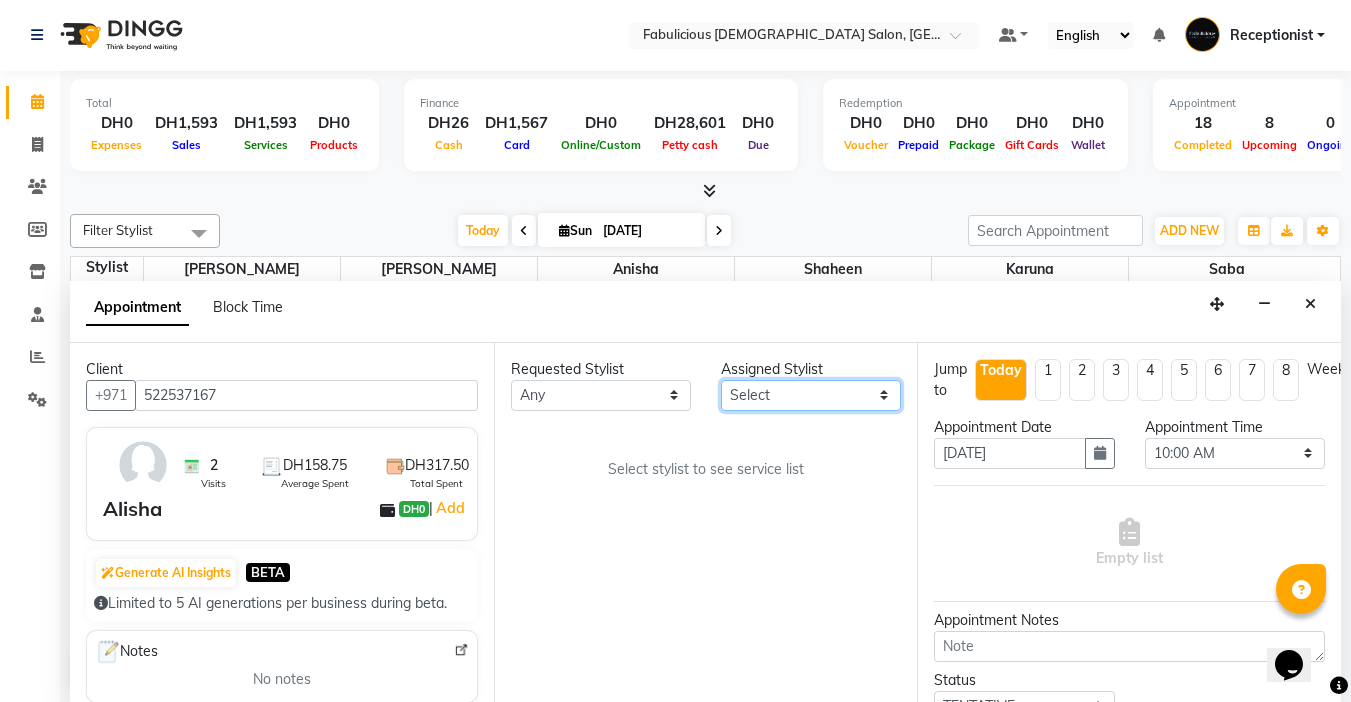 select on "33271" 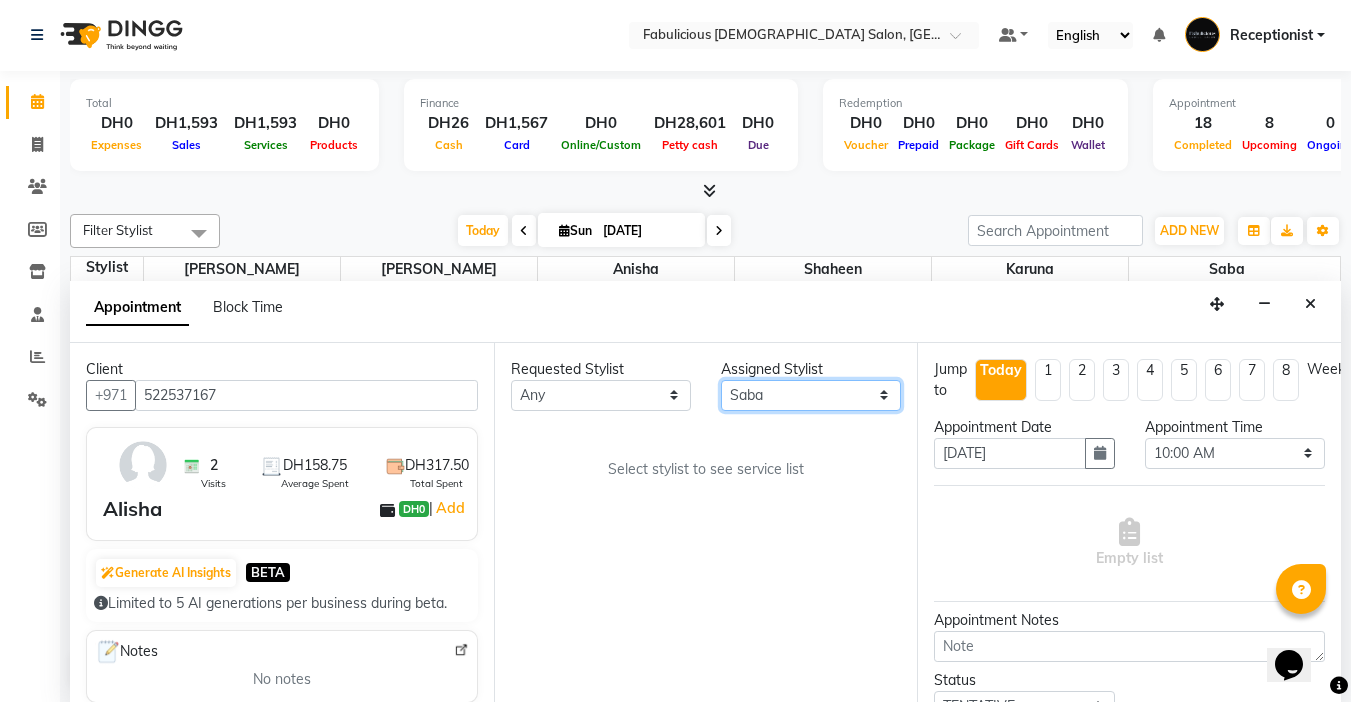 click on "Select [PERSON_NAME] [PERSON_NAME]  [PERSON_NAME] [PERSON_NAME]" at bounding box center (811, 395) 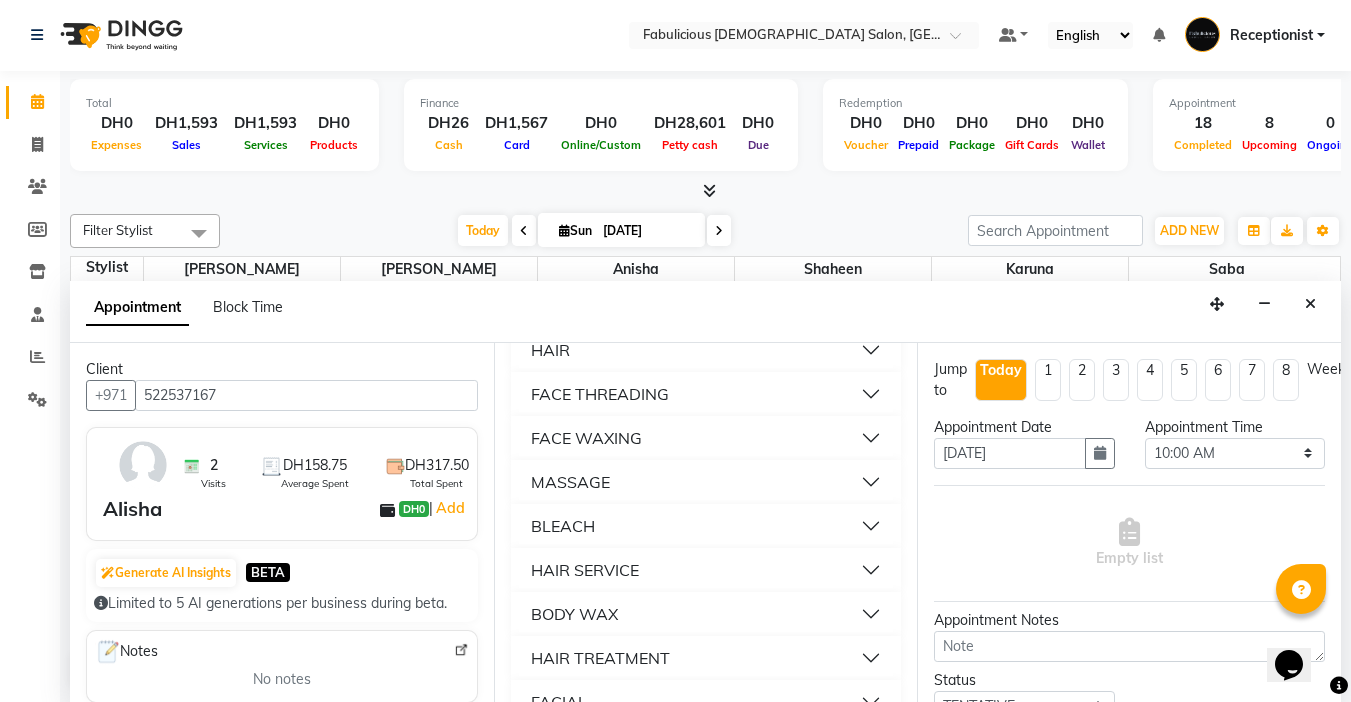 scroll, scrollTop: 1400, scrollLeft: 0, axis: vertical 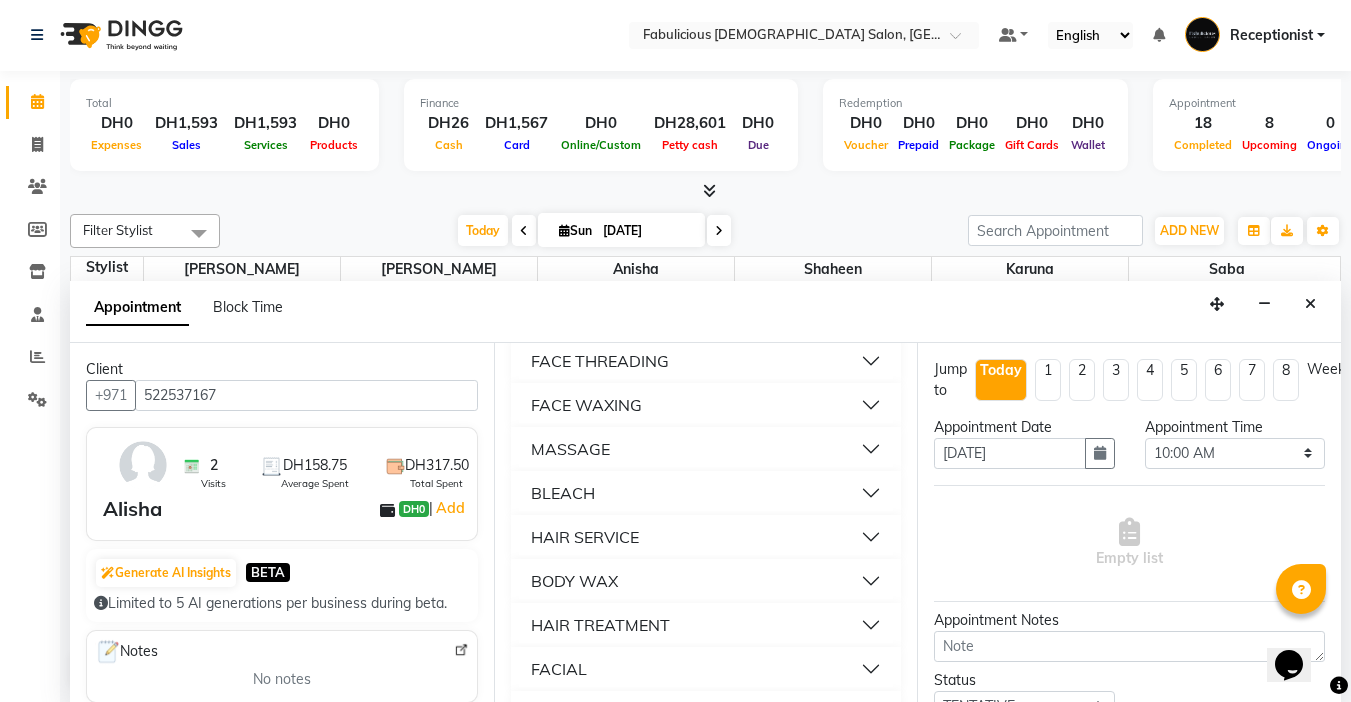 click on "MASSAGE" at bounding box center (706, 449) 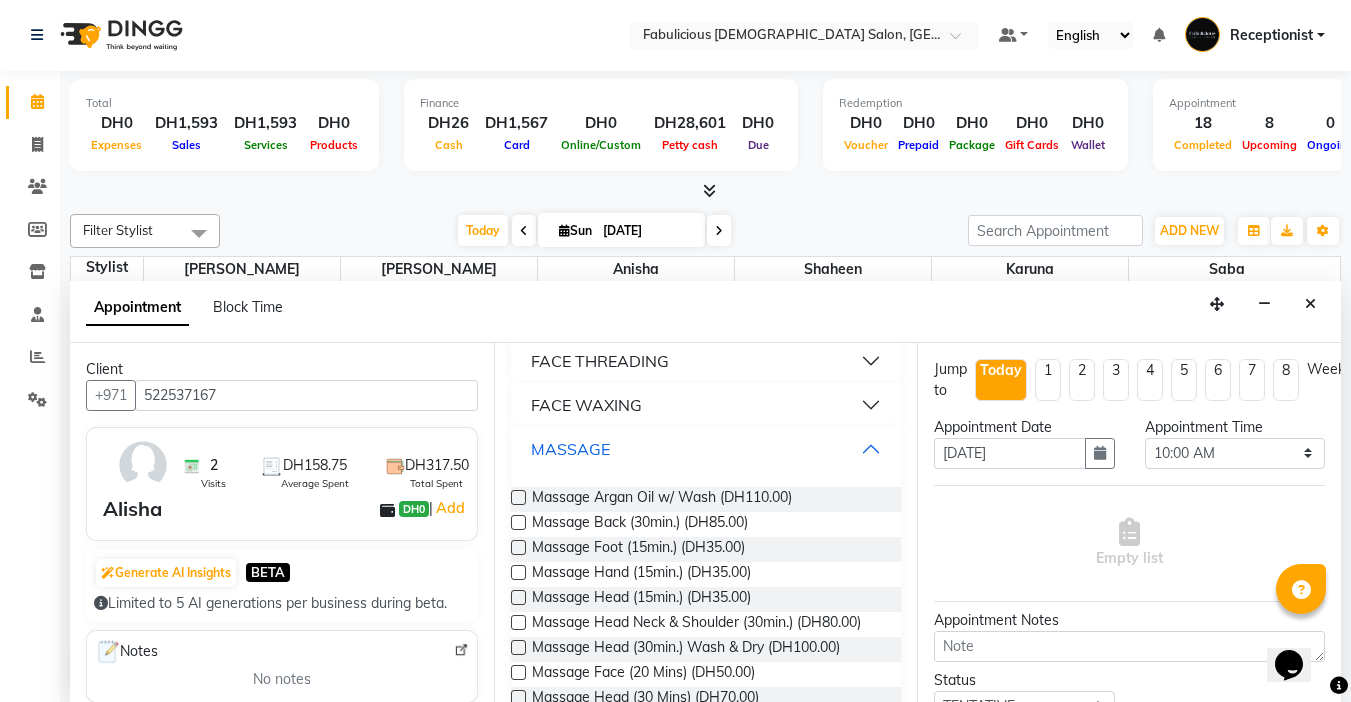 scroll, scrollTop: 1500, scrollLeft: 0, axis: vertical 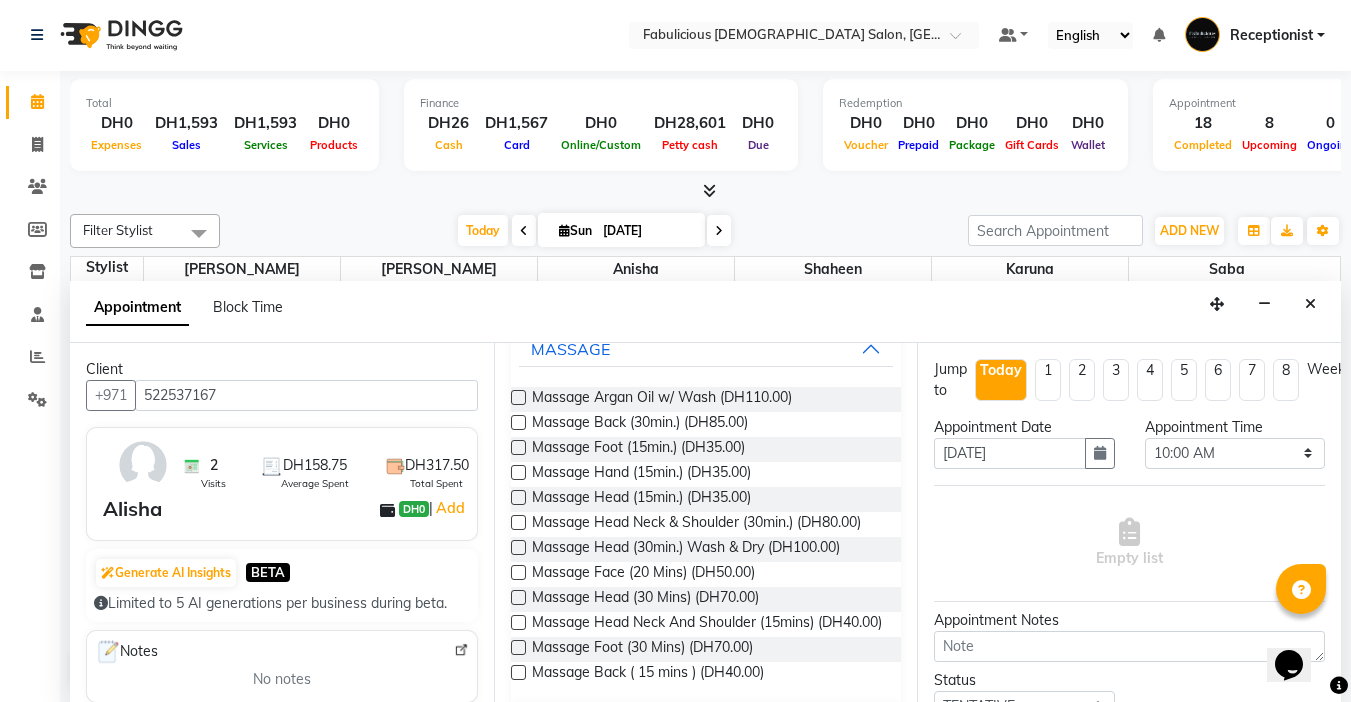 click at bounding box center (518, 497) 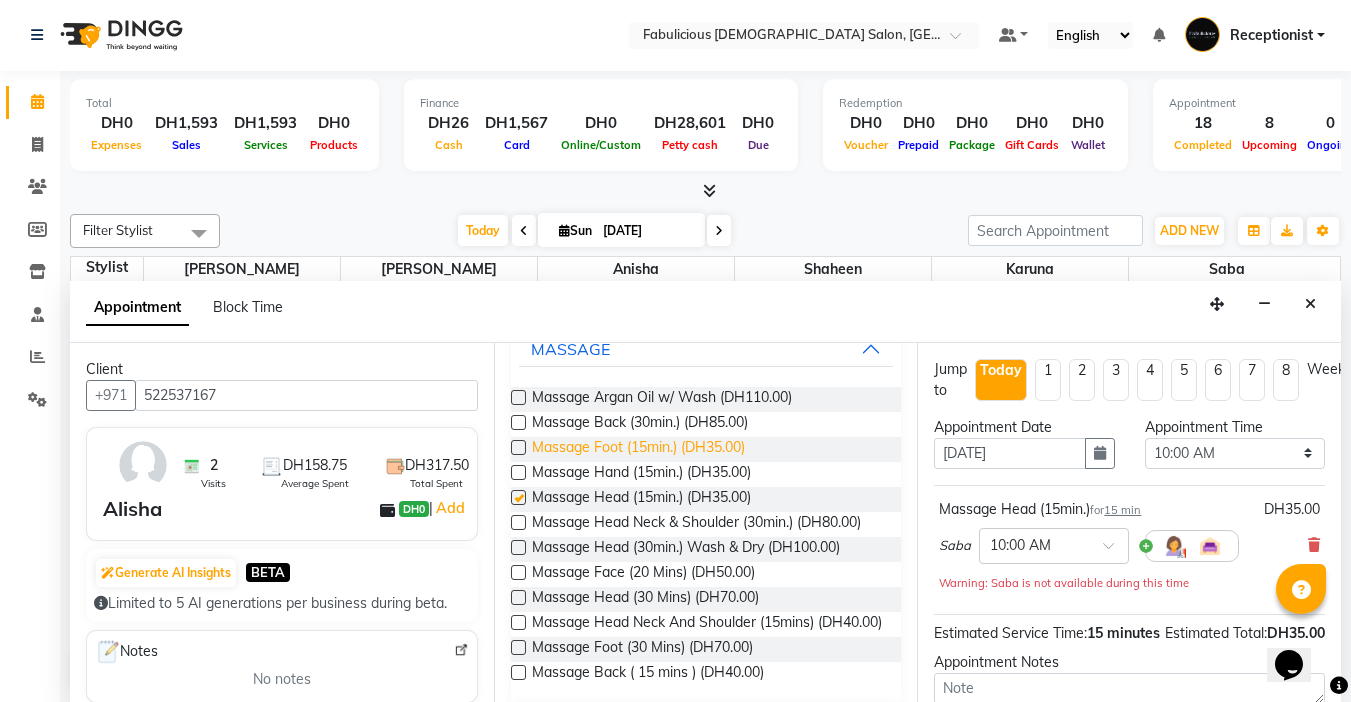 checkbox on "false" 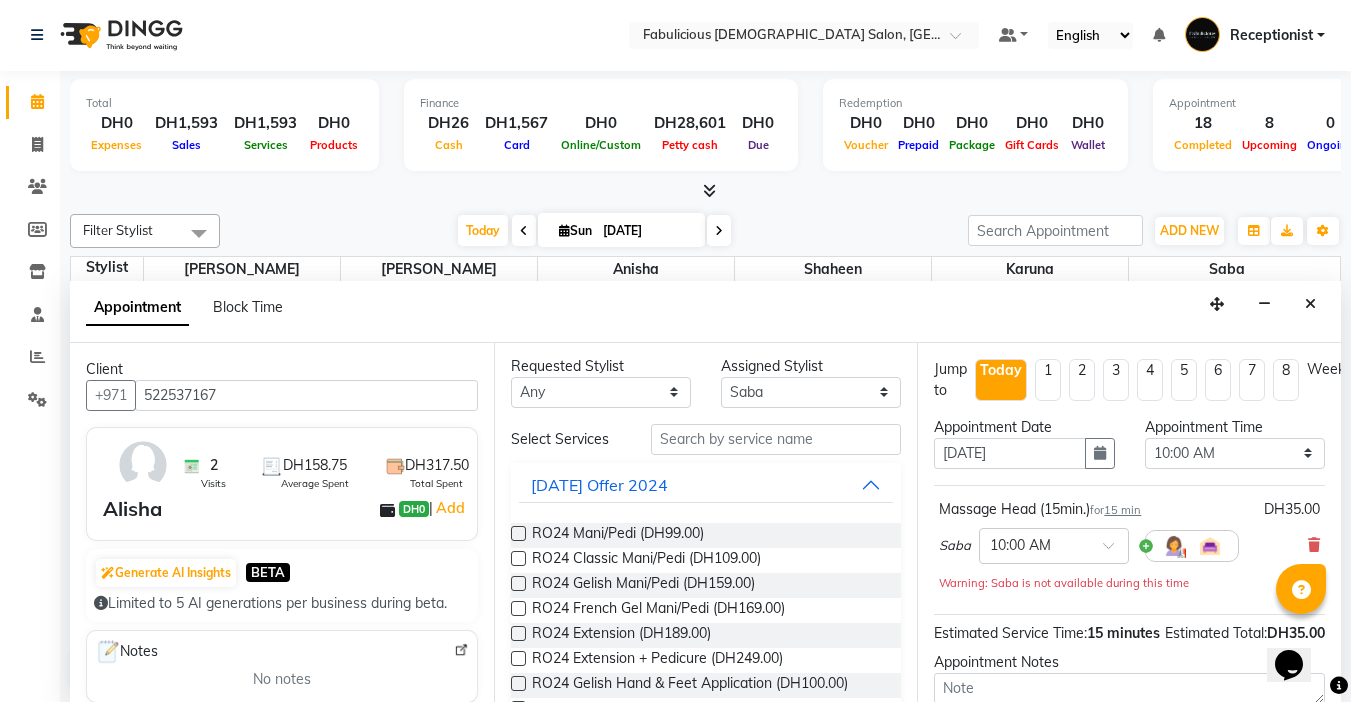 scroll, scrollTop: 0, scrollLeft: 0, axis: both 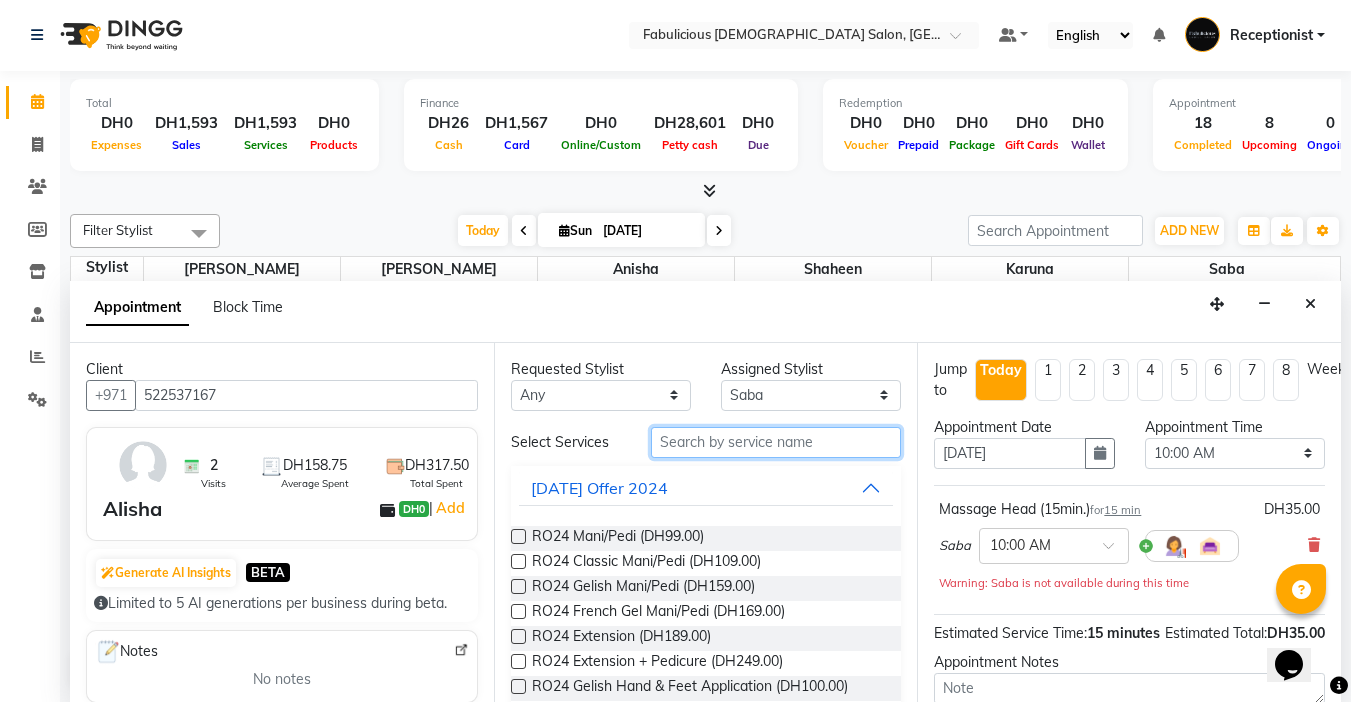 click at bounding box center (776, 442) 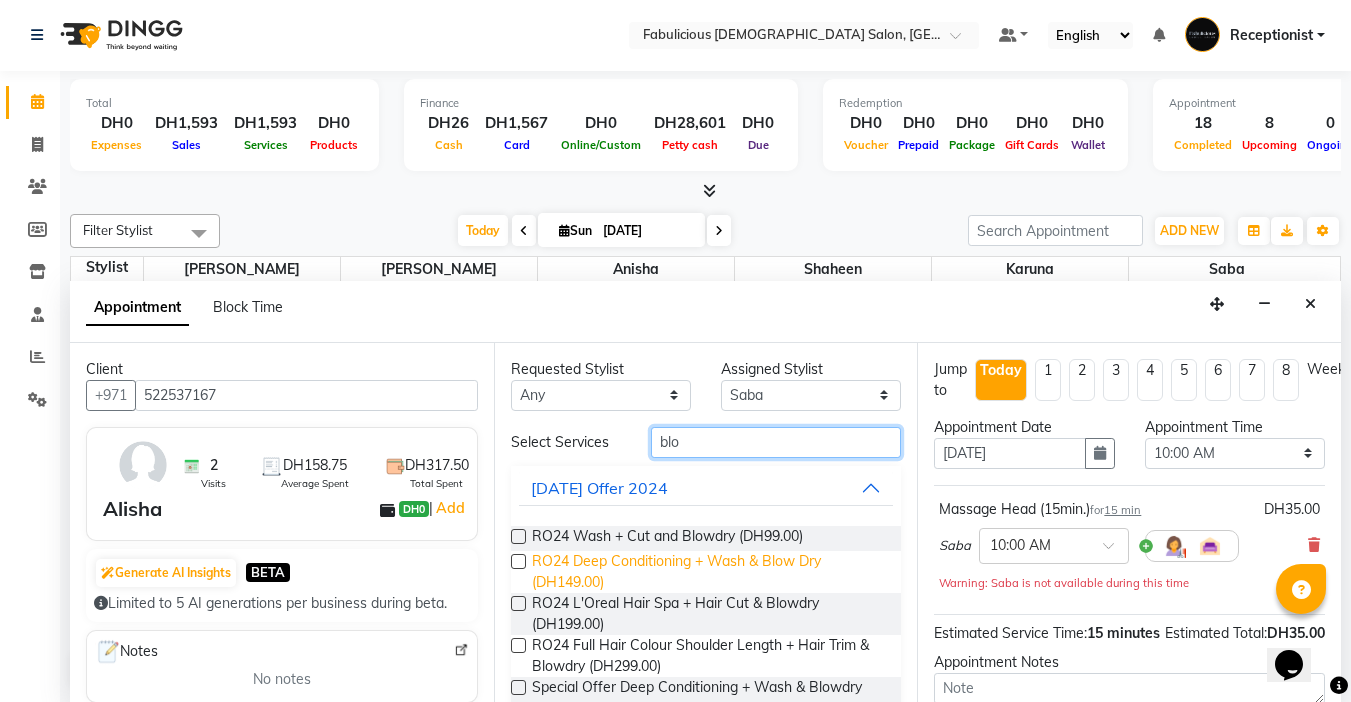 scroll, scrollTop: 300, scrollLeft: 0, axis: vertical 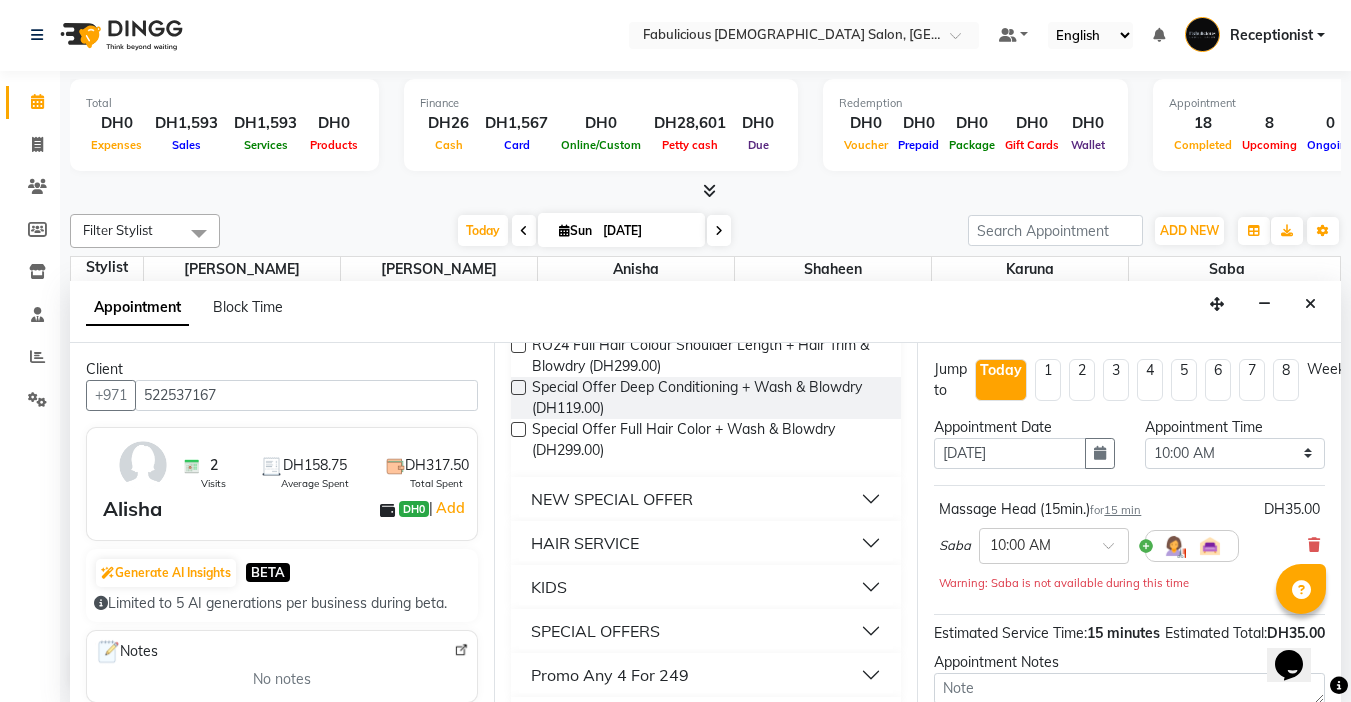 type on "blo" 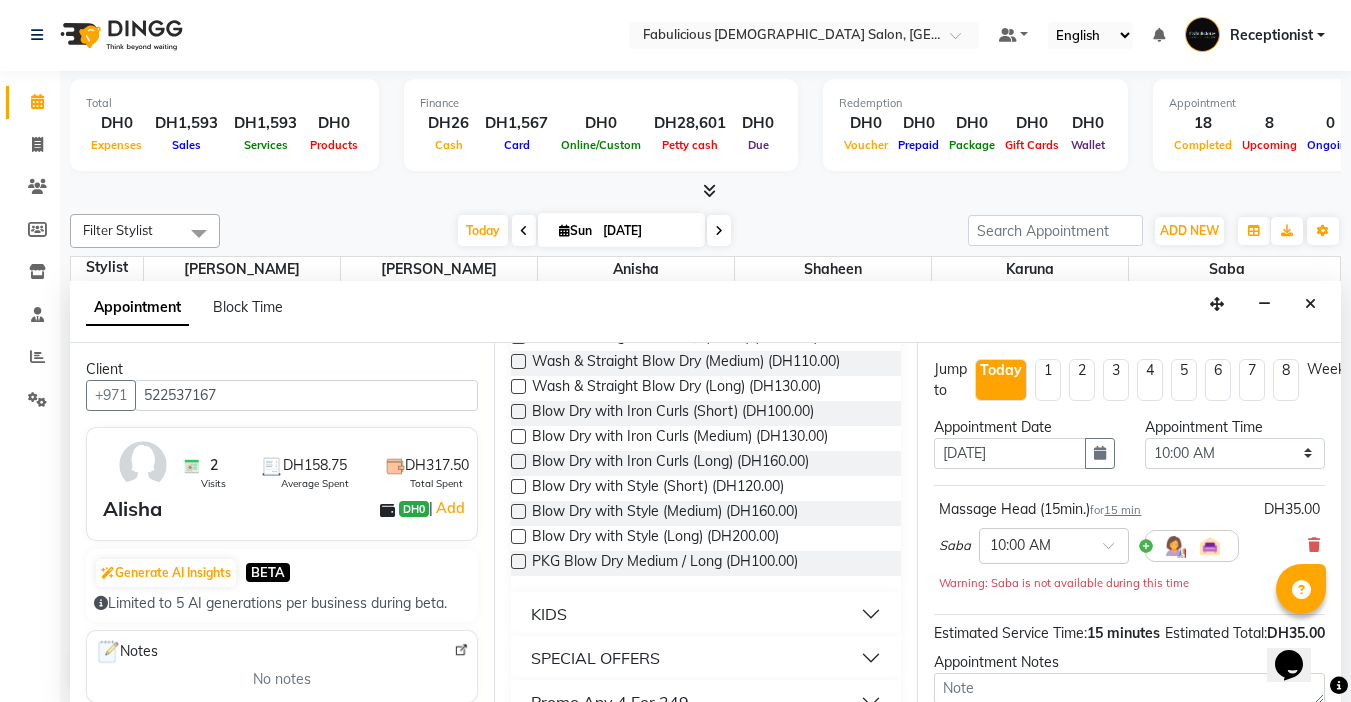 scroll, scrollTop: 600, scrollLeft: 0, axis: vertical 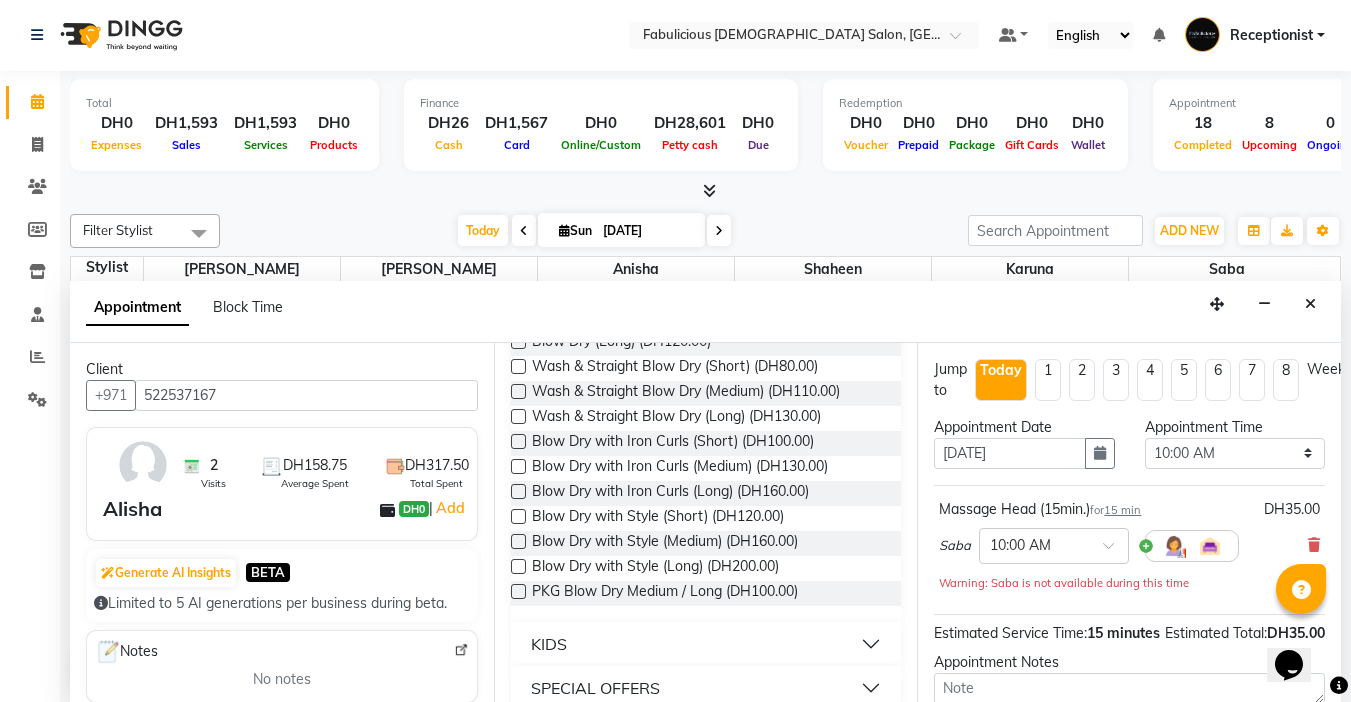 click at bounding box center [518, 491] 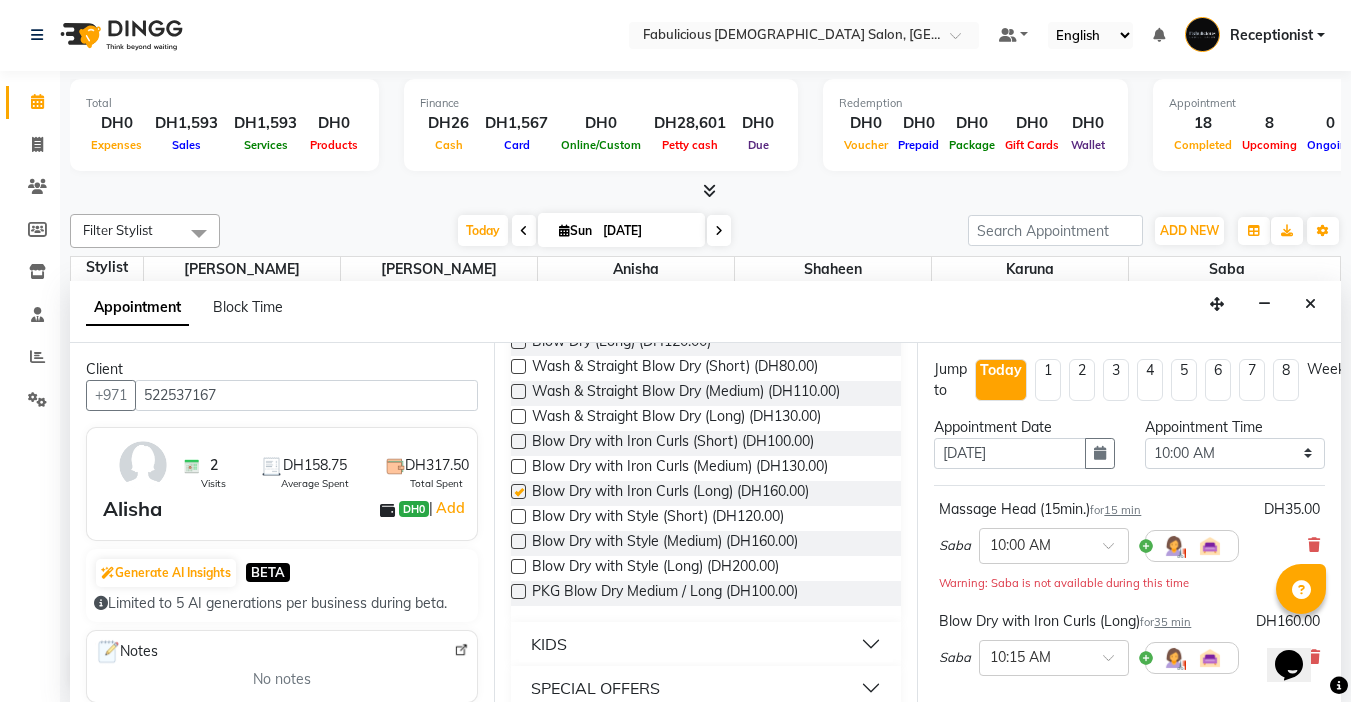 checkbox on "false" 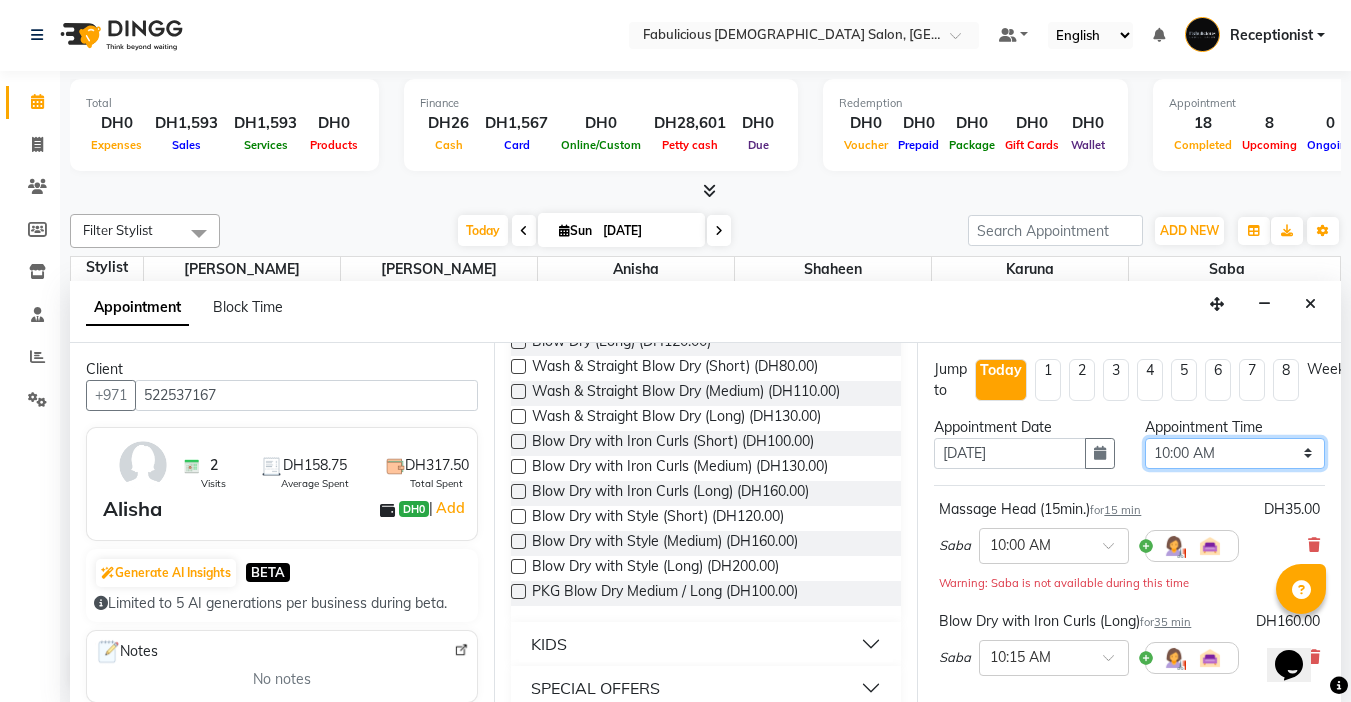 click on "Select 10:00 AM 10:15 AM 10:30 AM 10:45 AM 11:00 AM 11:15 AM 11:30 AM 11:45 AM 12:00 PM 12:15 PM 12:30 PM 12:45 PM 01:00 PM 01:15 PM 01:30 PM 01:45 PM 02:00 PM 02:15 PM 02:30 PM 02:45 PM 03:00 PM 03:15 PM 03:30 PM 03:45 PM 04:00 PM 04:15 PM 04:30 PM 04:45 PM 05:00 PM 05:15 PM 05:30 PM 05:45 PM 06:00 PM 06:15 PM 06:30 PM 06:45 PM 07:00 PM 07:15 PM 07:30 PM 07:45 PM 08:00 PM 08:15 PM 08:30 PM 08:45 PM 09:00 PM 09:15 PM 09:30 PM 09:45 PM 10:00 PM 10:15 PM 10:30 PM 10:45 PM 11:00 PM 11:15 PM 11:30 PM 11:45 PM" at bounding box center [1235, 453] 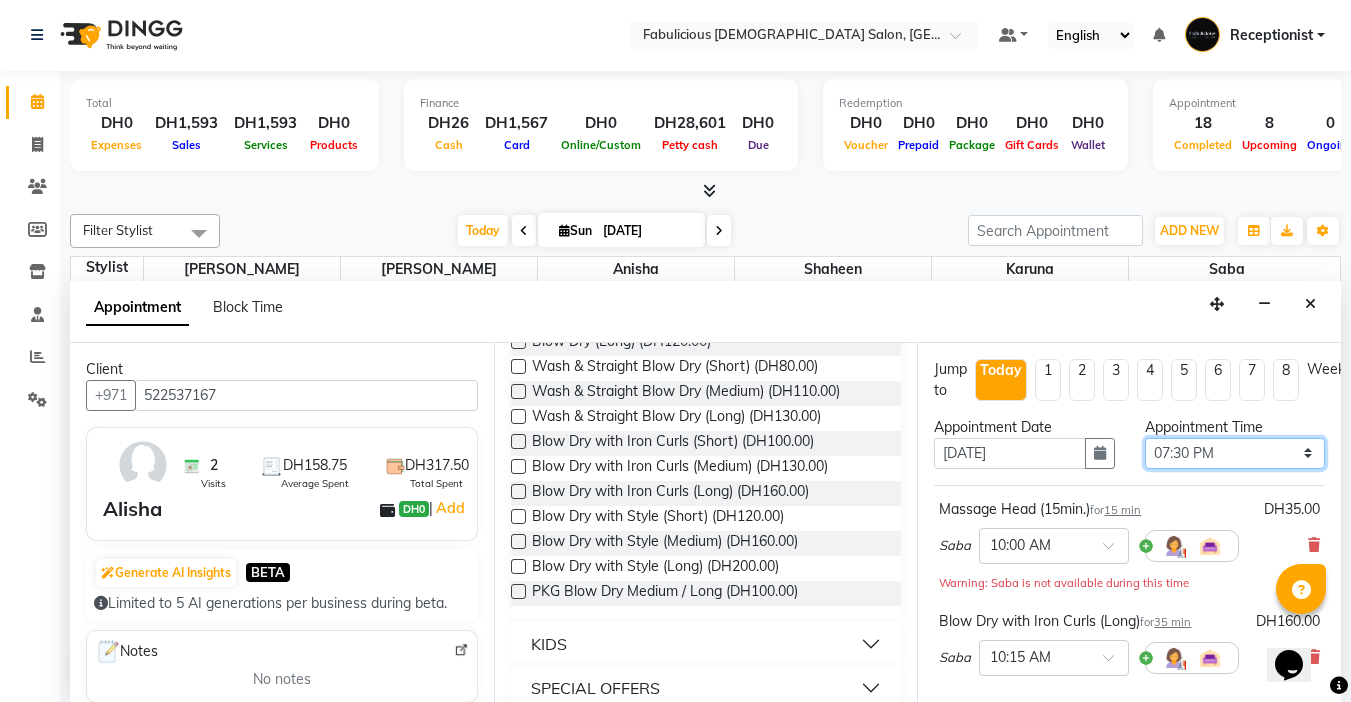 click on "Select 10:00 AM 10:15 AM 10:30 AM 10:45 AM 11:00 AM 11:15 AM 11:30 AM 11:45 AM 12:00 PM 12:15 PM 12:30 PM 12:45 PM 01:00 PM 01:15 PM 01:30 PM 01:45 PM 02:00 PM 02:15 PM 02:30 PM 02:45 PM 03:00 PM 03:15 PM 03:30 PM 03:45 PM 04:00 PM 04:15 PM 04:30 PM 04:45 PM 05:00 PM 05:15 PM 05:30 PM 05:45 PM 06:00 PM 06:15 PM 06:30 PM 06:45 PM 07:00 PM 07:15 PM 07:30 PM 07:45 PM 08:00 PM 08:15 PM 08:30 PM 08:45 PM 09:00 PM 09:15 PM 09:30 PM 09:45 PM 10:00 PM 10:15 PM 10:30 PM 10:45 PM 11:00 PM 11:15 PM 11:30 PM 11:45 PM" at bounding box center (1235, 453) 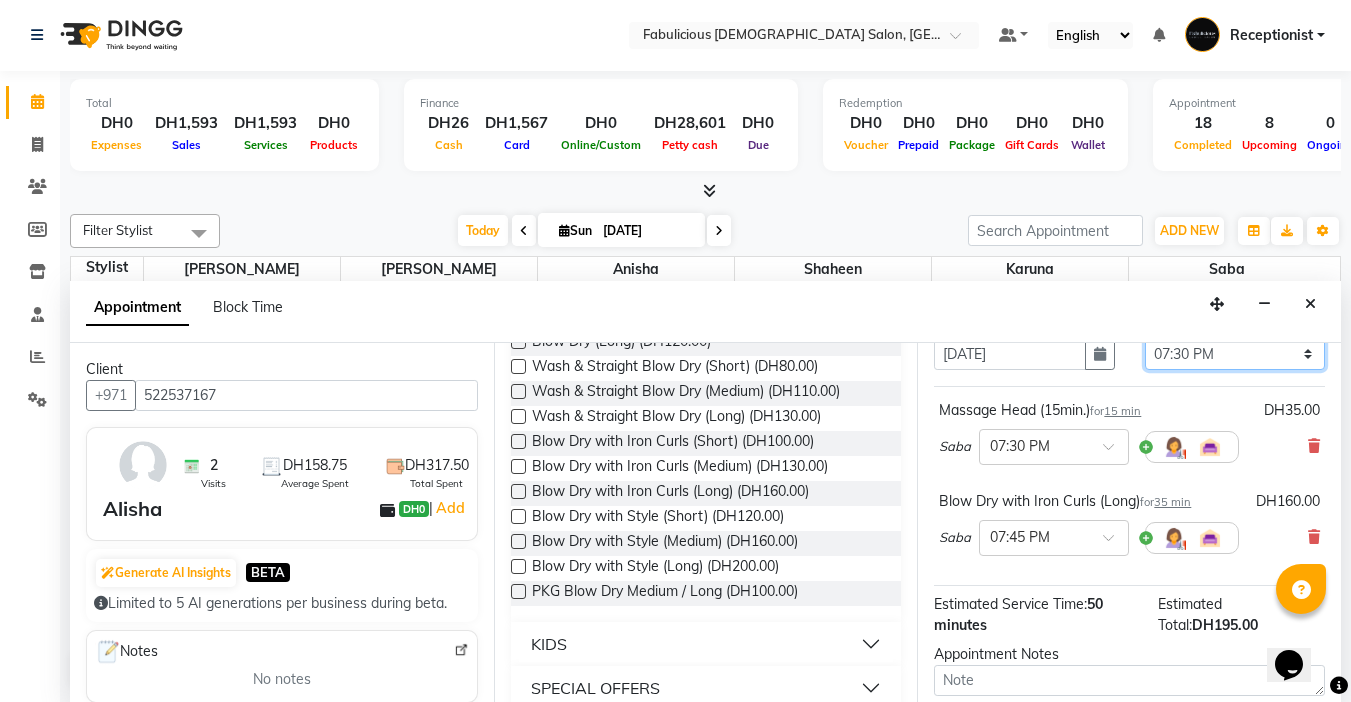 scroll, scrollTop: 294, scrollLeft: 0, axis: vertical 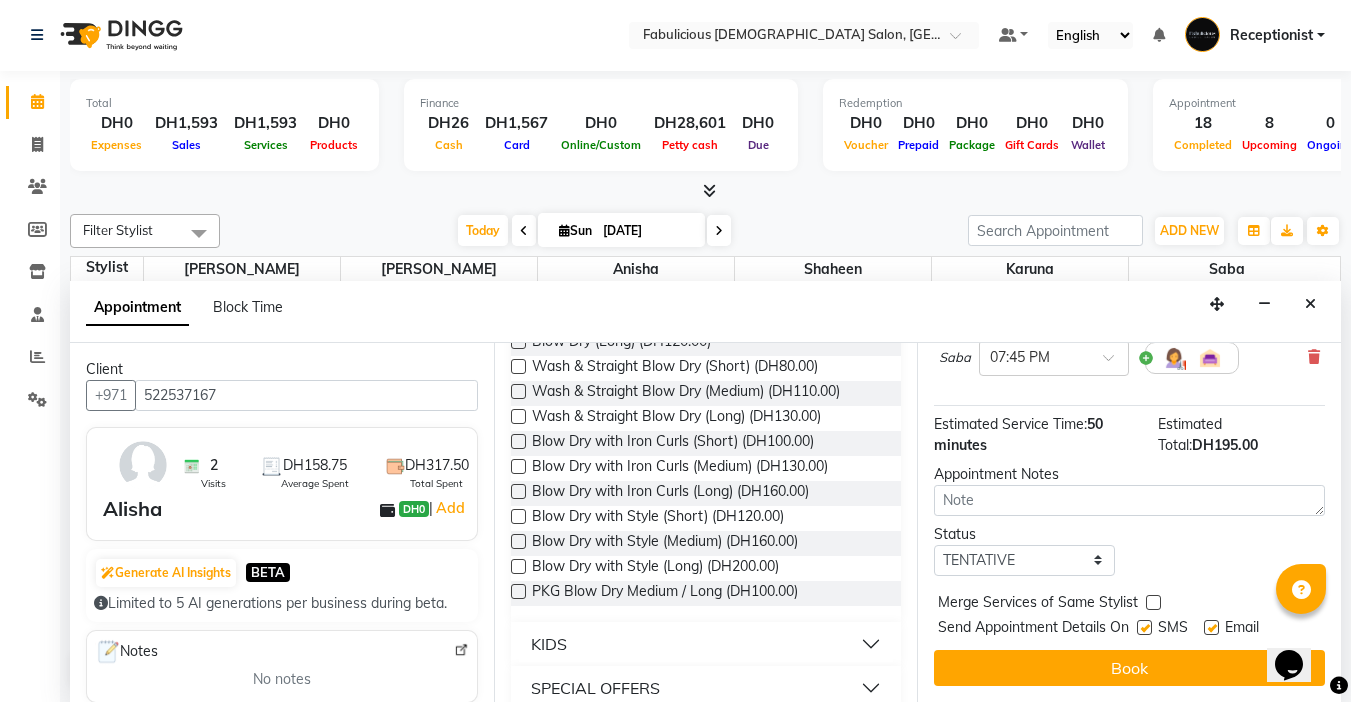 click at bounding box center [1153, 602] 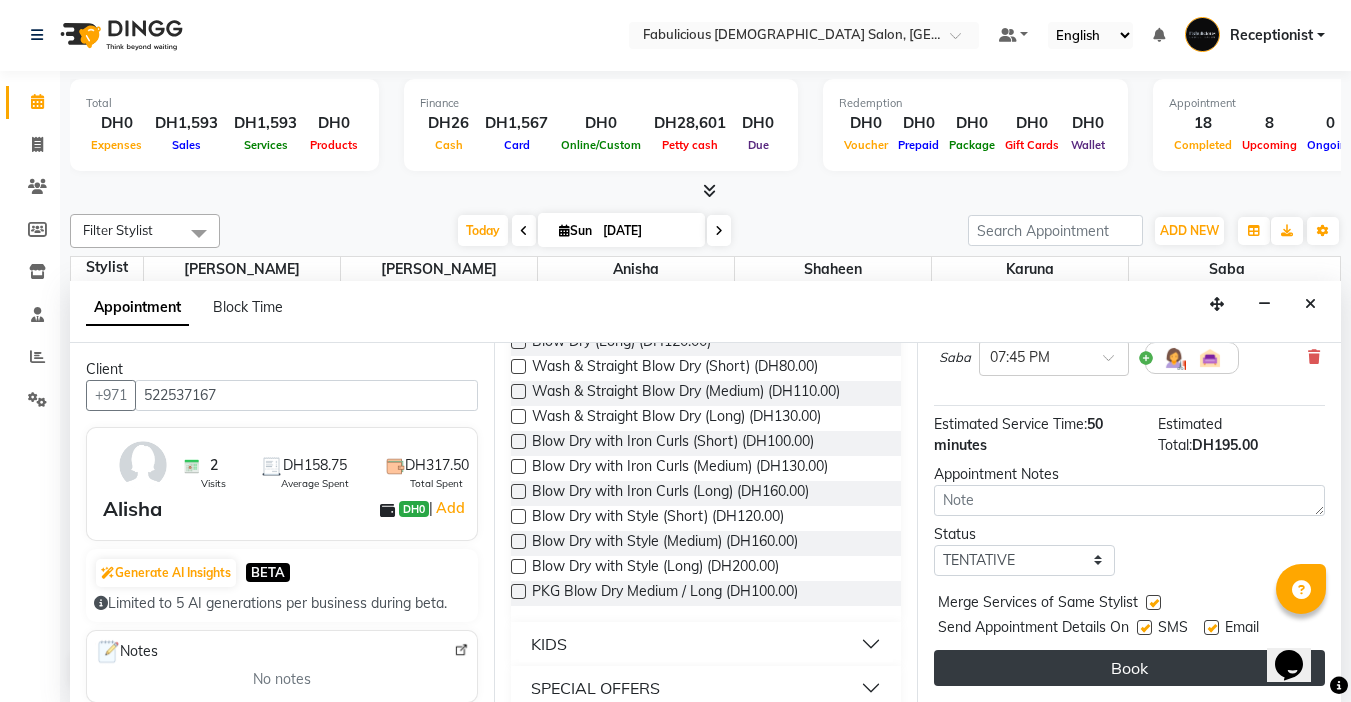 click on "Book" at bounding box center (1129, 668) 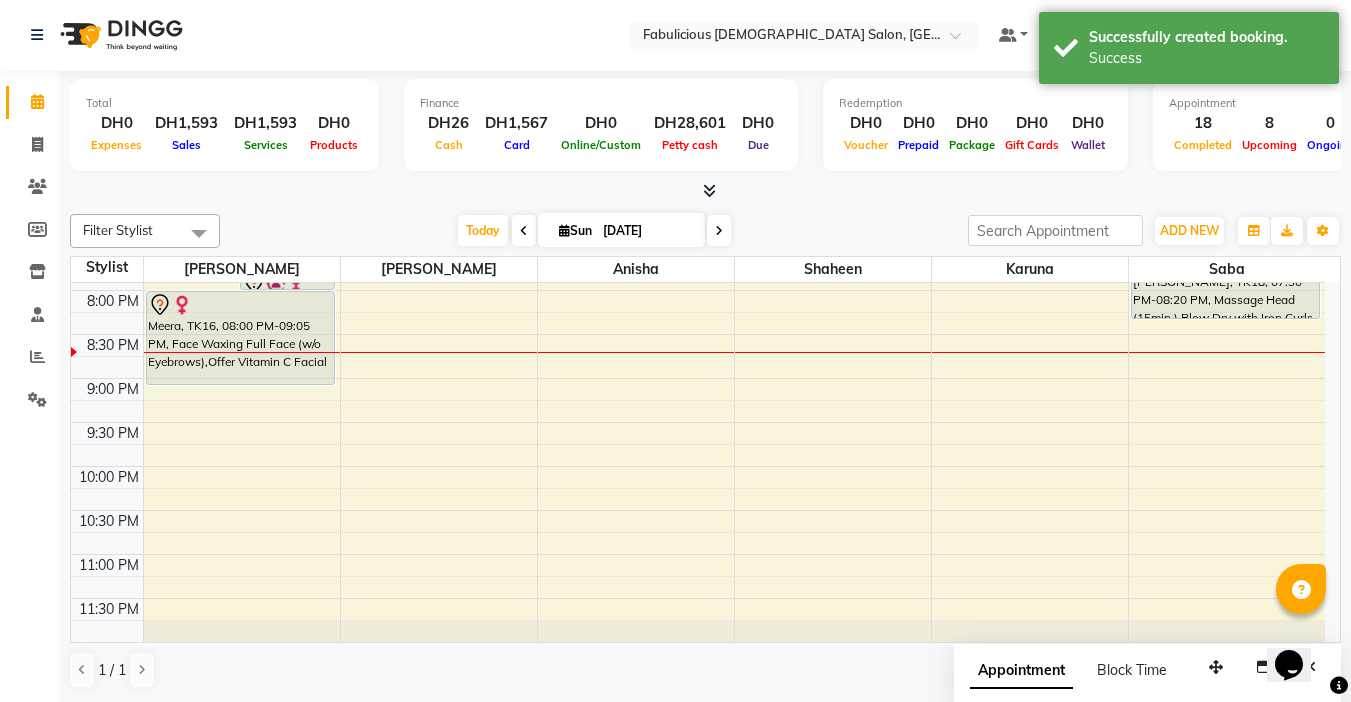 scroll, scrollTop: 0, scrollLeft: 0, axis: both 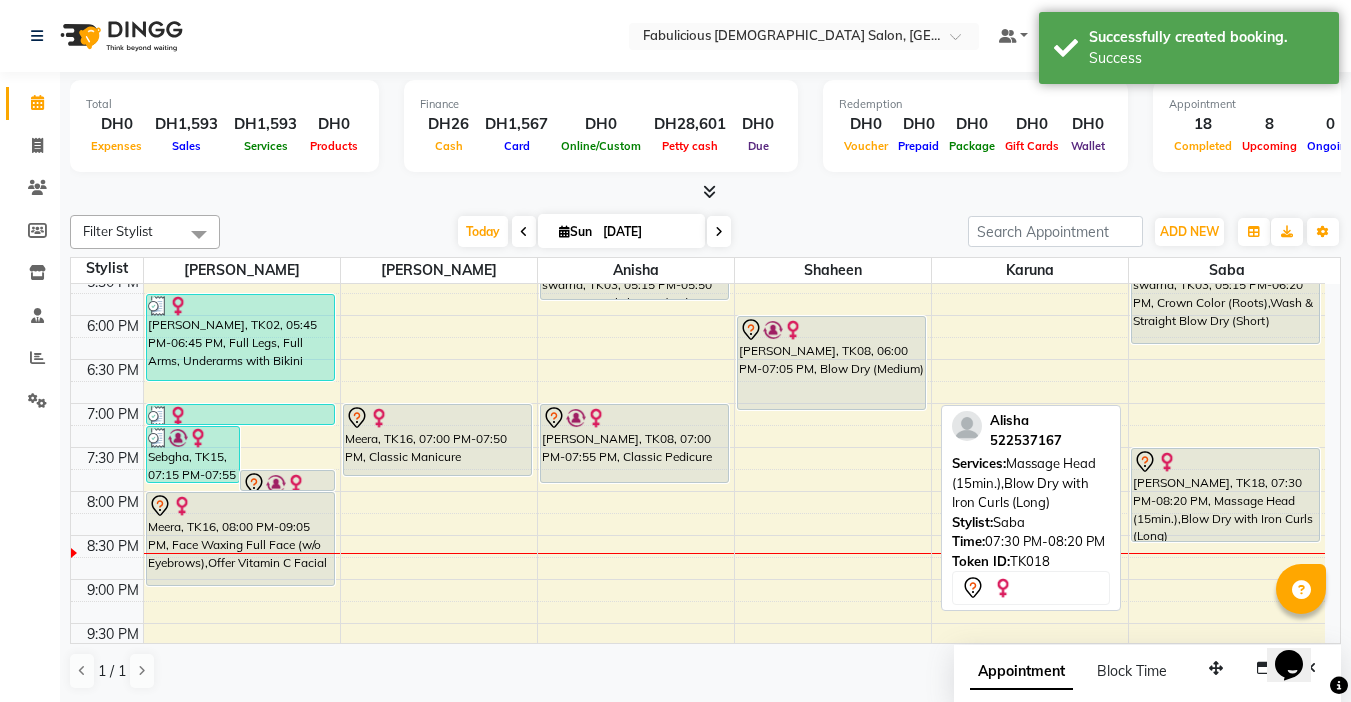 drag, startPoint x: 1211, startPoint y: 516, endPoint x: 1211, endPoint y: 543, distance: 27 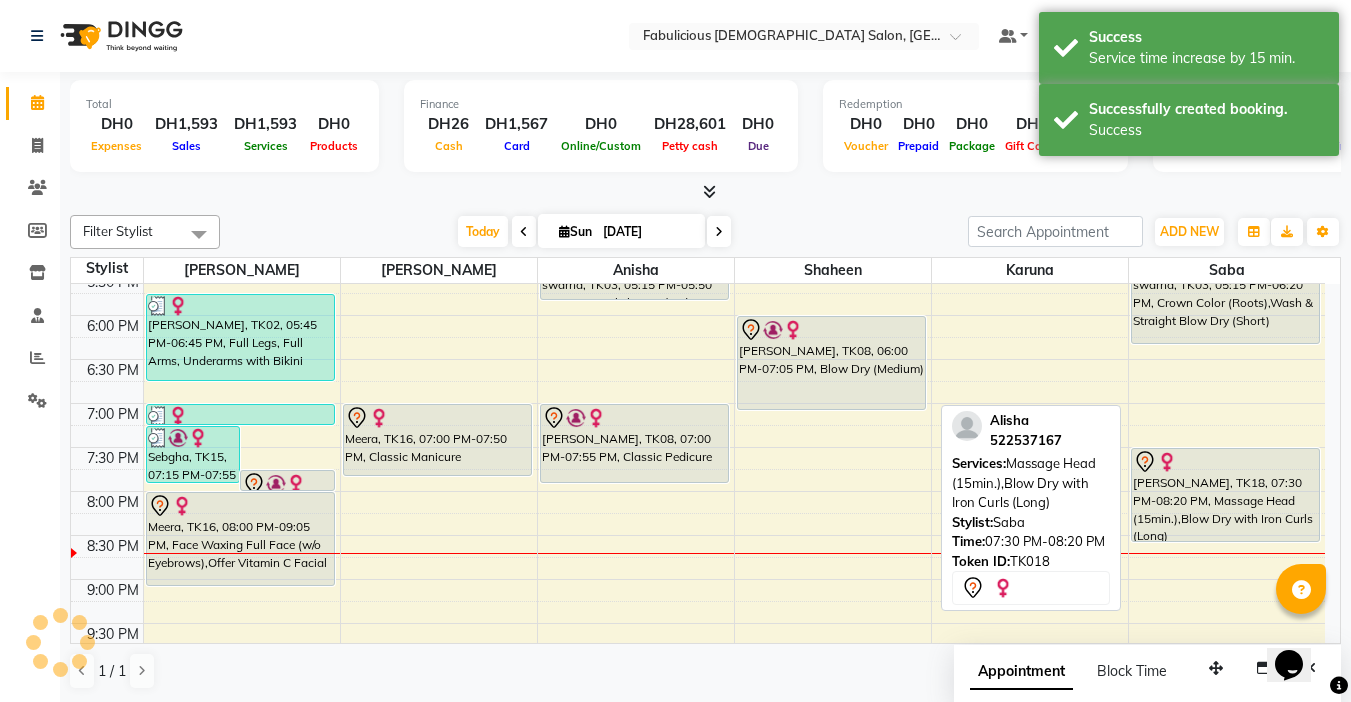click on "[PERSON_NAME], TK18, 07:30 PM-08:20 PM, Massage Head (15min.),Blow Dry with Iron Curls (Long)" at bounding box center (1226, 495) 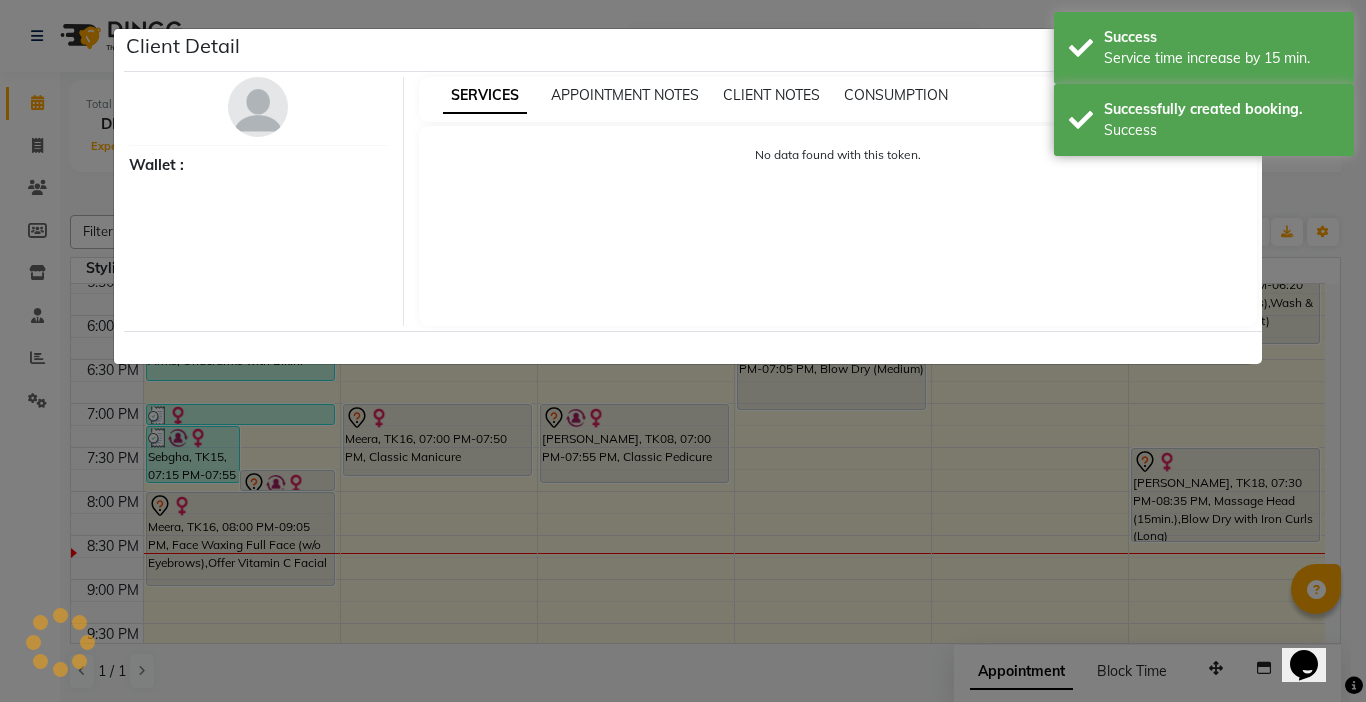 select on "7" 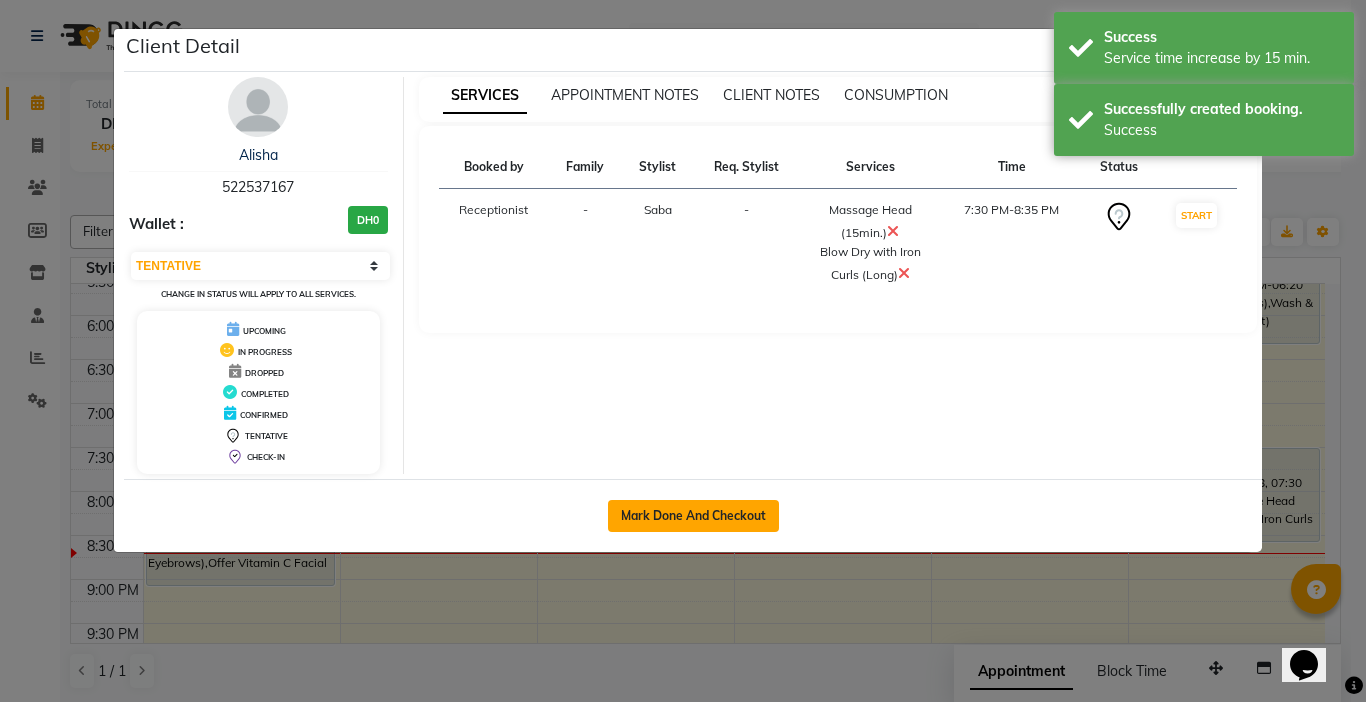 click on "Mark Done And Checkout" 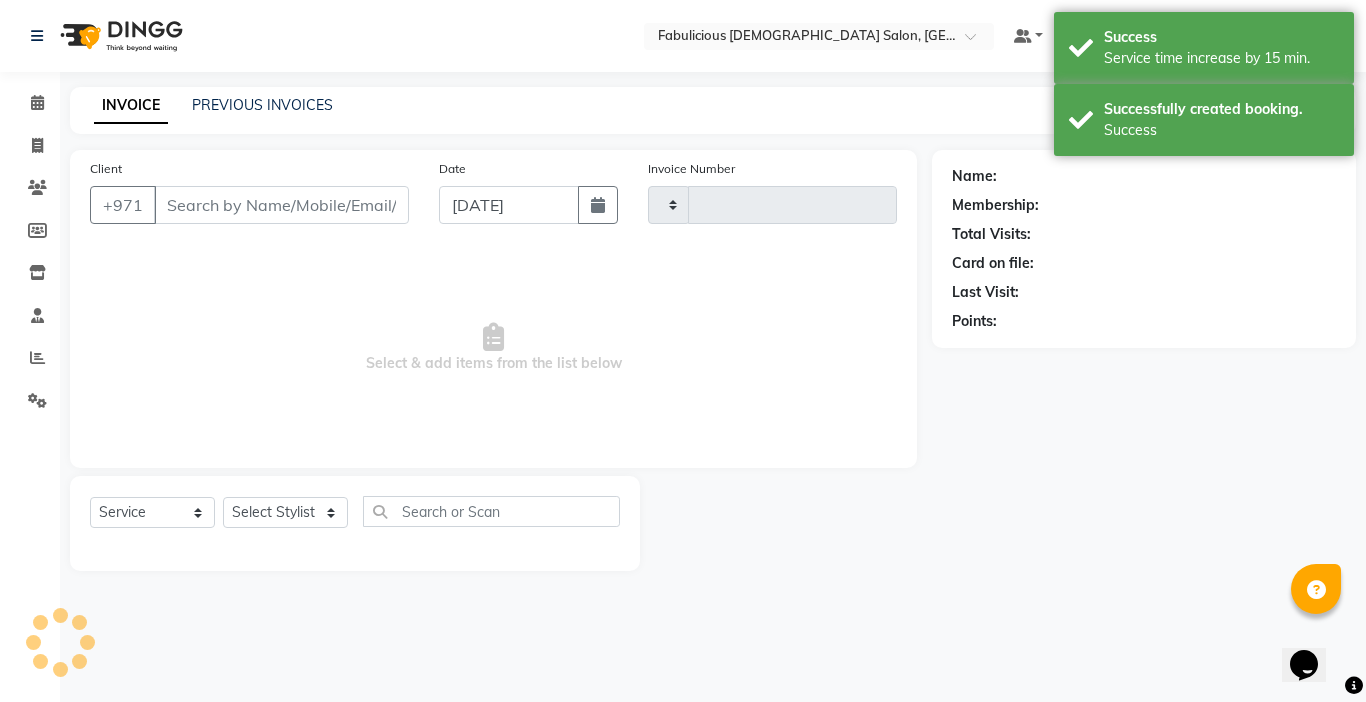 type on "1458" 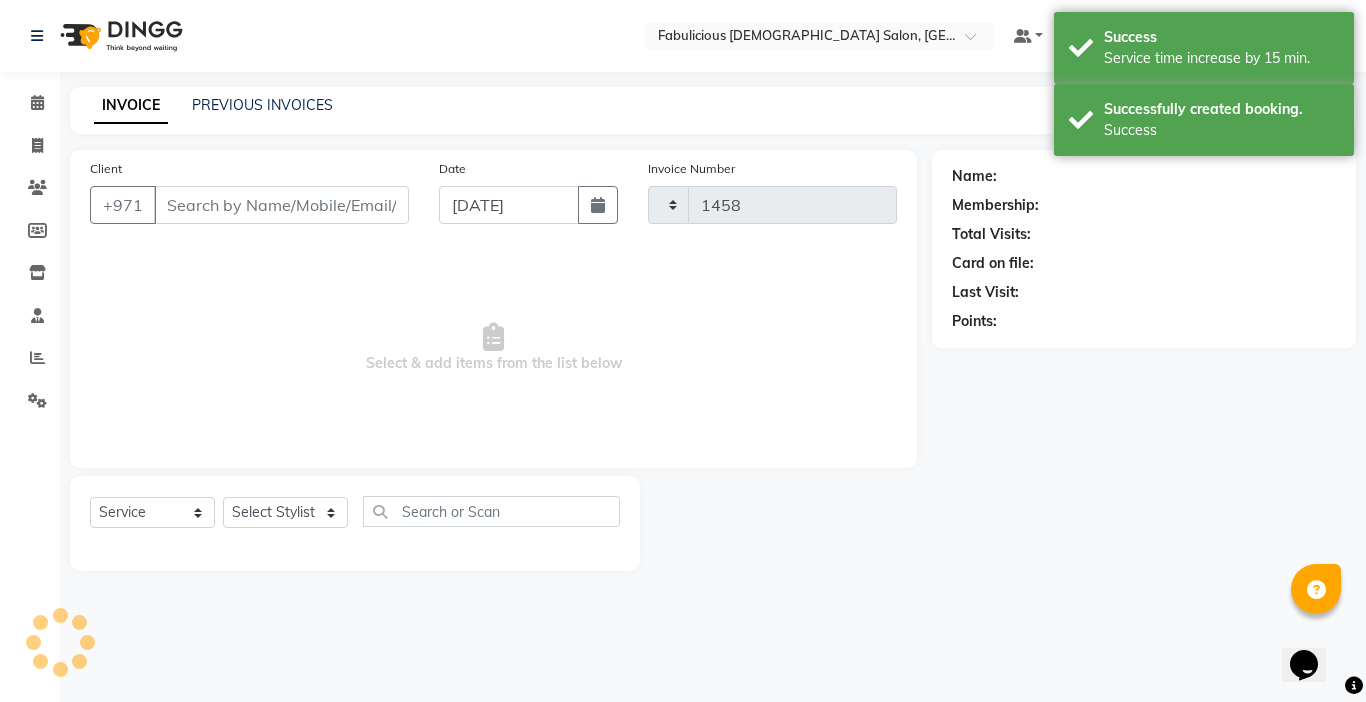 select on "738" 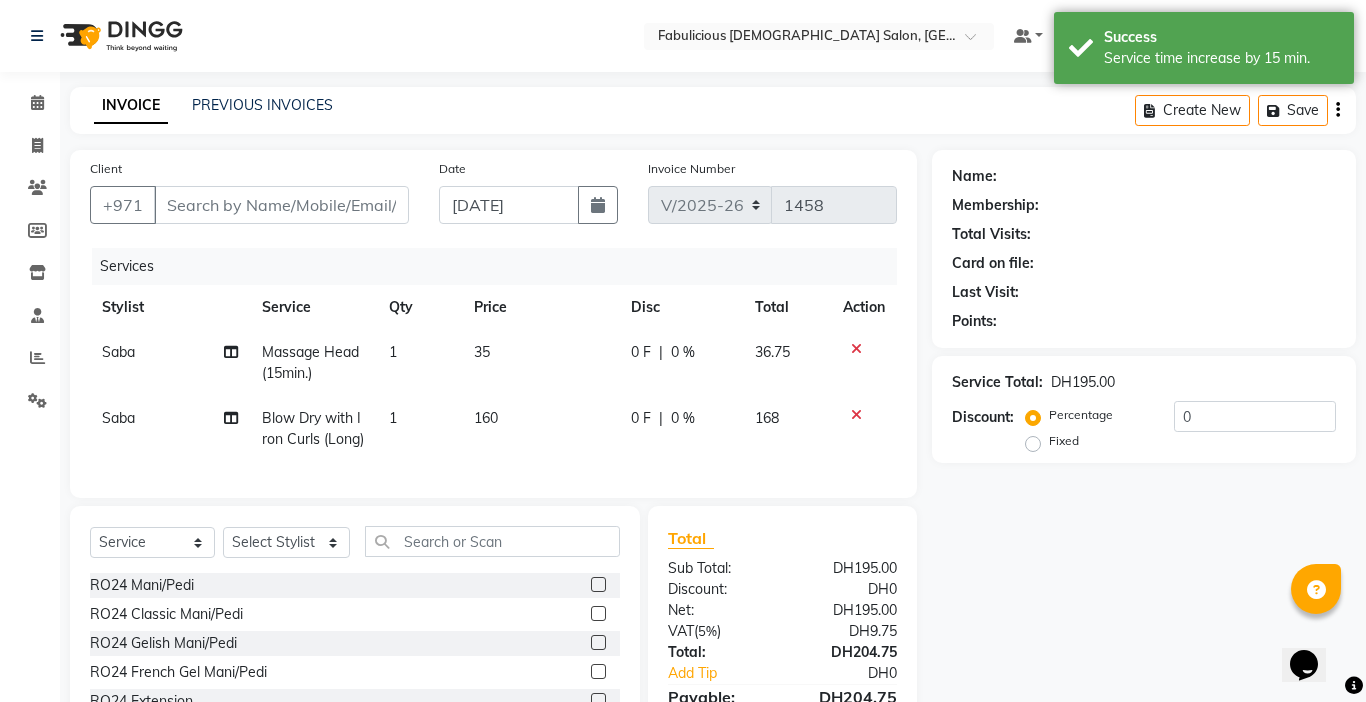 type on "522537167" 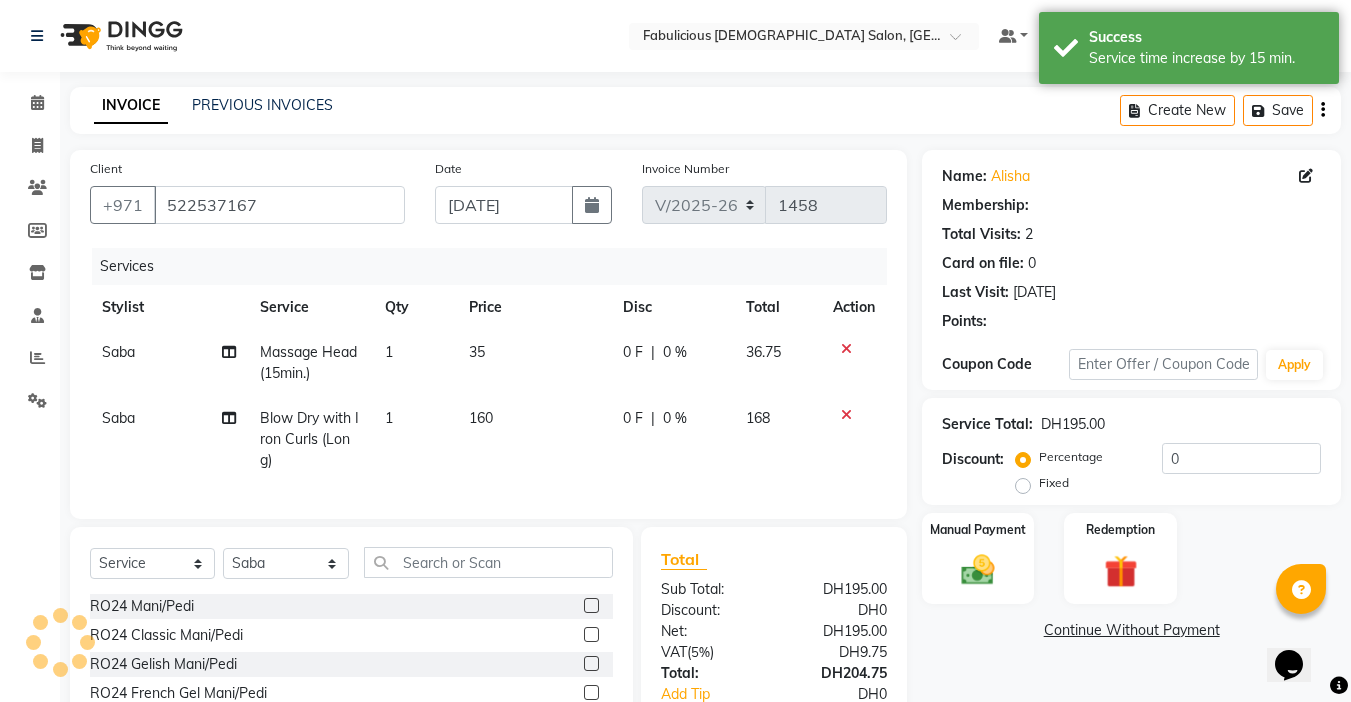 click on "160" 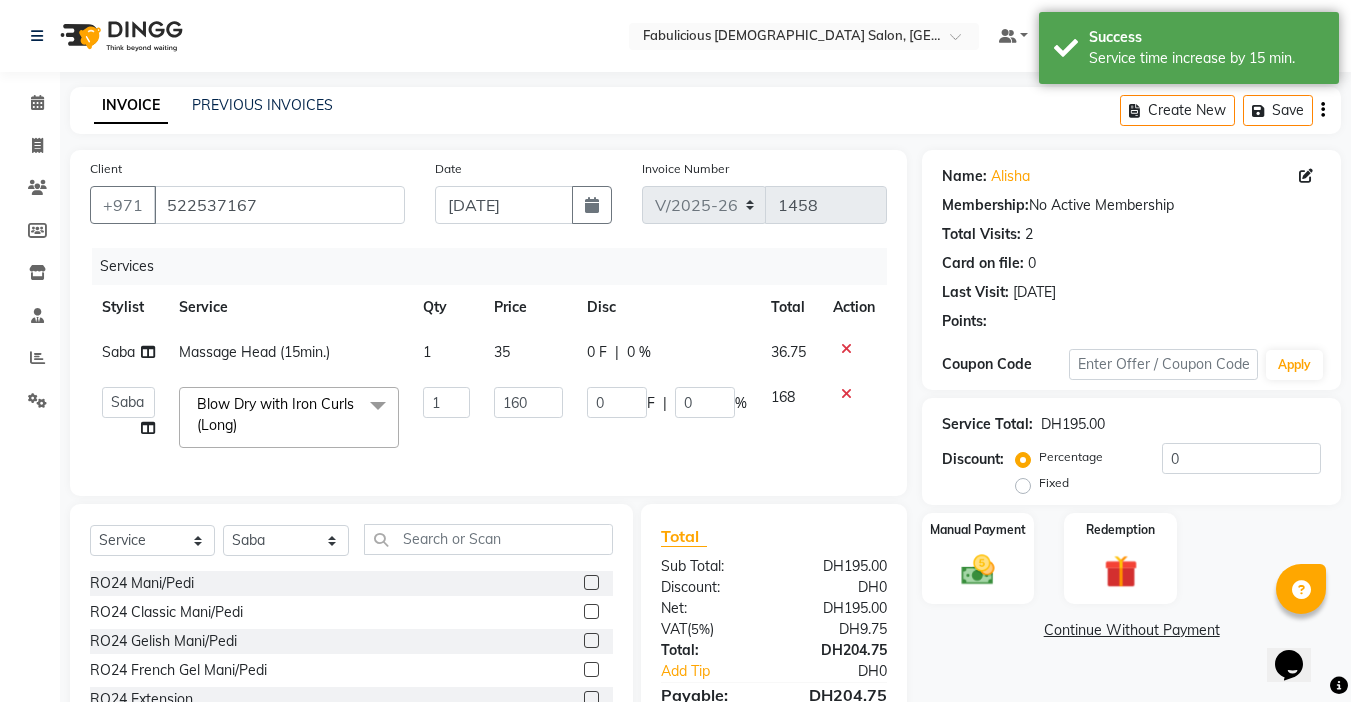 click on "160" 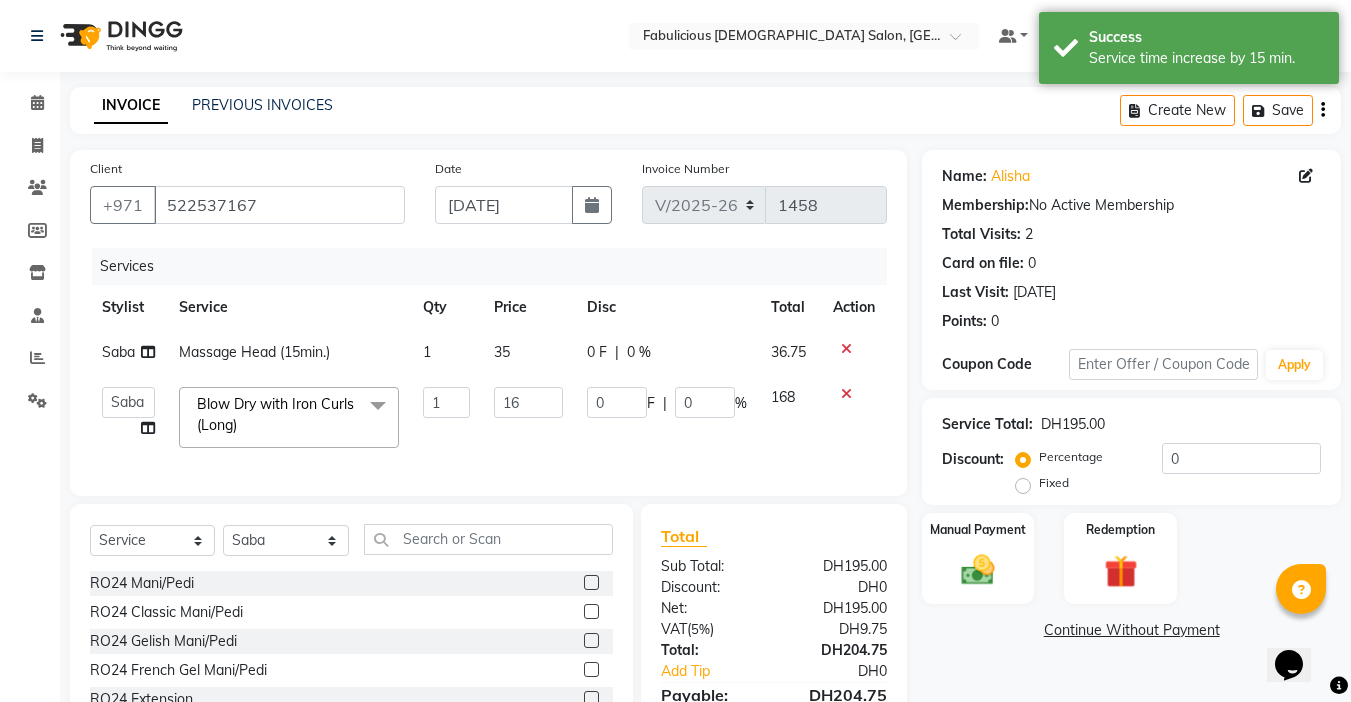 scroll, scrollTop: 100, scrollLeft: 0, axis: vertical 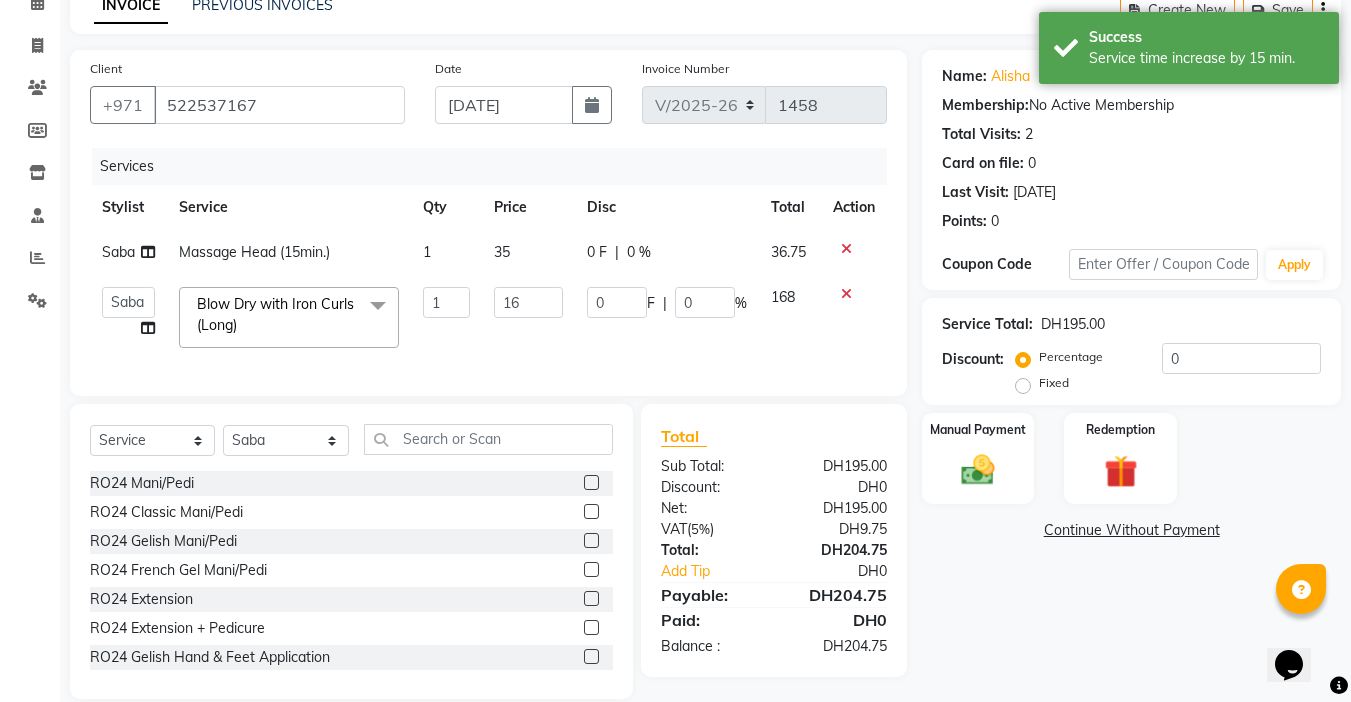 type on "1" 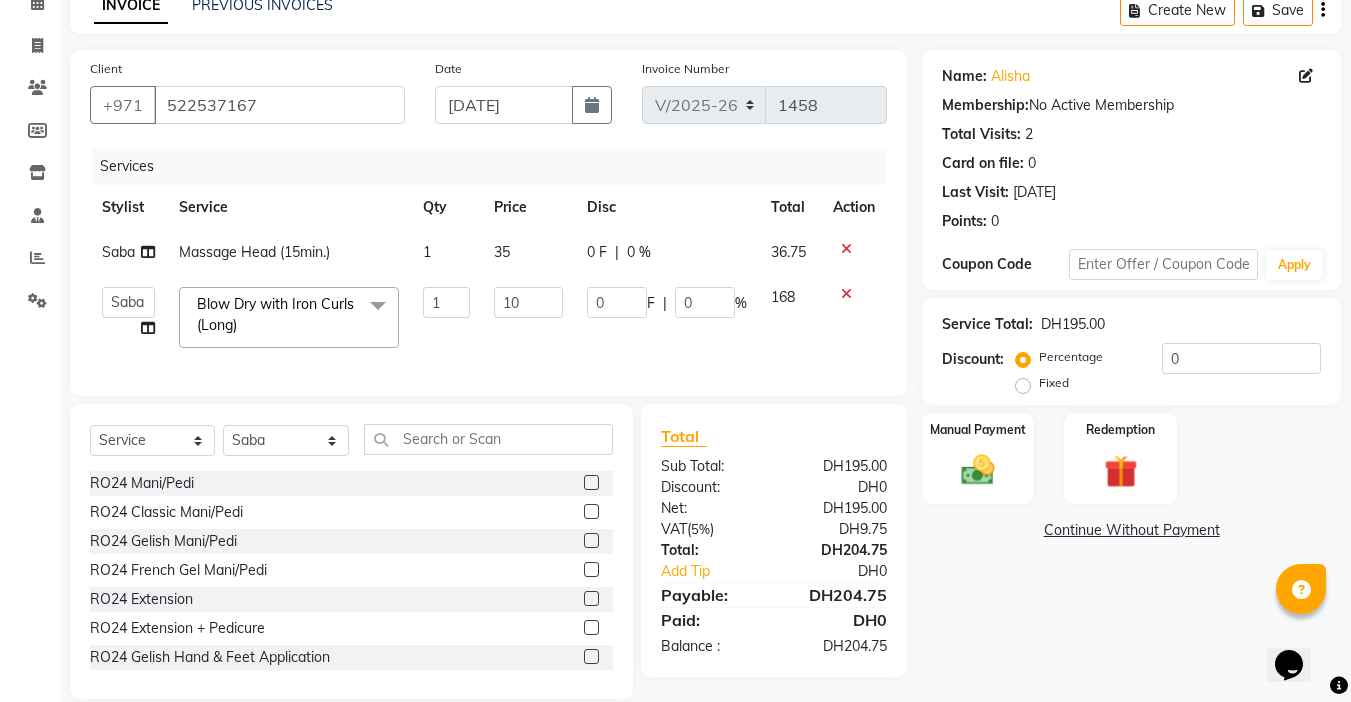 type on "100" 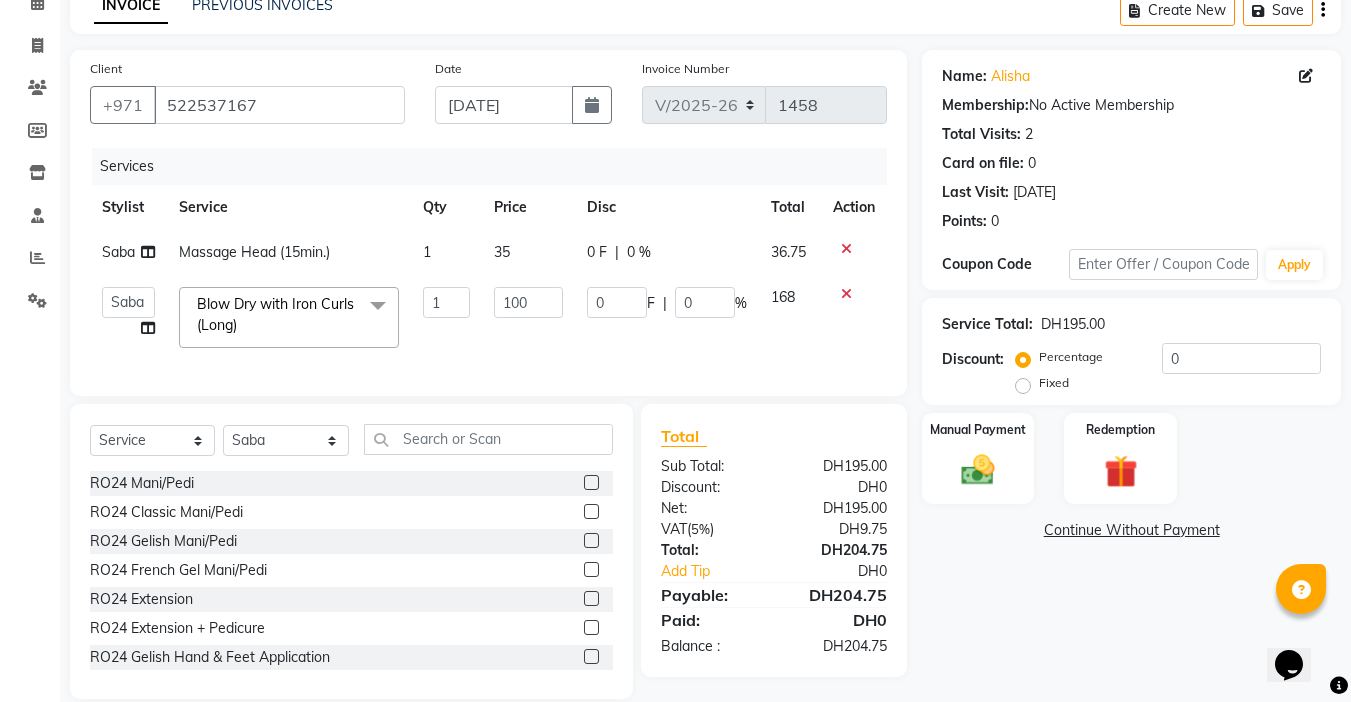 click on "100" 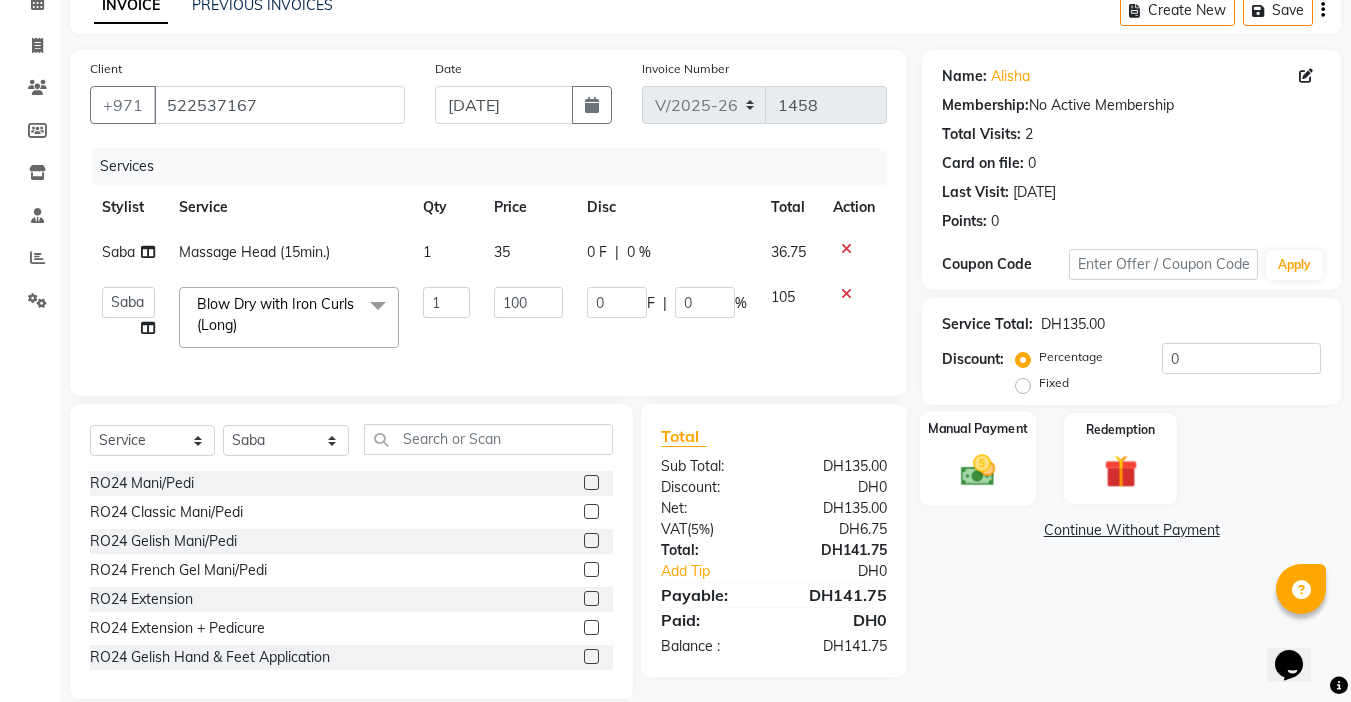 click 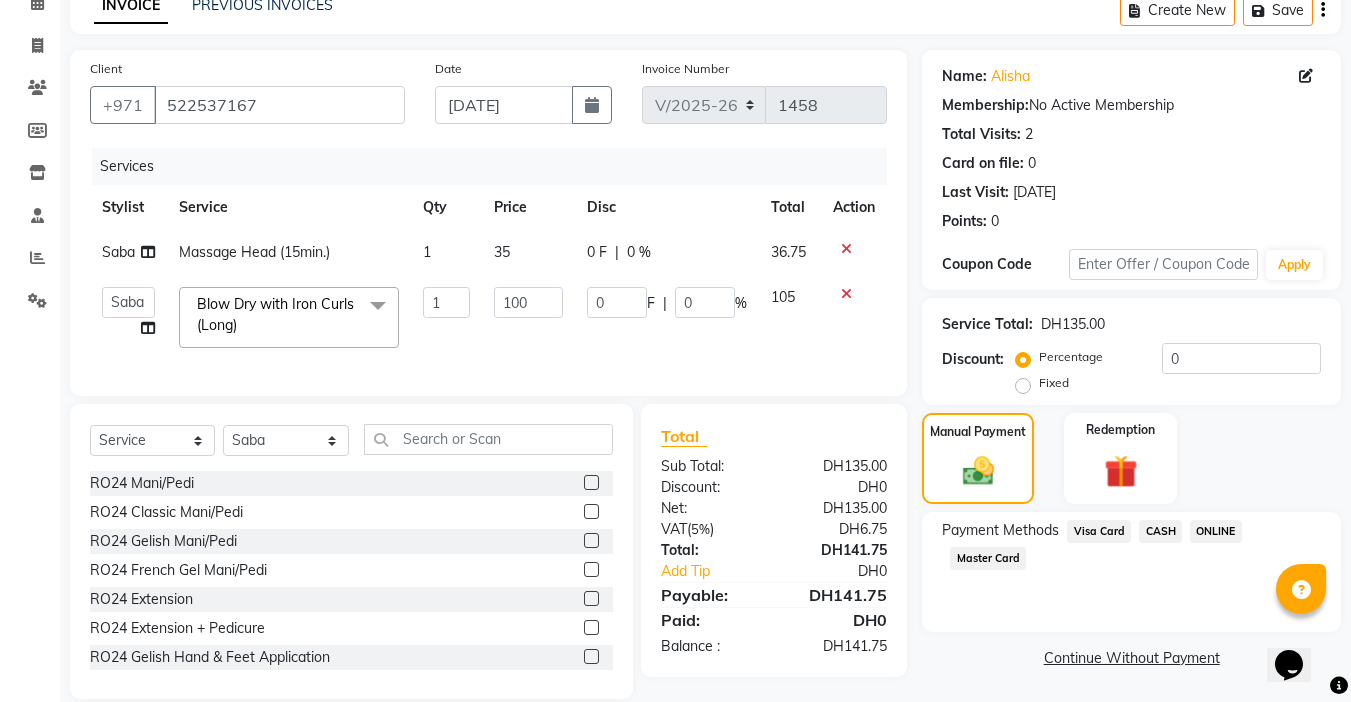 scroll, scrollTop: 142, scrollLeft: 0, axis: vertical 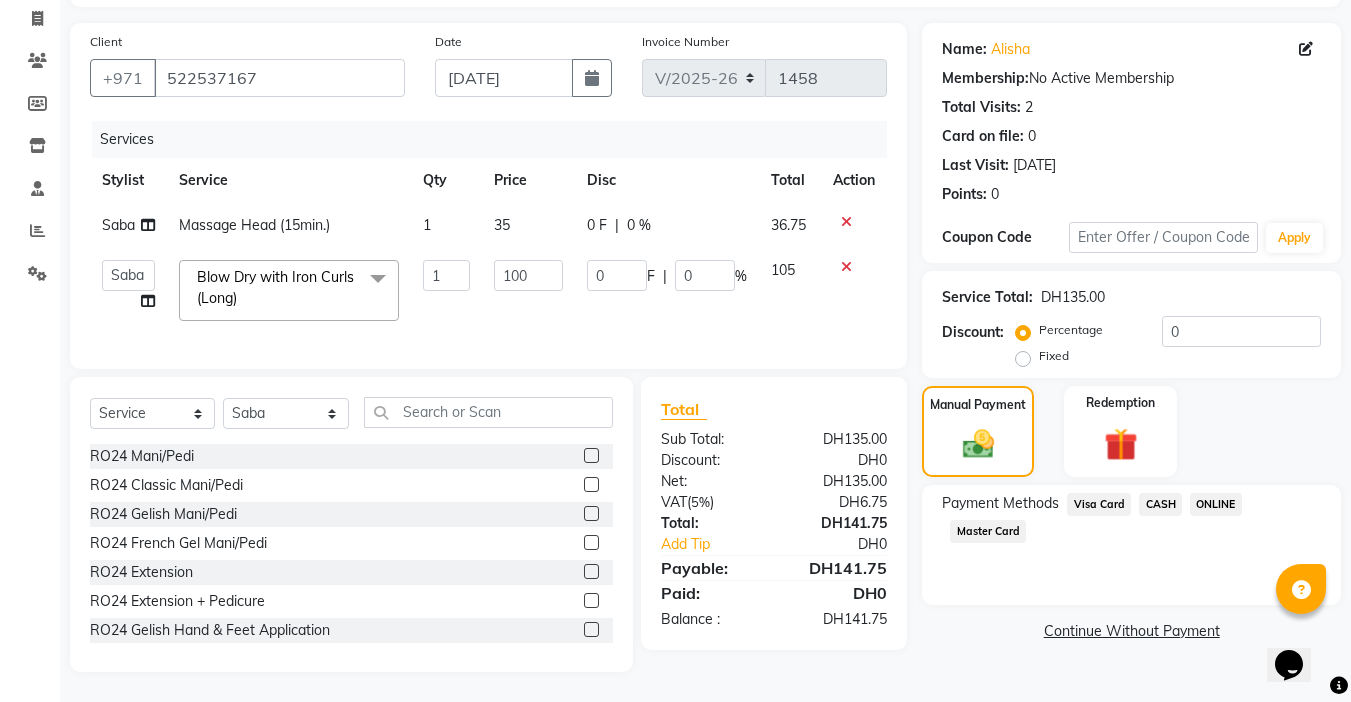 click on "CASH" 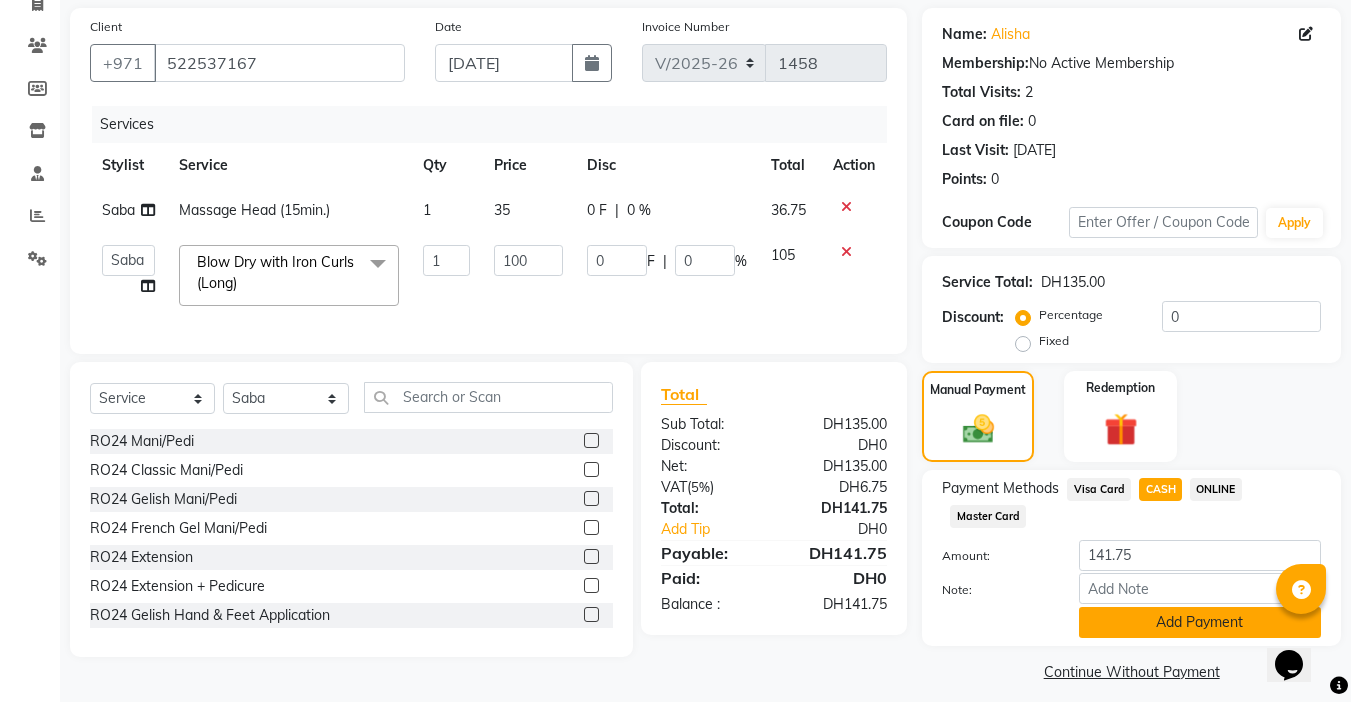 click on "Add Payment" 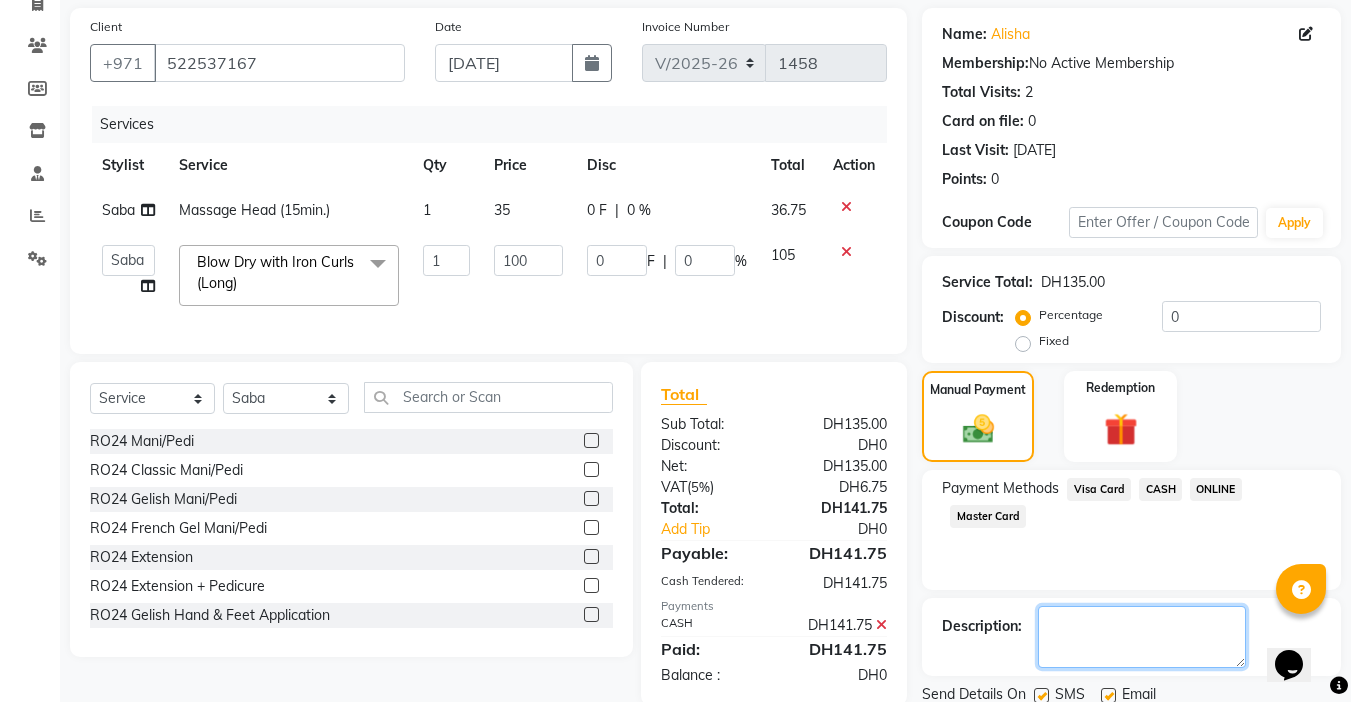 click on "Name: [PERSON_NAME]  Membership:  No Active Membership  Total Visits:  2 Card on file:  0 Last Visit:   [DATE] Points:   0  Coupon Code Apply Service Total:  DH135.00  Discount:  Percentage   Fixed  0 Manual Payment Redemption Payment Methods  Visa Card   CASH   ONLINE   Master Card  Description:                  Send Details On SMS Email  Checkout" 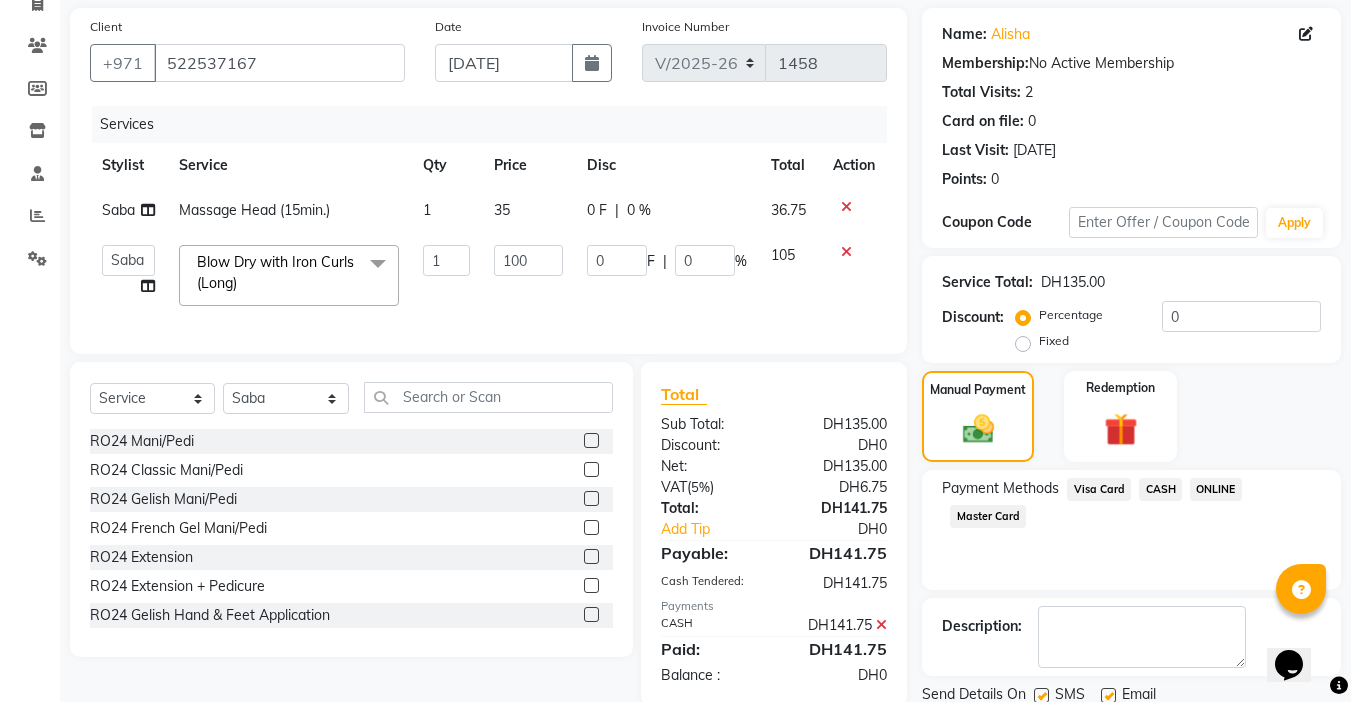 click on "Checkout" 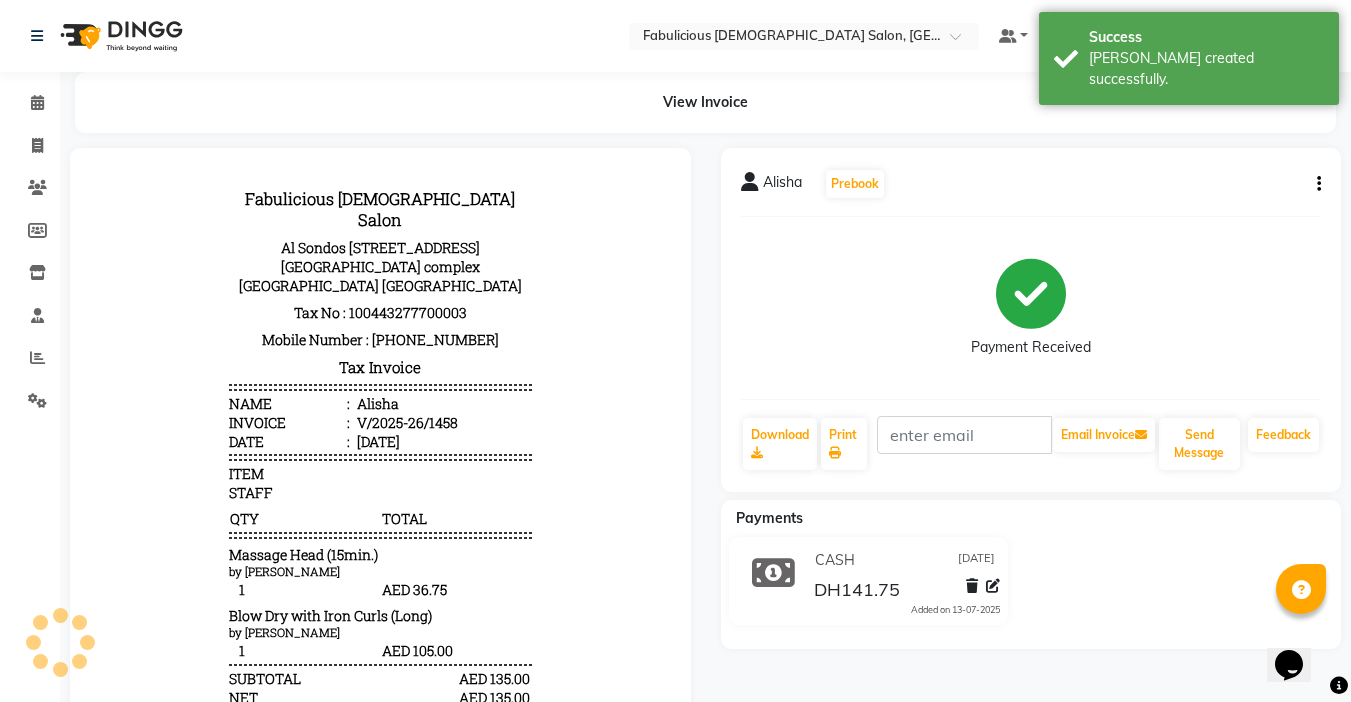 scroll, scrollTop: 0, scrollLeft: 0, axis: both 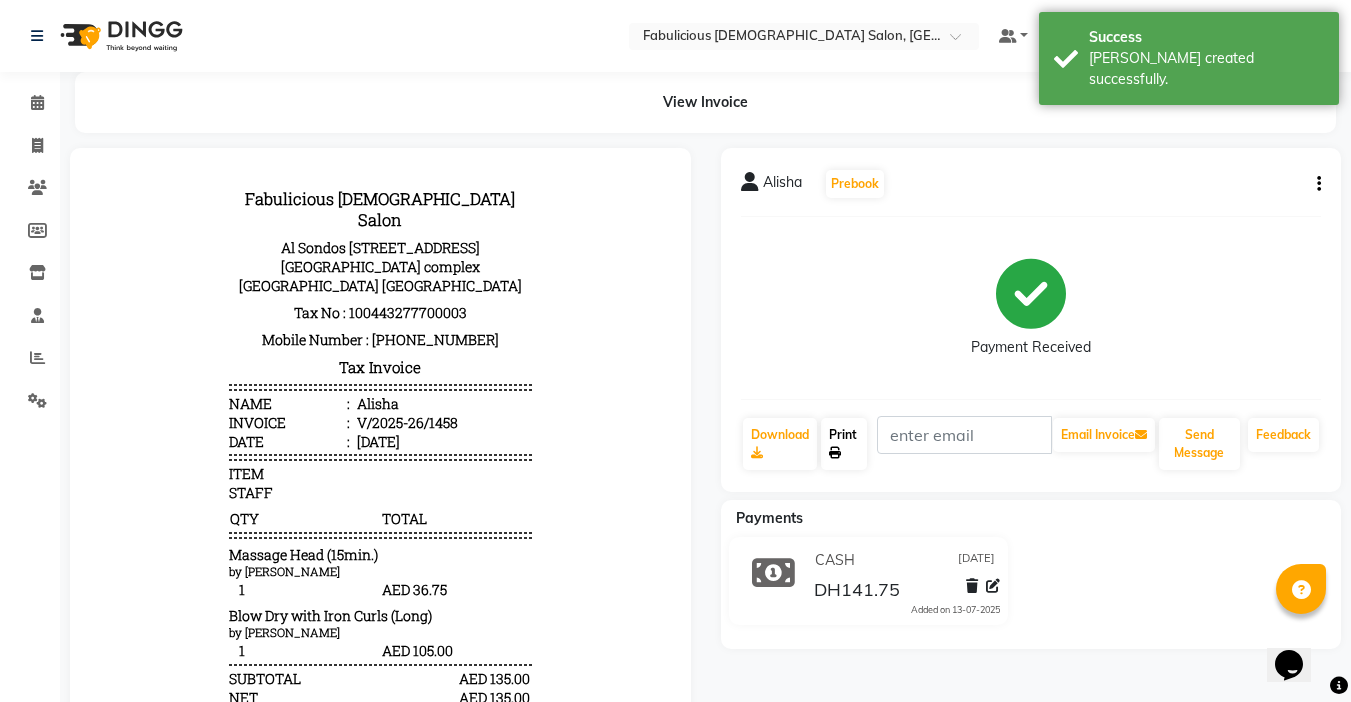 click on "Print" 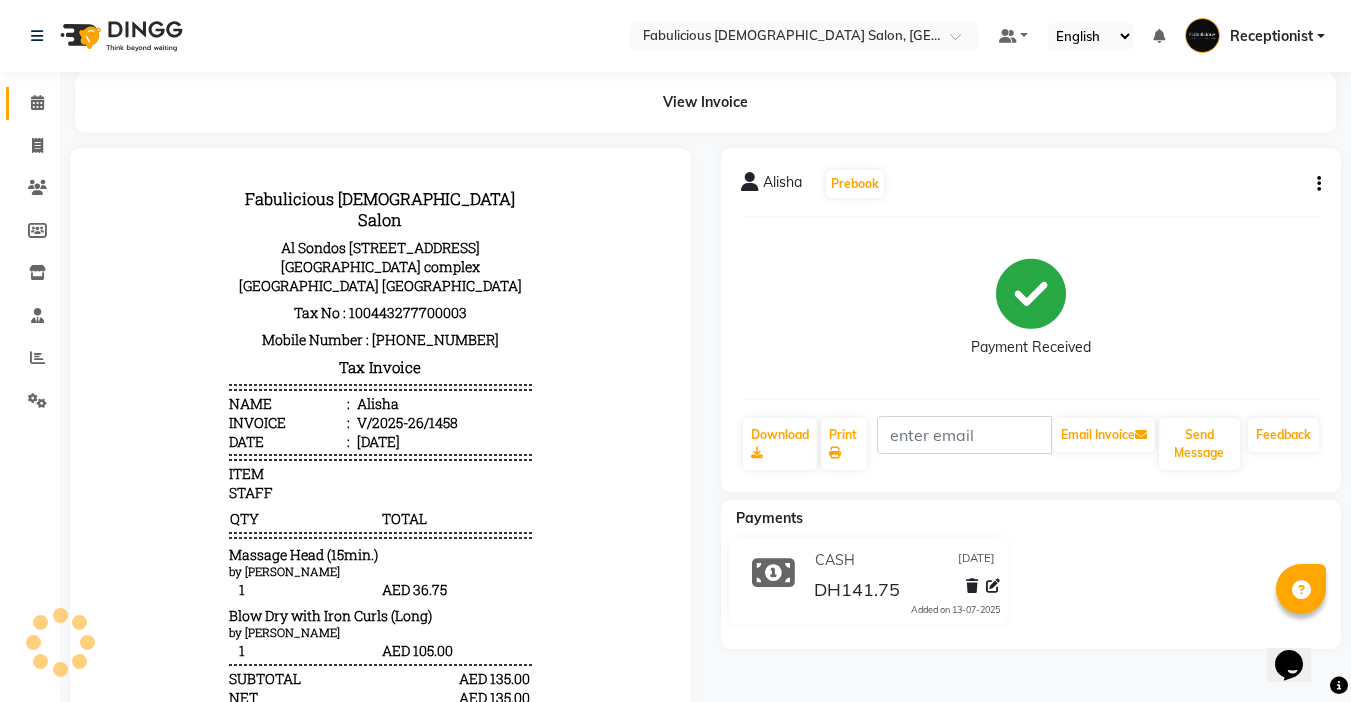 click 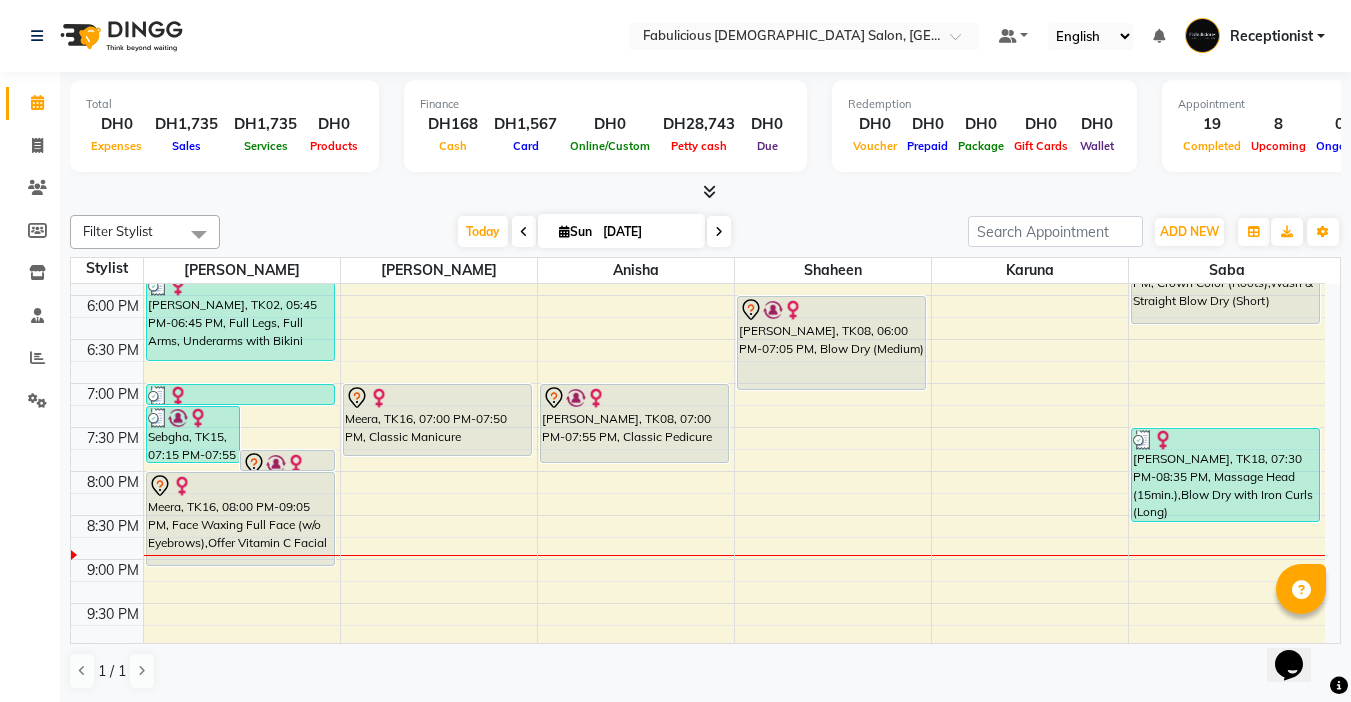 scroll, scrollTop: 900, scrollLeft: 0, axis: vertical 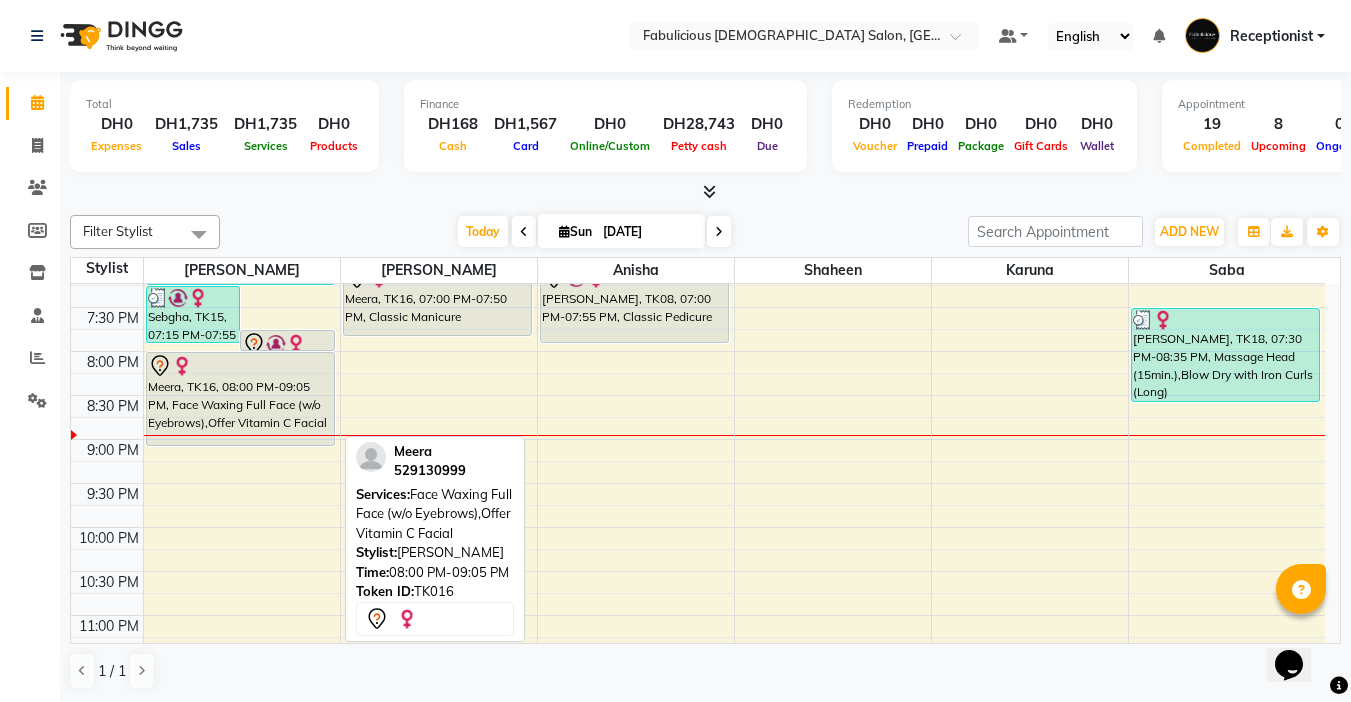 click on "Meera, TK16, 08:00 PM-09:05 PM, Face Waxing Full Face (w/o Eyebrows),Offer Vitamin C Facial" at bounding box center [240, 399] 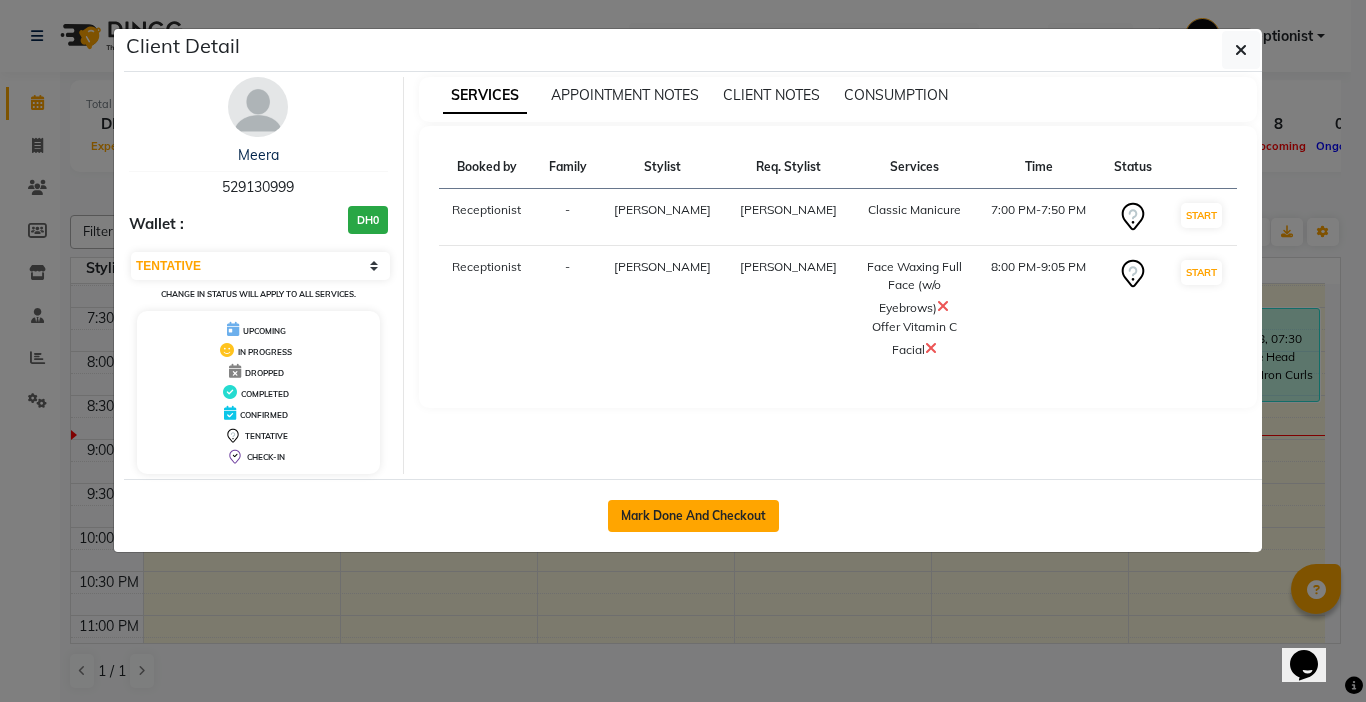 click on "Mark Done And Checkout" 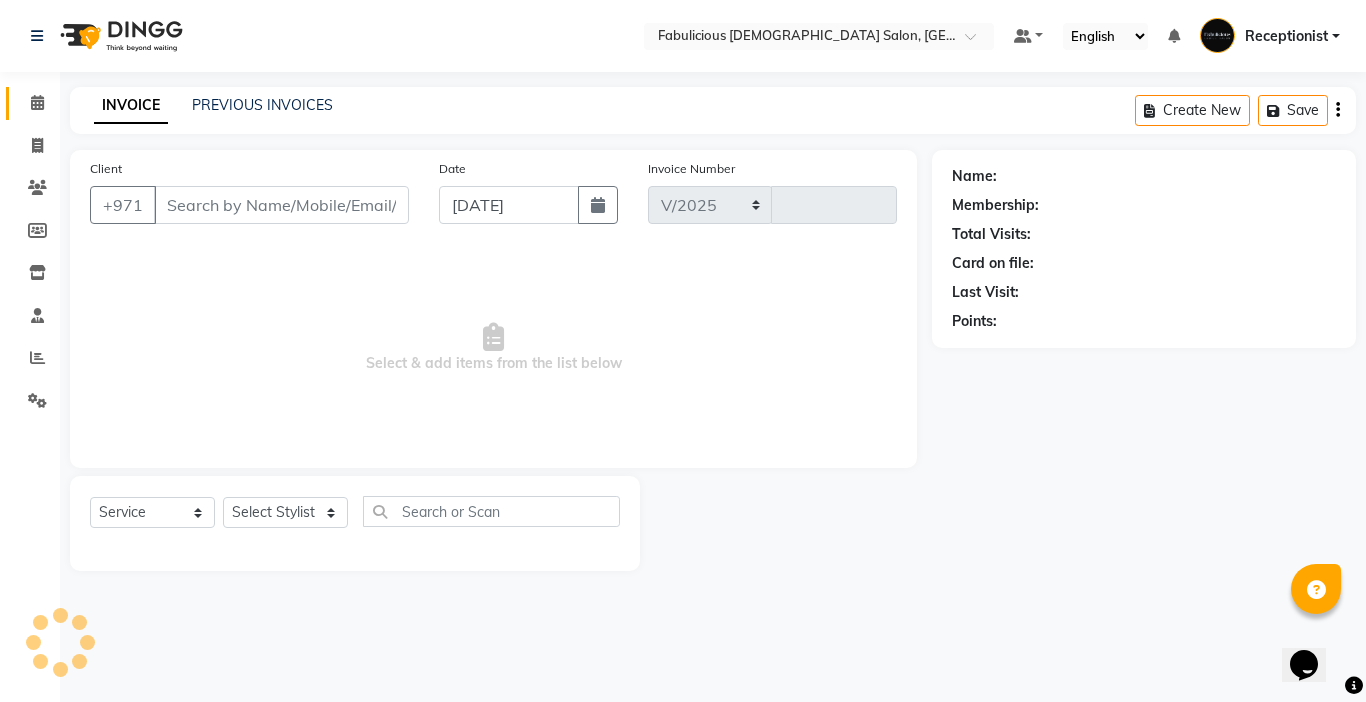 select on "738" 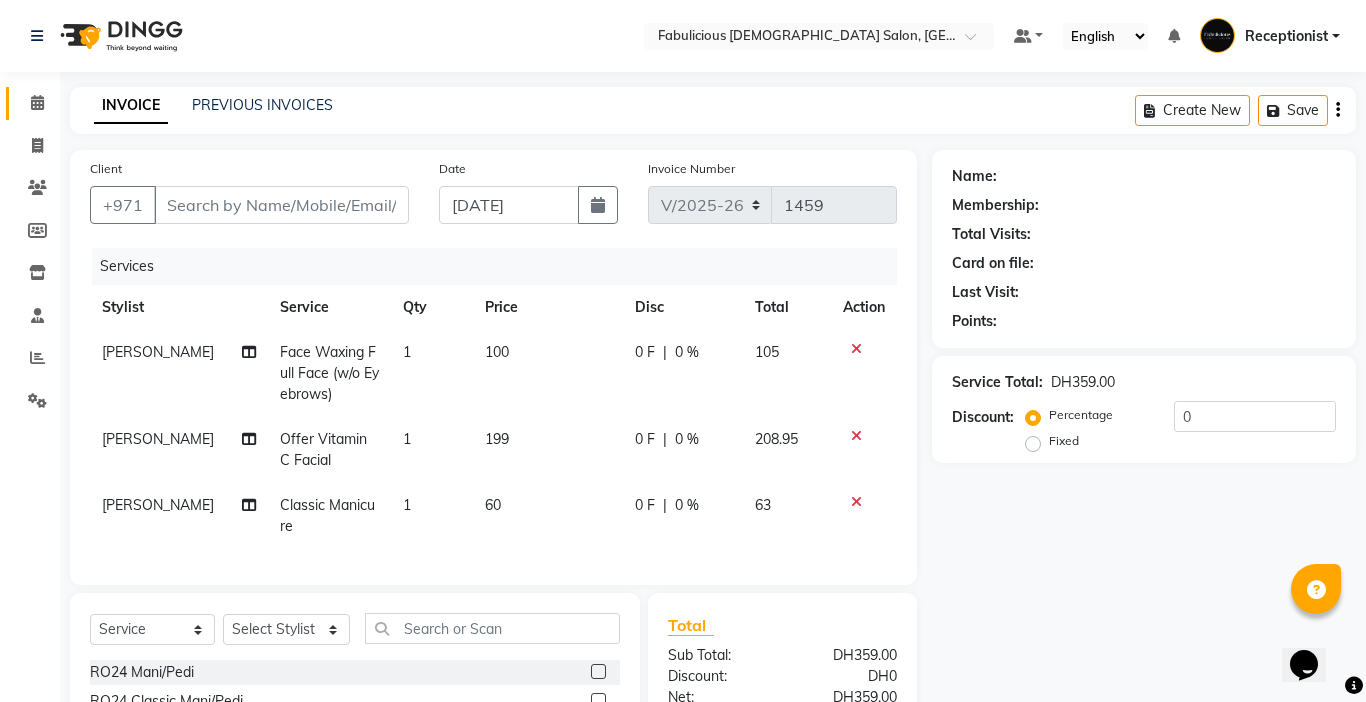 type on "529130999" 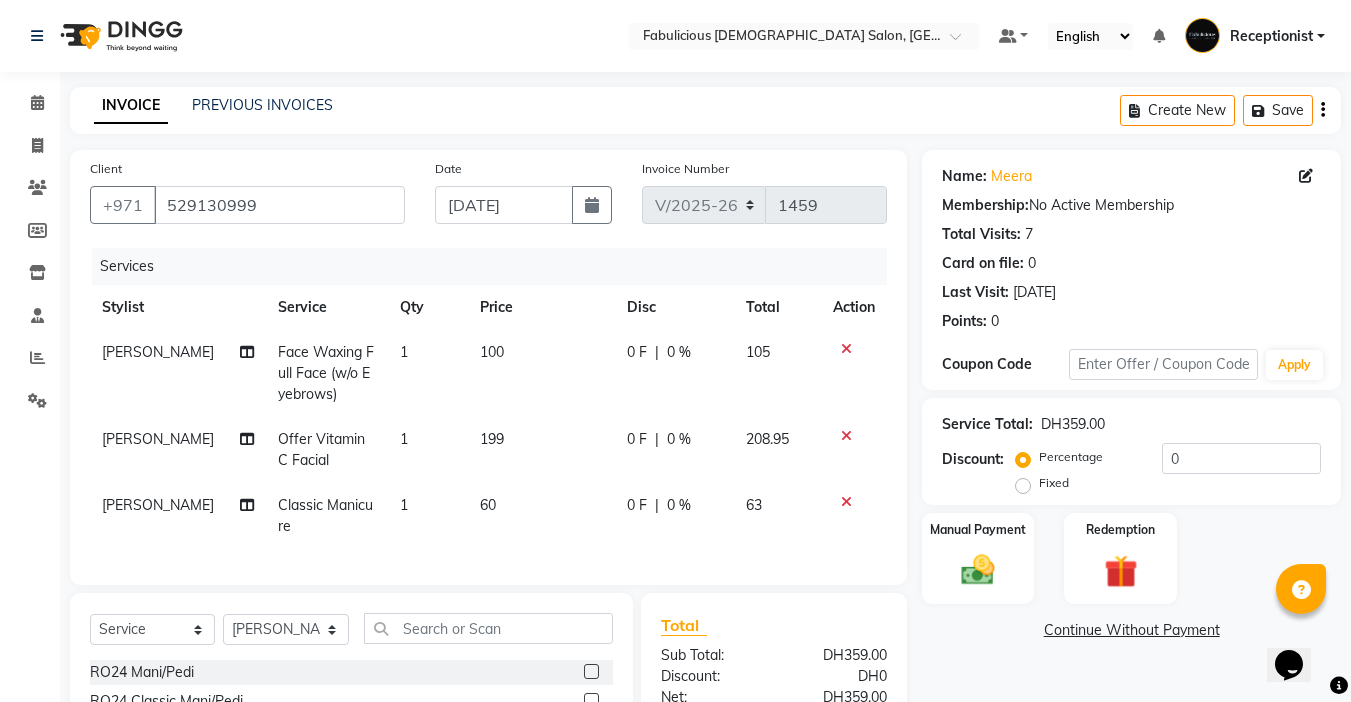 click 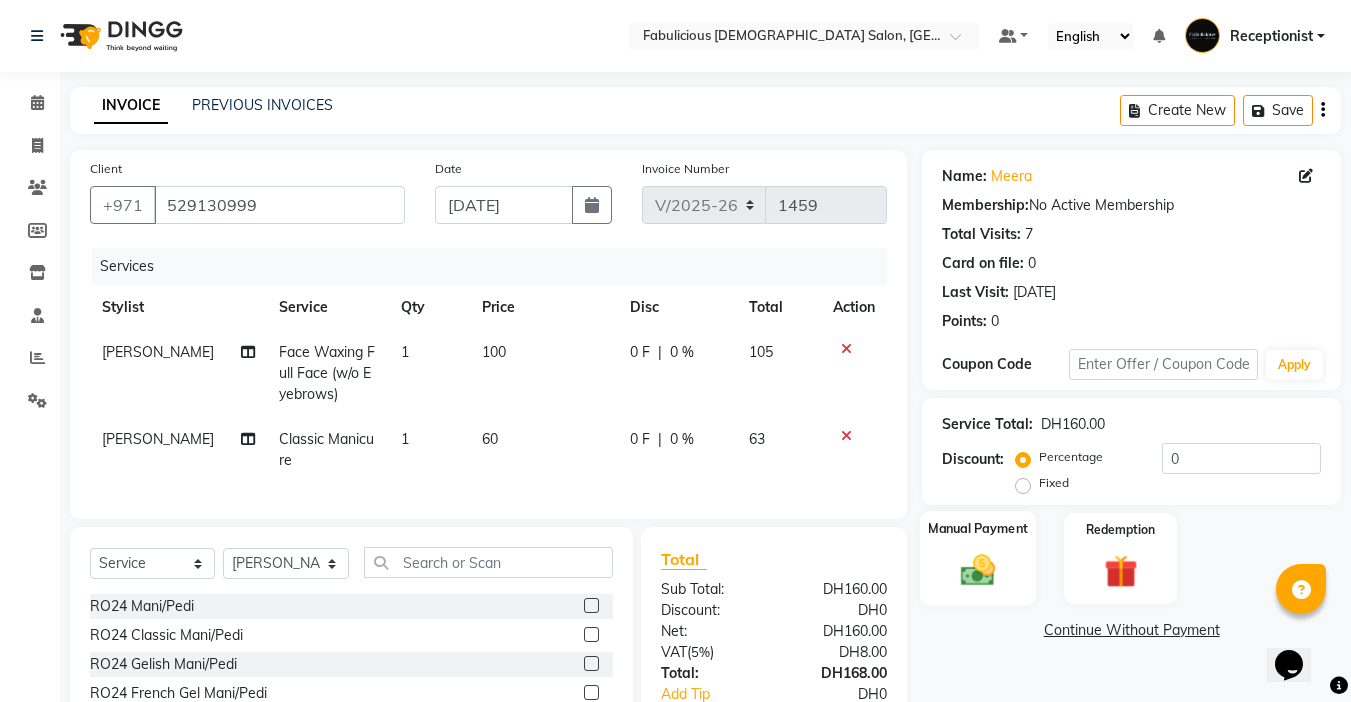 click 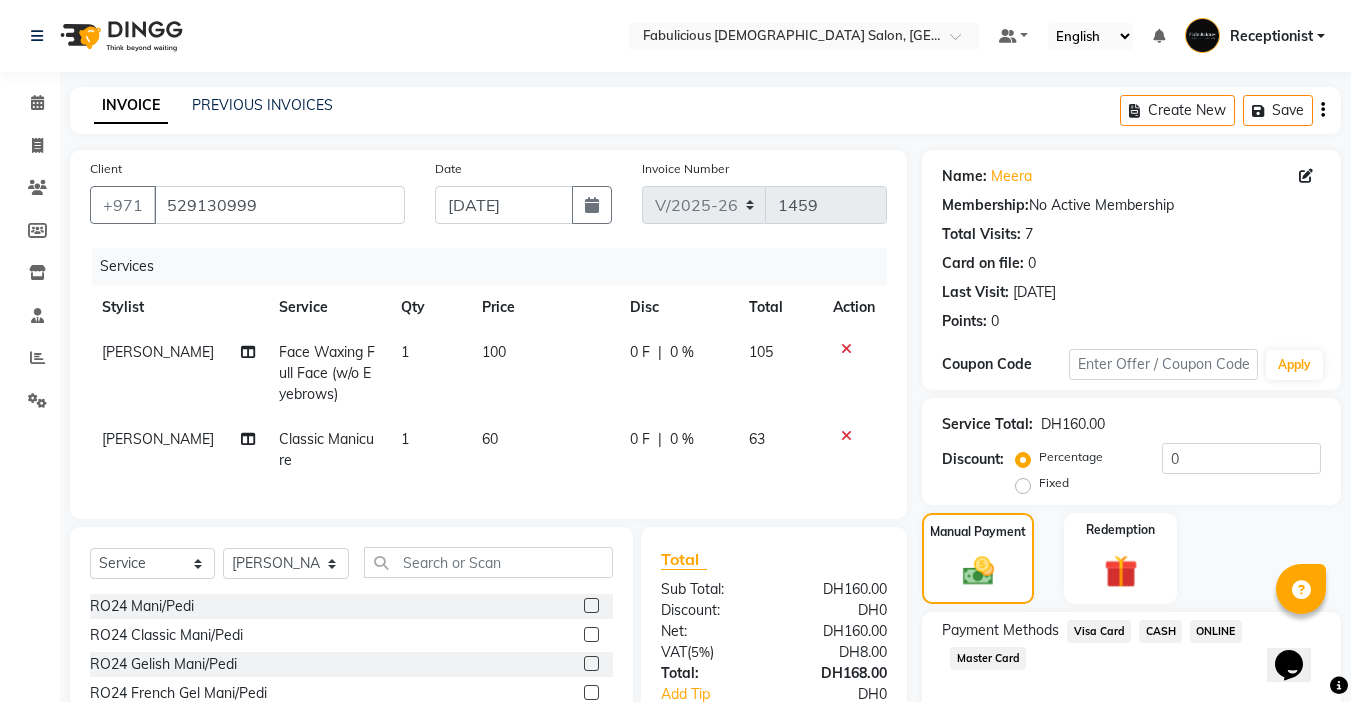 scroll, scrollTop: 165, scrollLeft: 0, axis: vertical 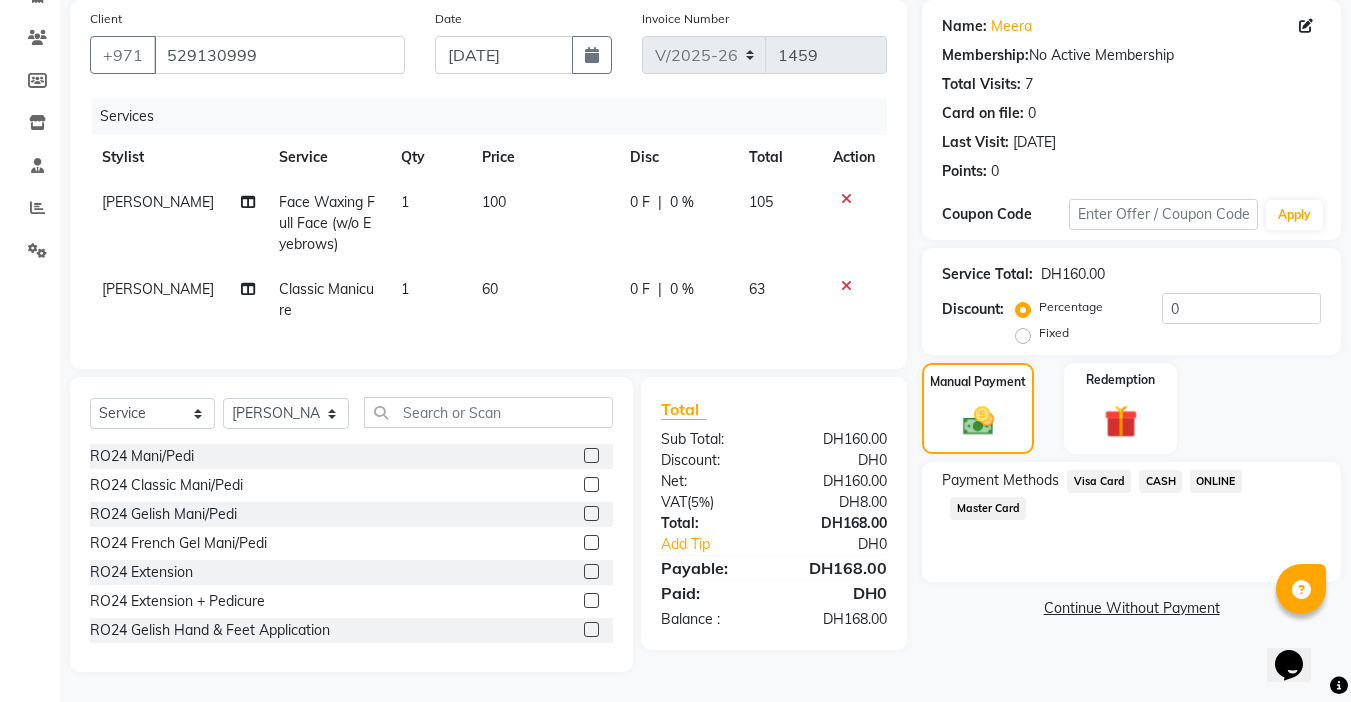 click on "Visa Card" 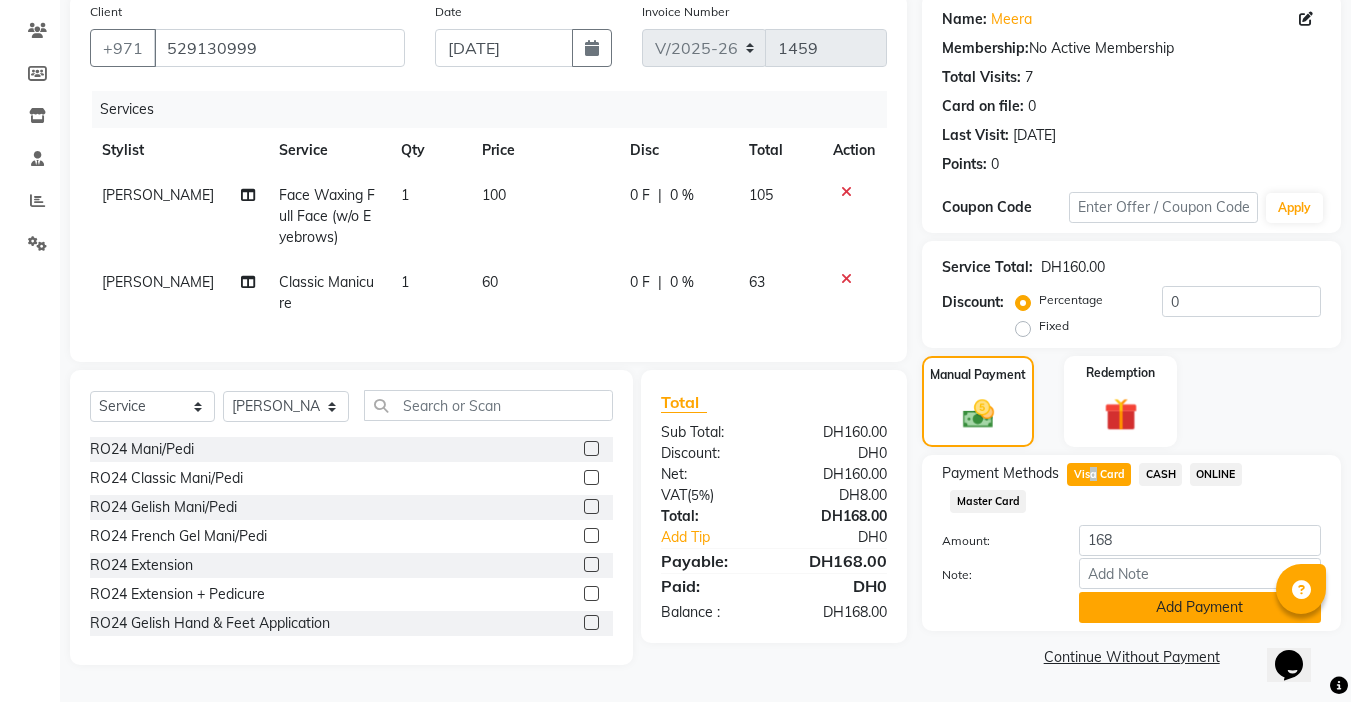 click on "Add Payment" 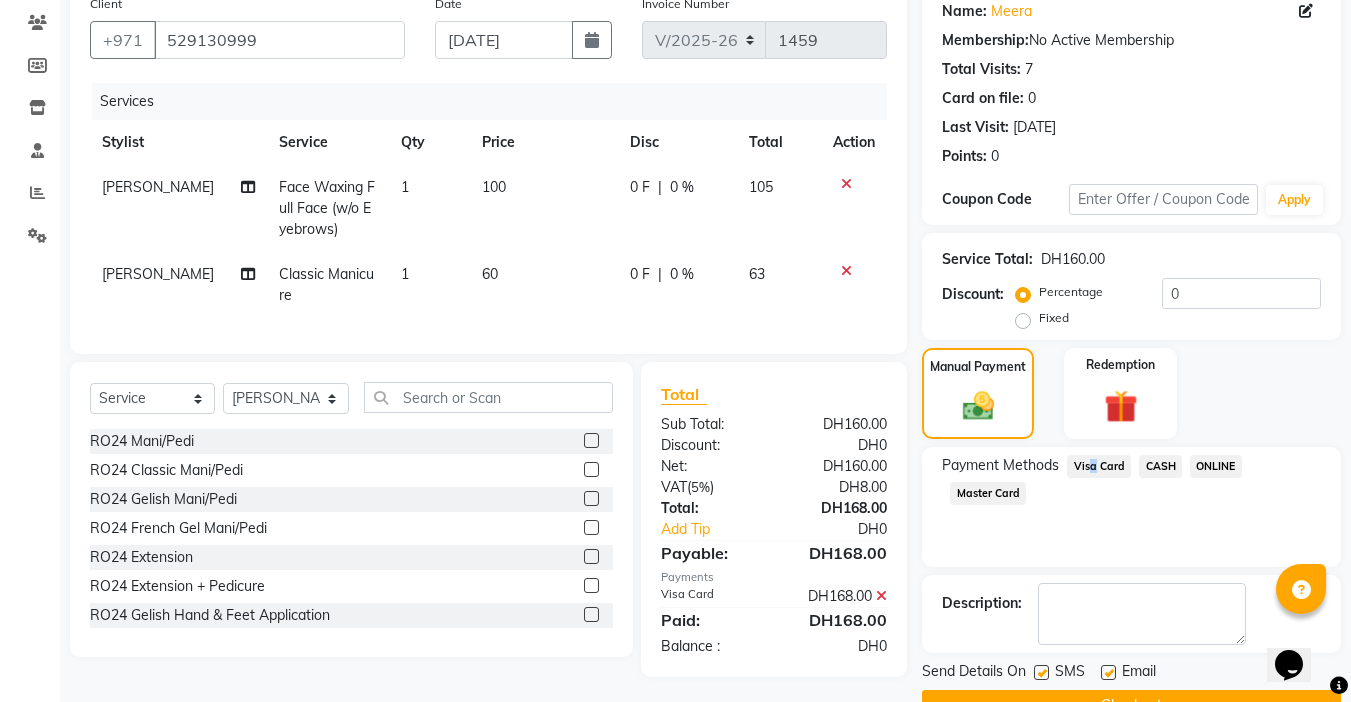 click on "Name: [PERSON_NAME]  Membership:  No Active Membership  Total Visits:  7 Card on file:  0 Last Visit:   [DATE] Points:   0  Coupon Code Apply Service Total:  DH160.00  Discount:  Percentage   Fixed  0 Manual Payment Redemption Payment Methods  Visa Card   CASH   ONLINE   Master Card  Description:                  Send Details On SMS Email  Checkout" 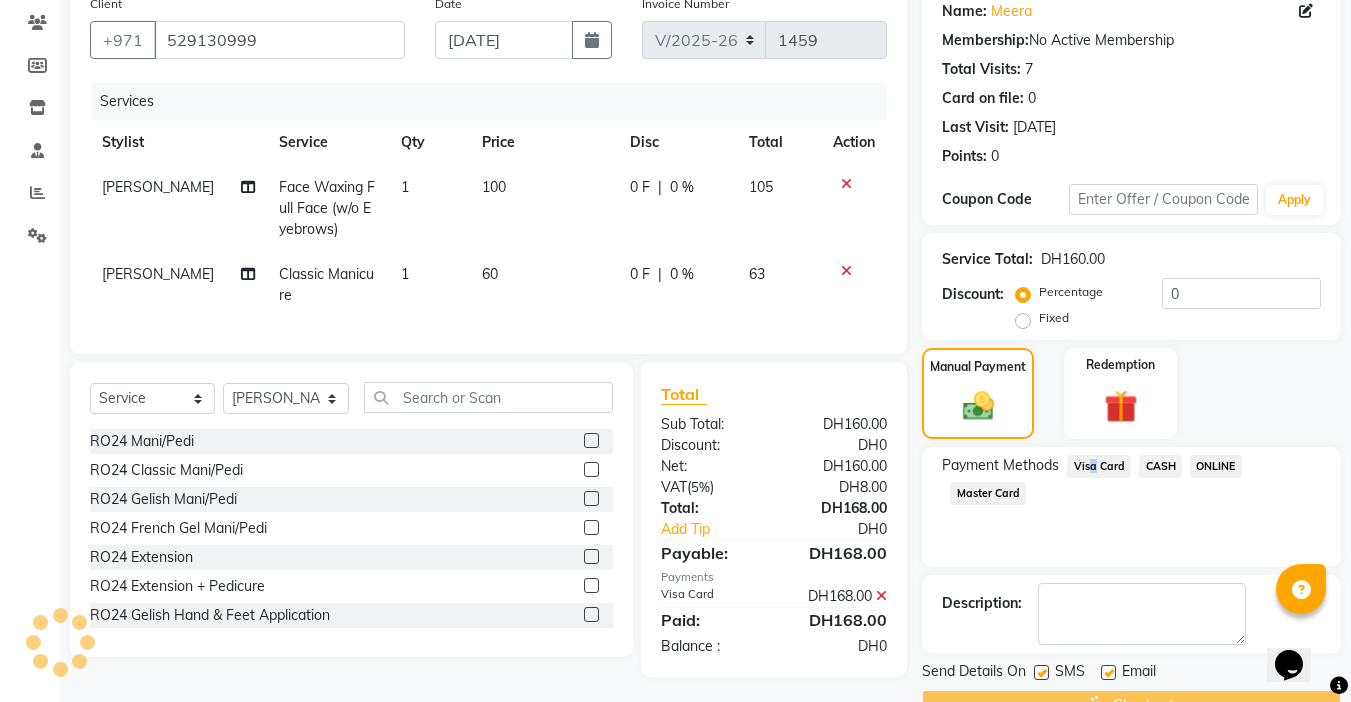 scroll, scrollTop: 214, scrollLeft: 0, axis: vertical 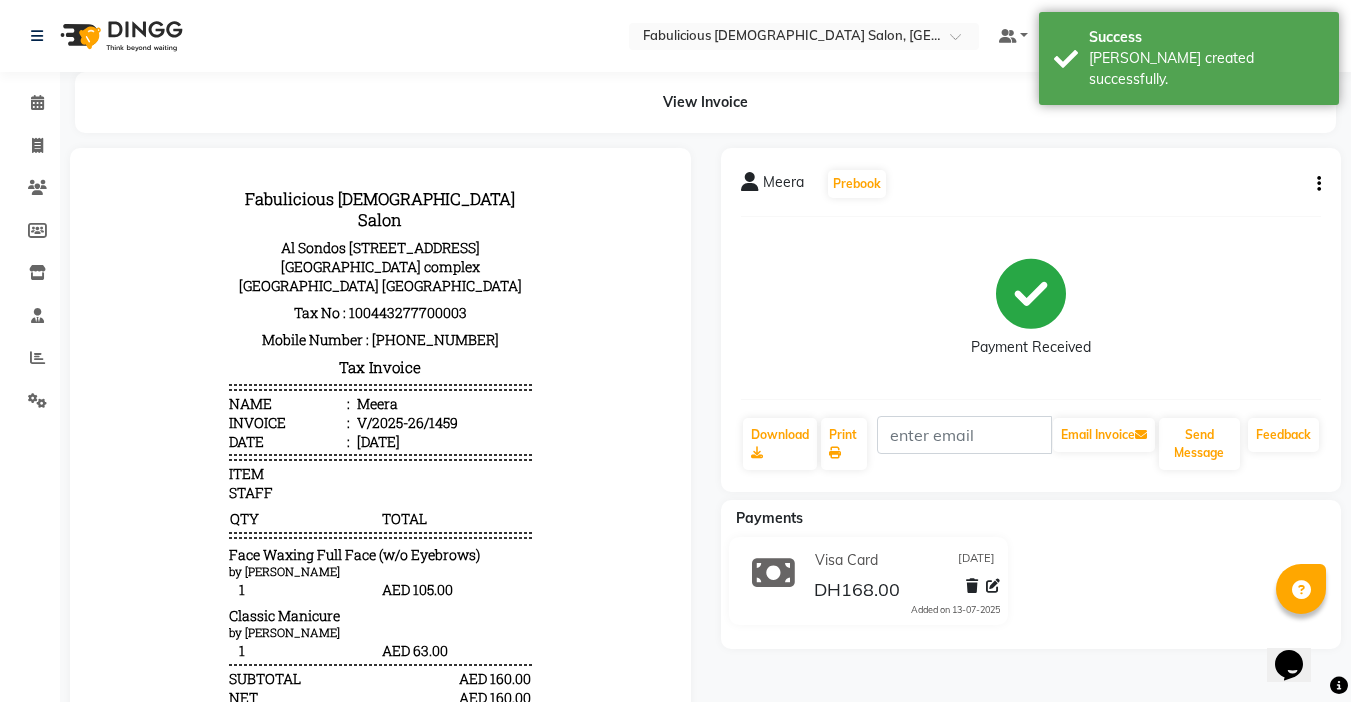 click on "Print" 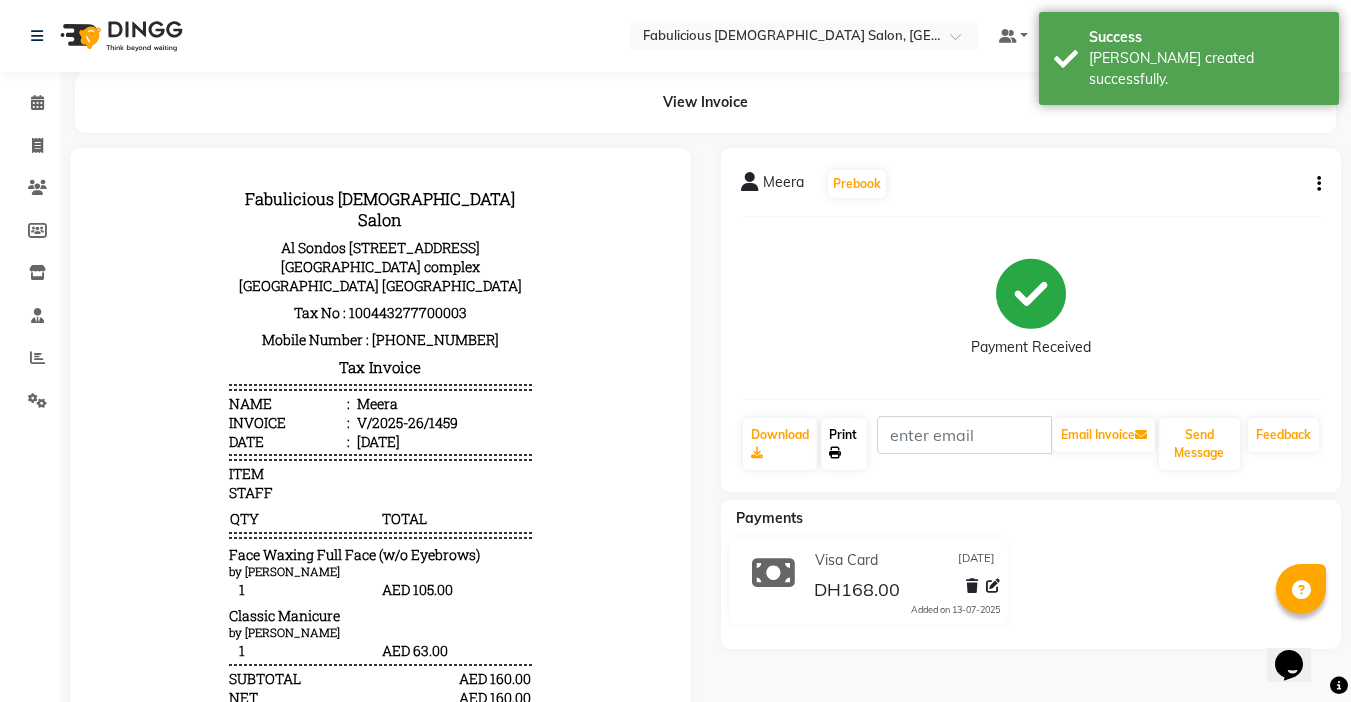click 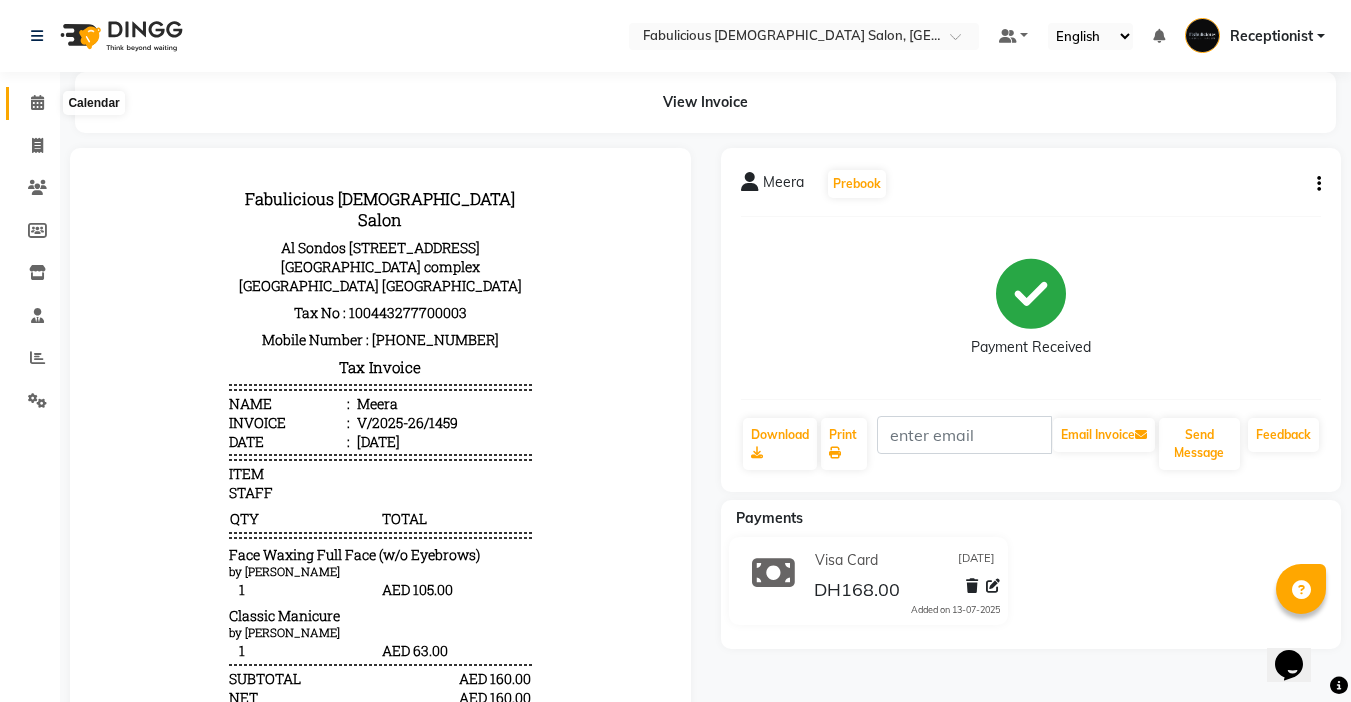 click 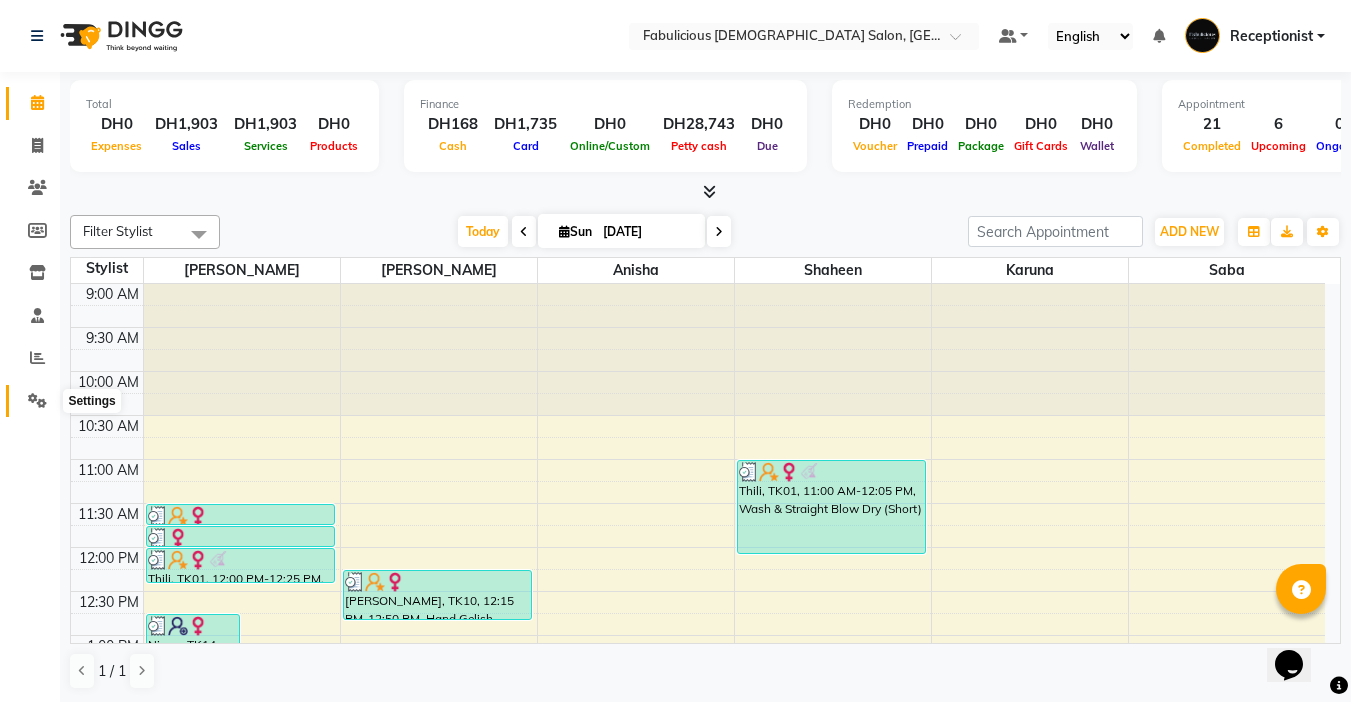 click 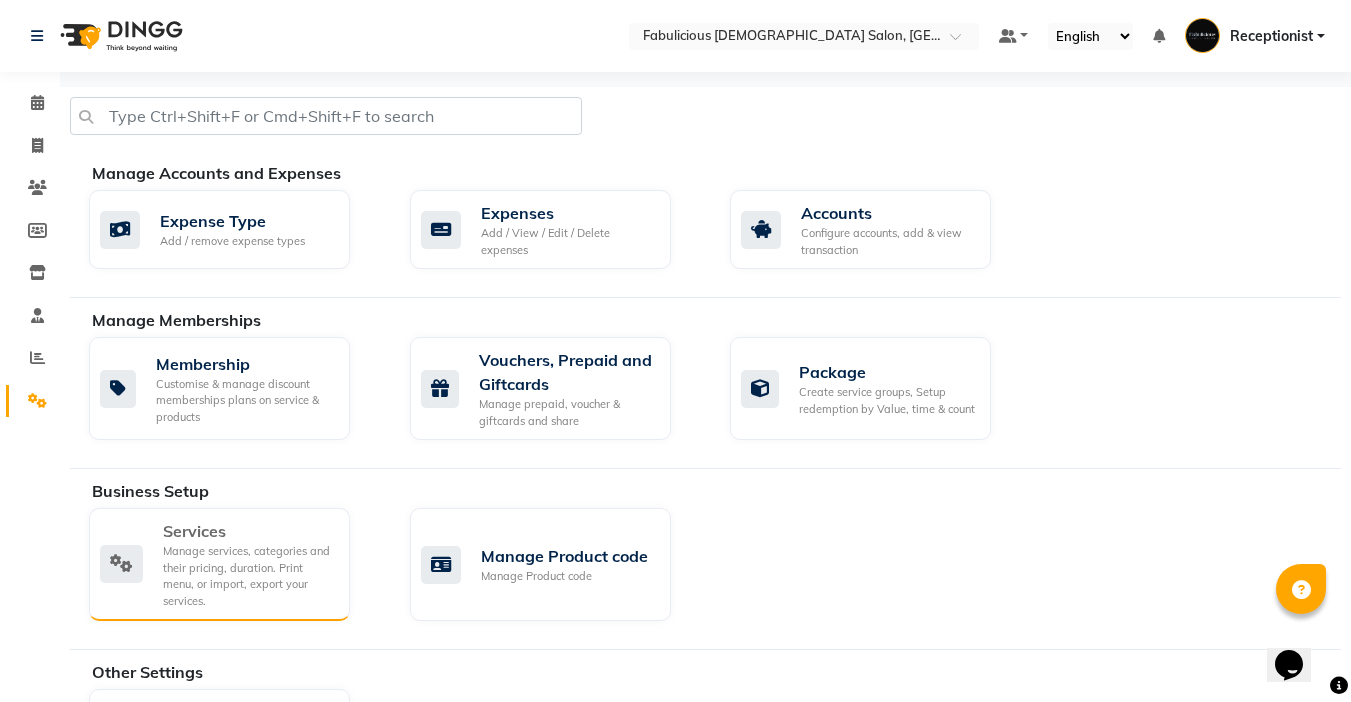 click on "Services" 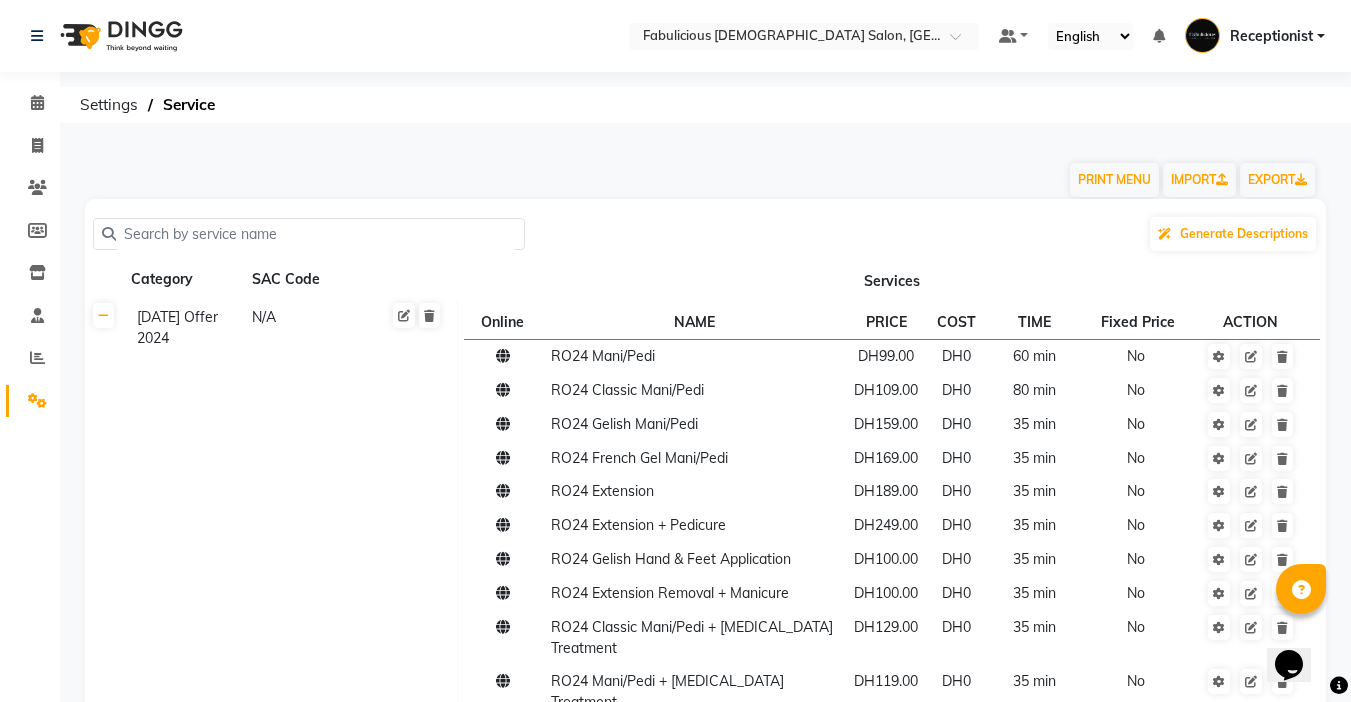 click 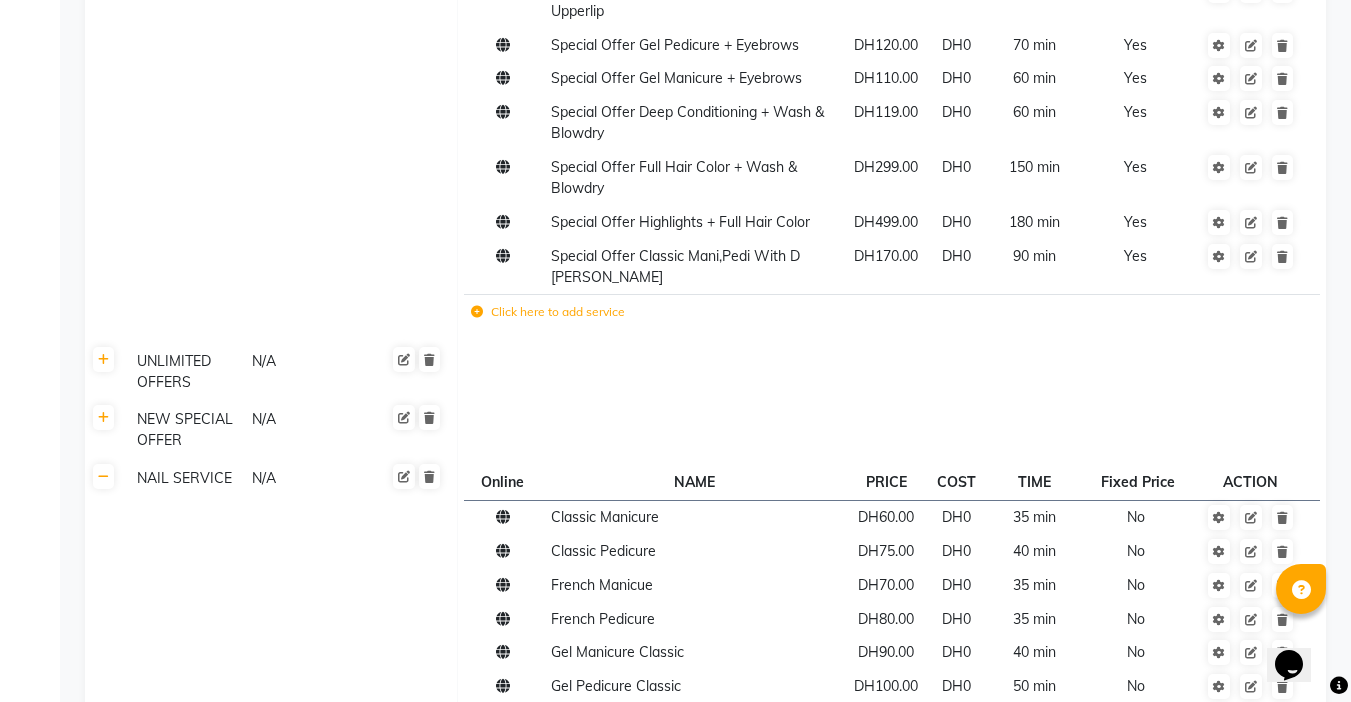 click on "Click here to add service" 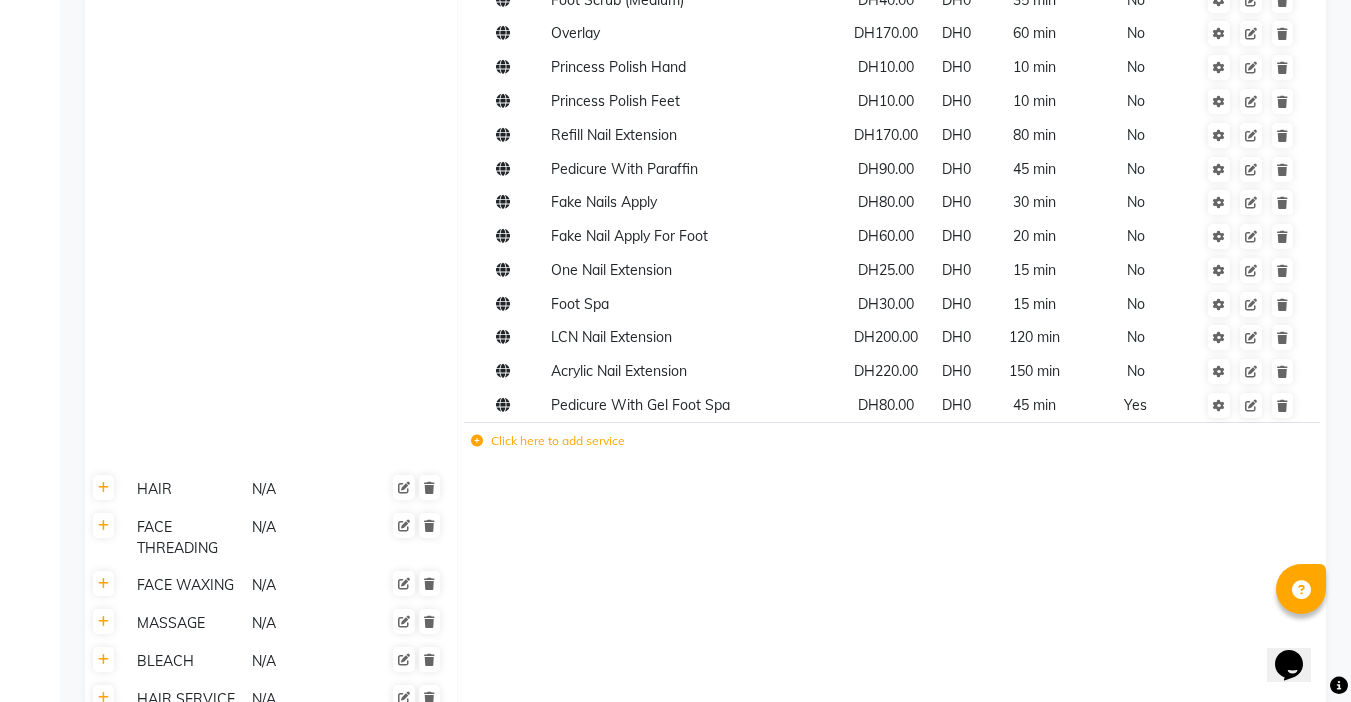click 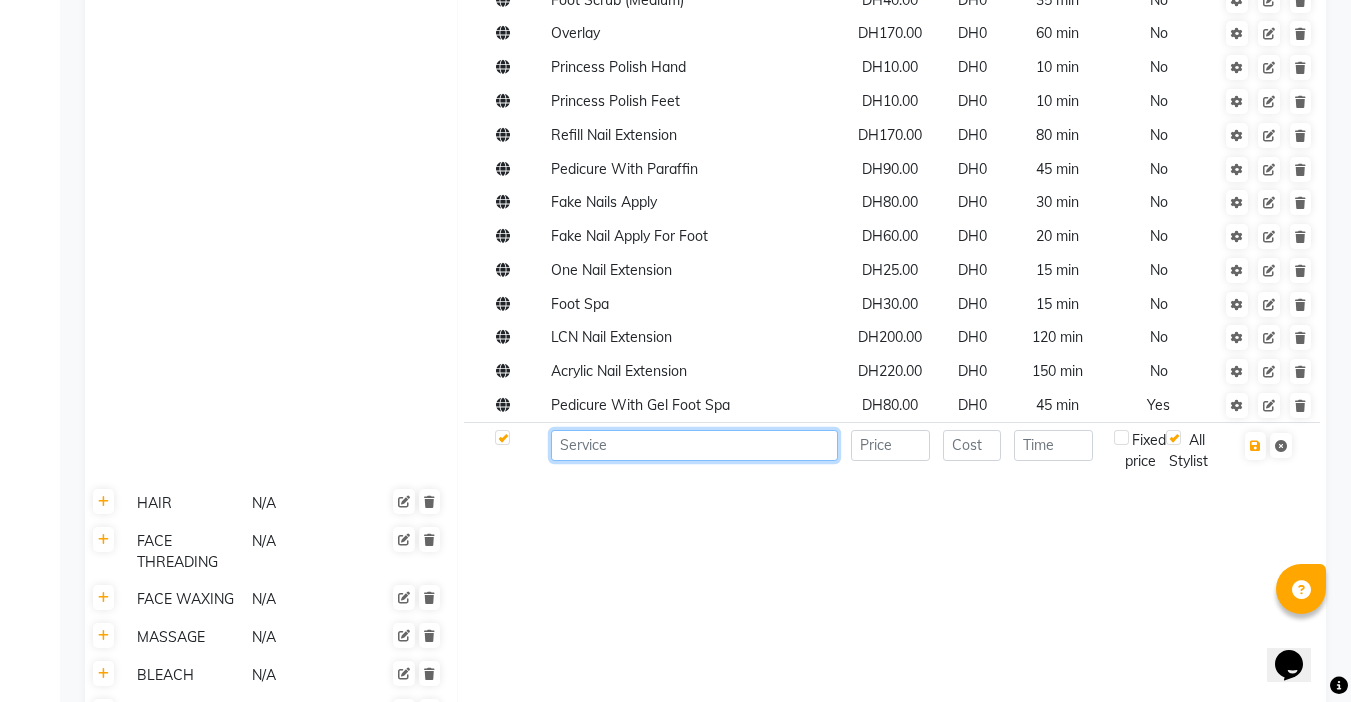click 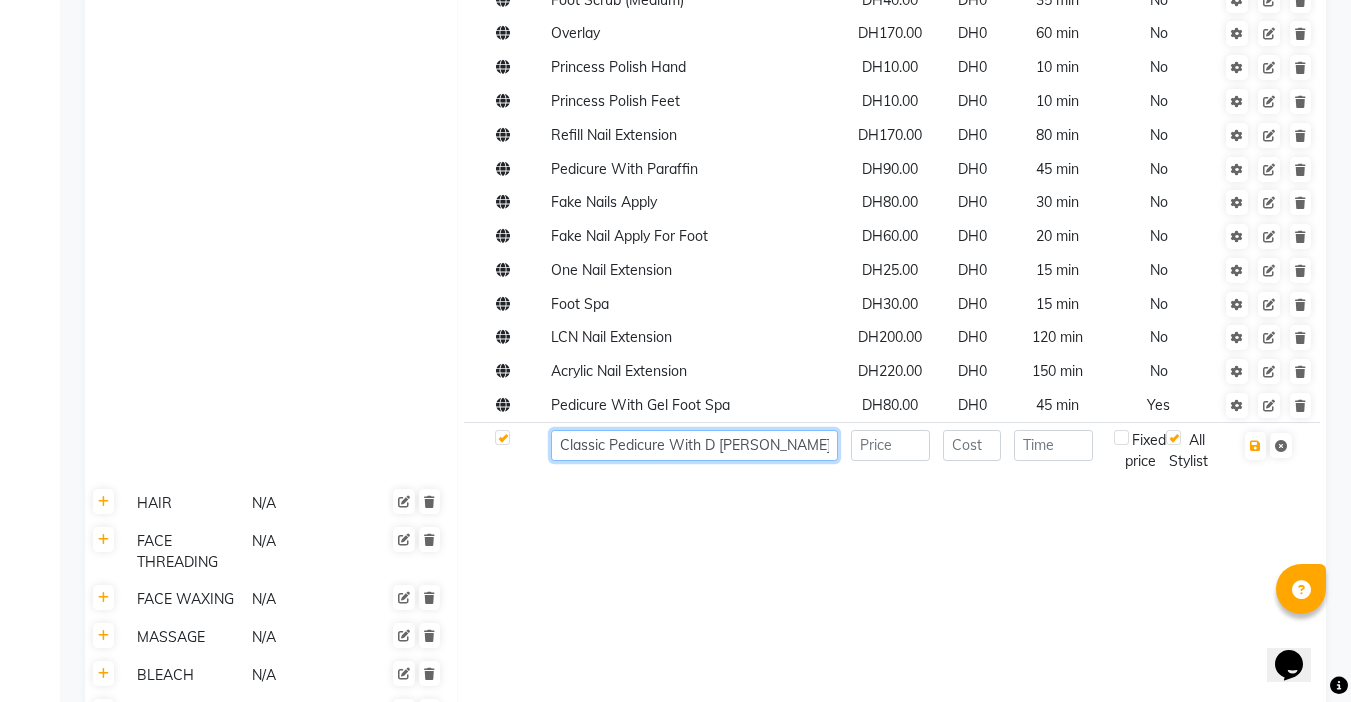 type on "Classic Pedicure With D [PERSON_NAME]" 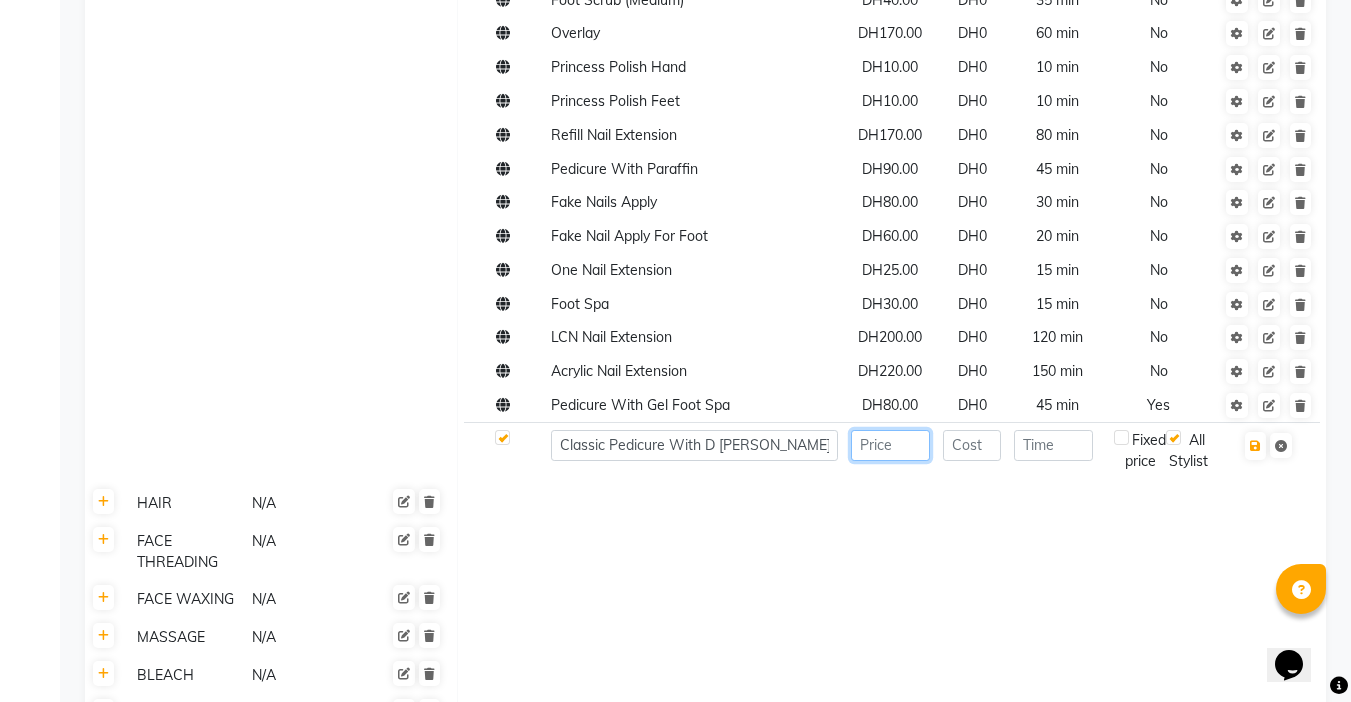 click 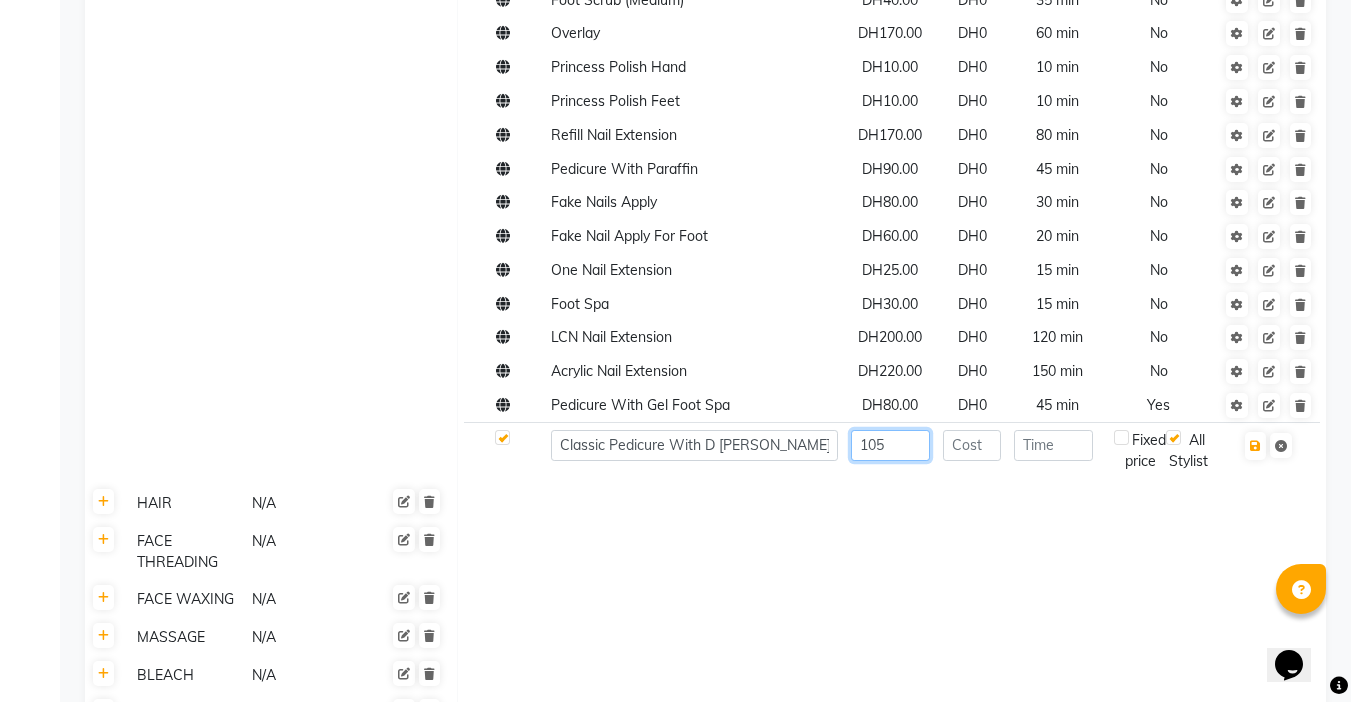 type on "105" 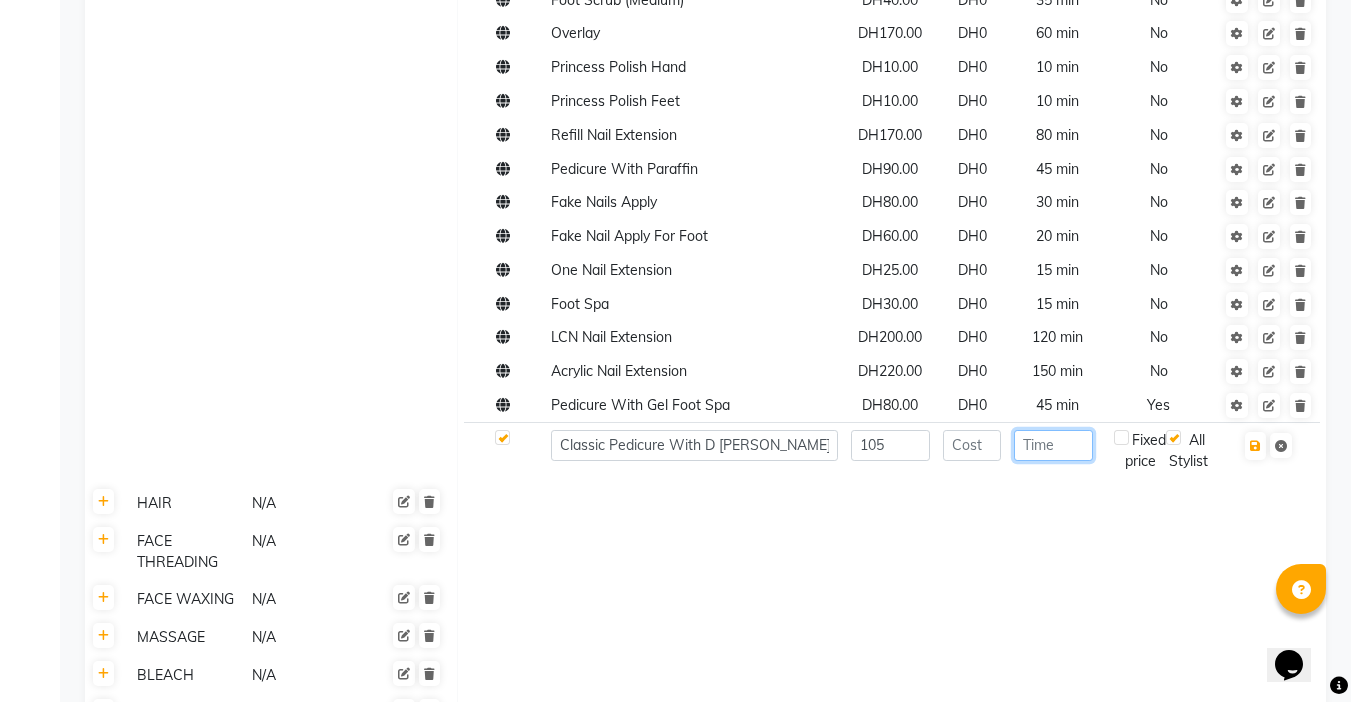 click 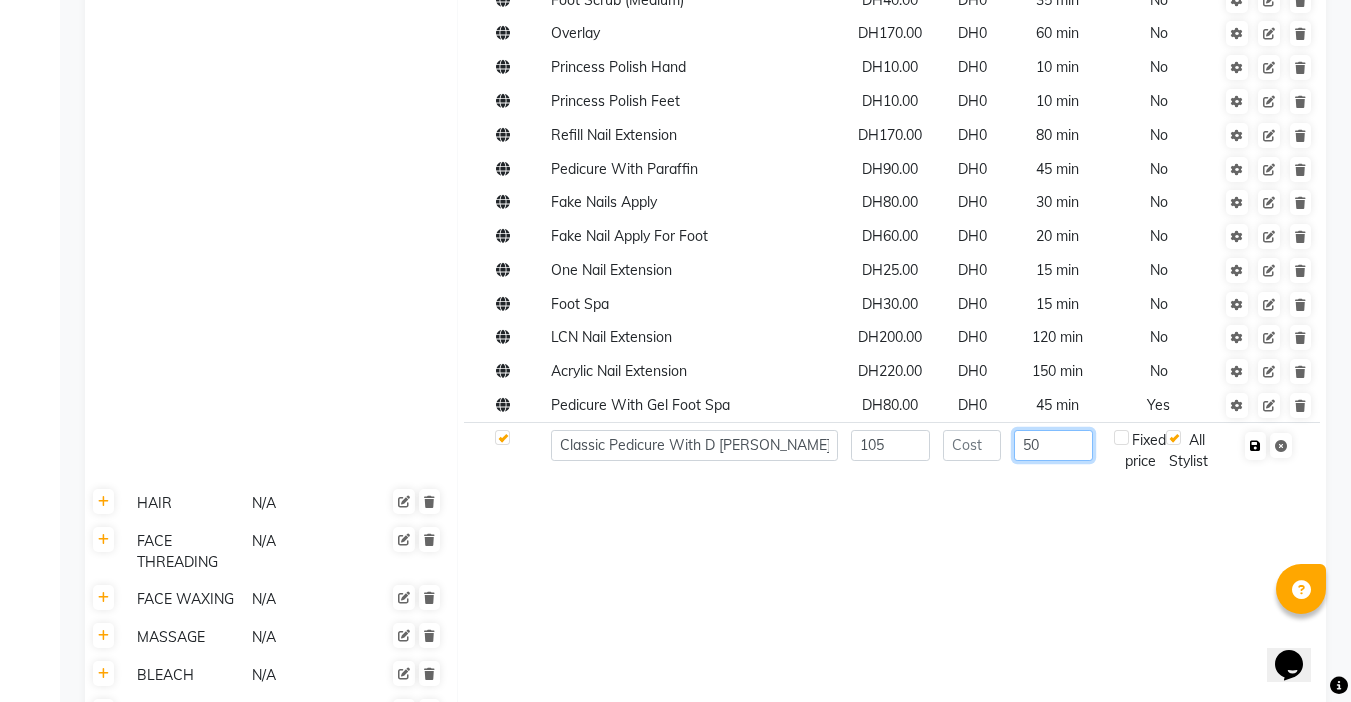 type on "50" 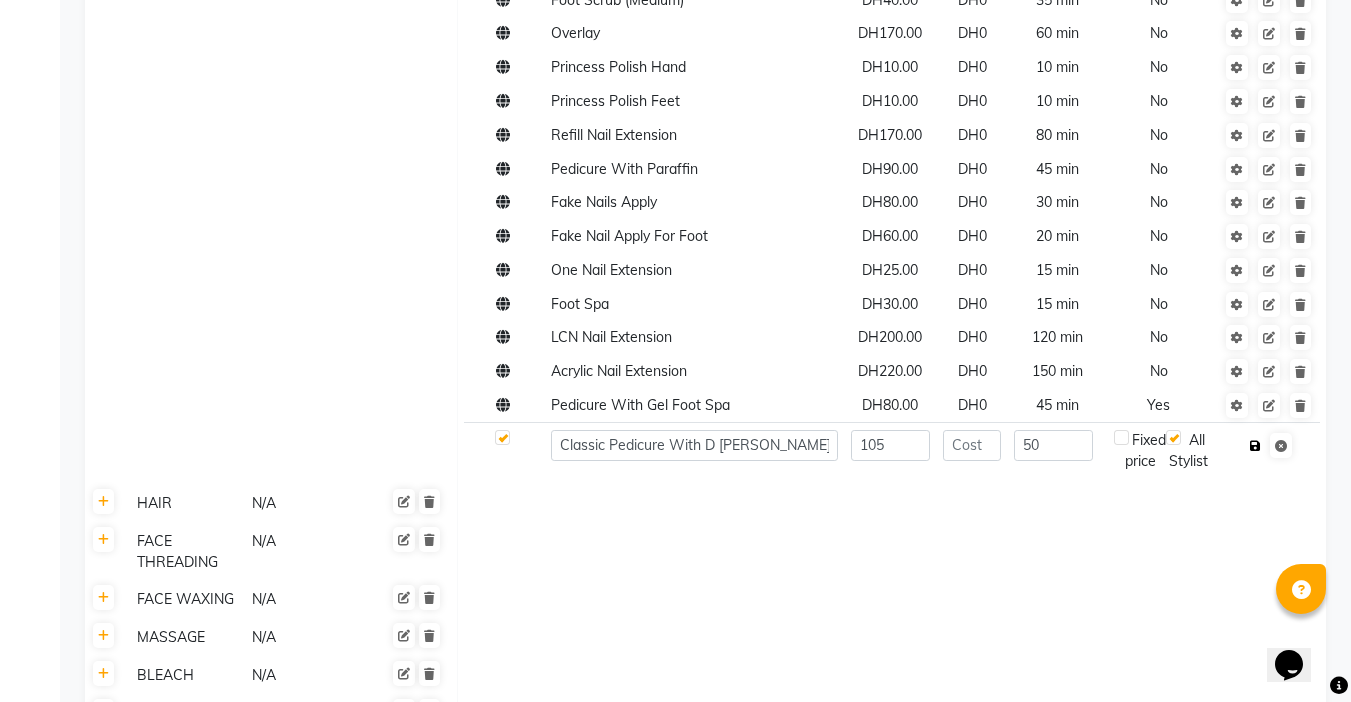 click at bounding box center (1255, 446) 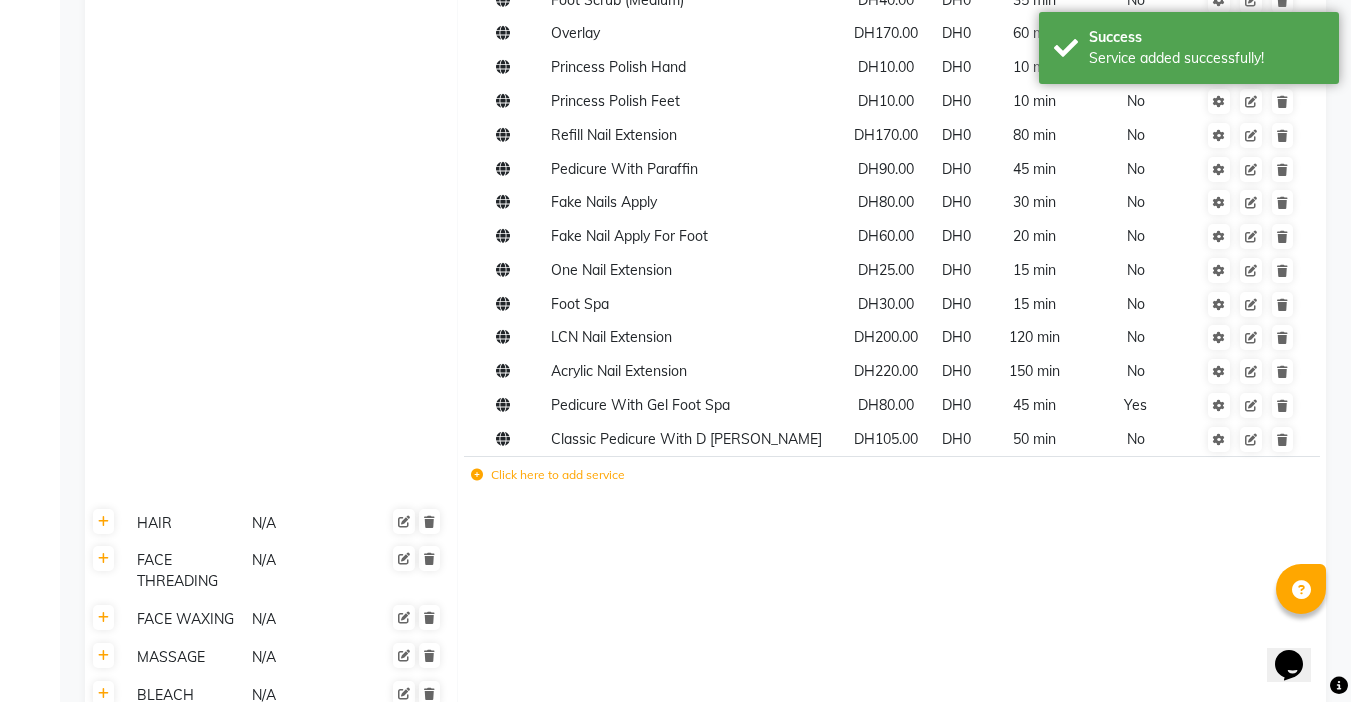 scroll, scrollTop: 3101, scrollLeft: 0, axis: vertical 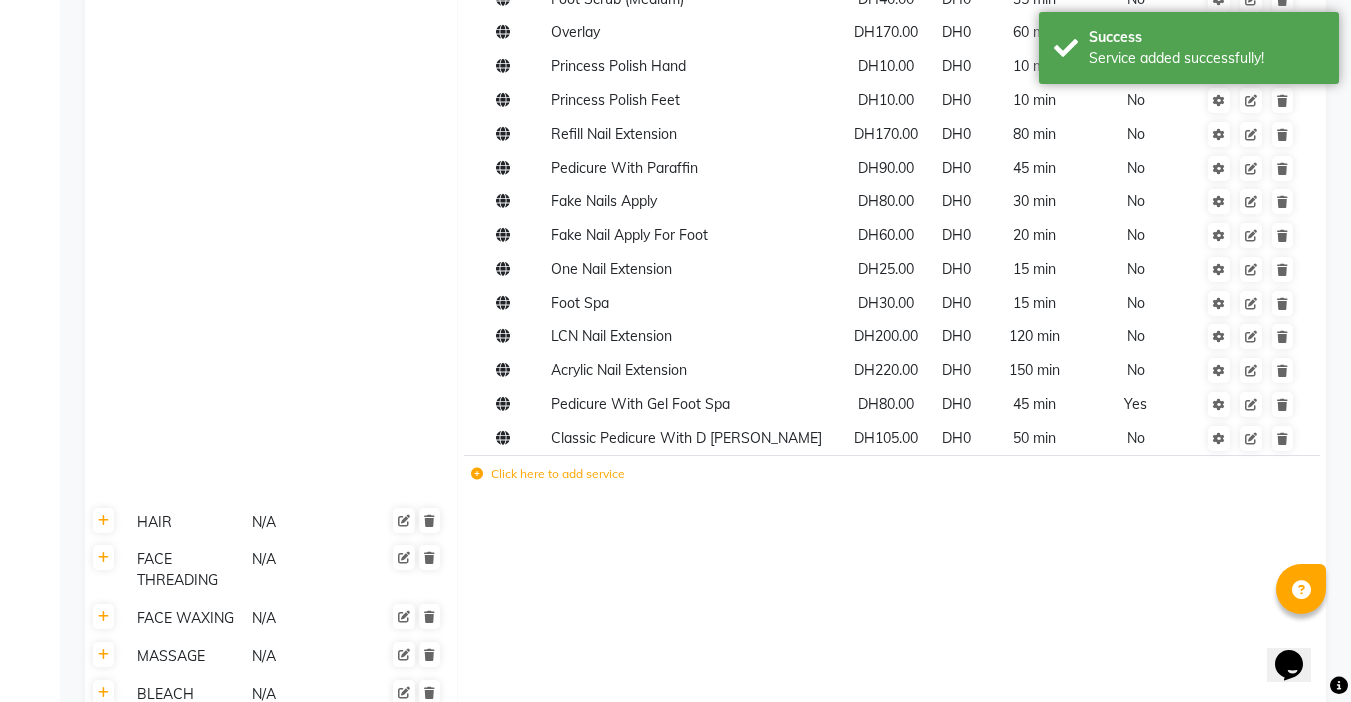 click on "Save Changes" 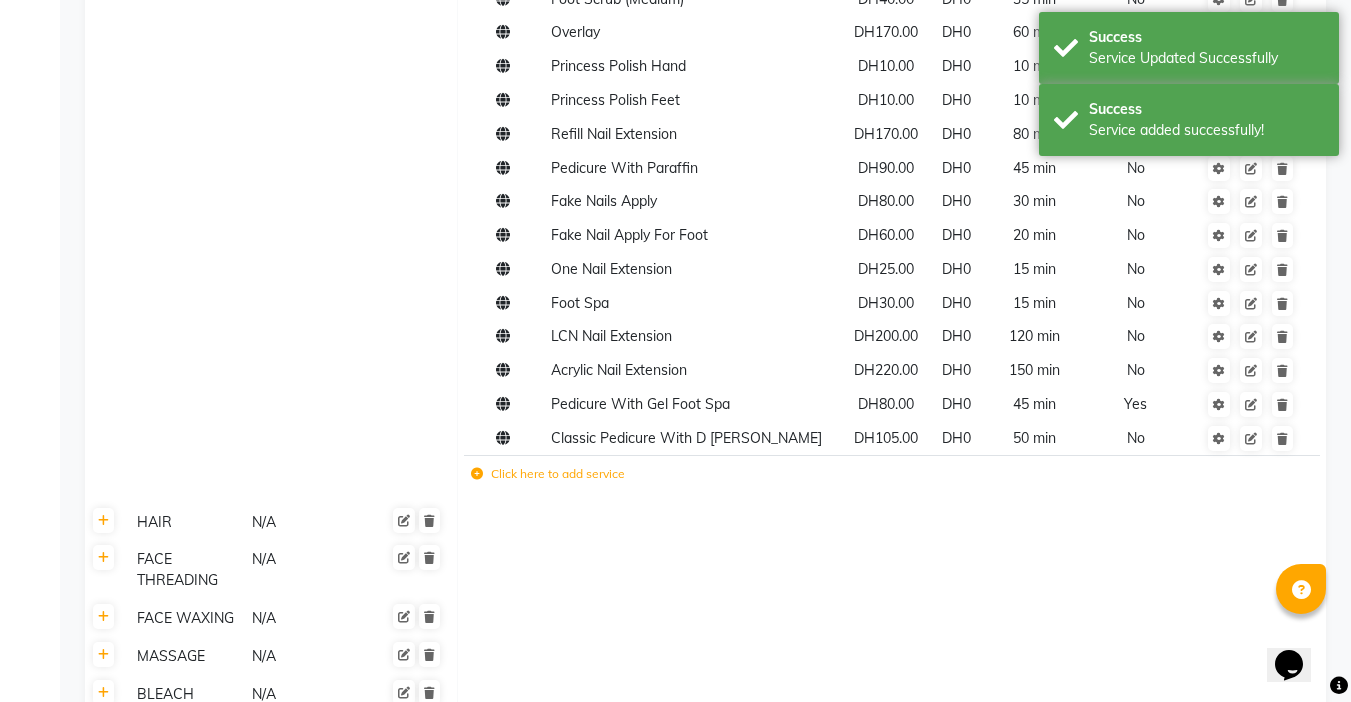 scroll, scrollTop: 3978, scrollLeft: 0, axis: vertical 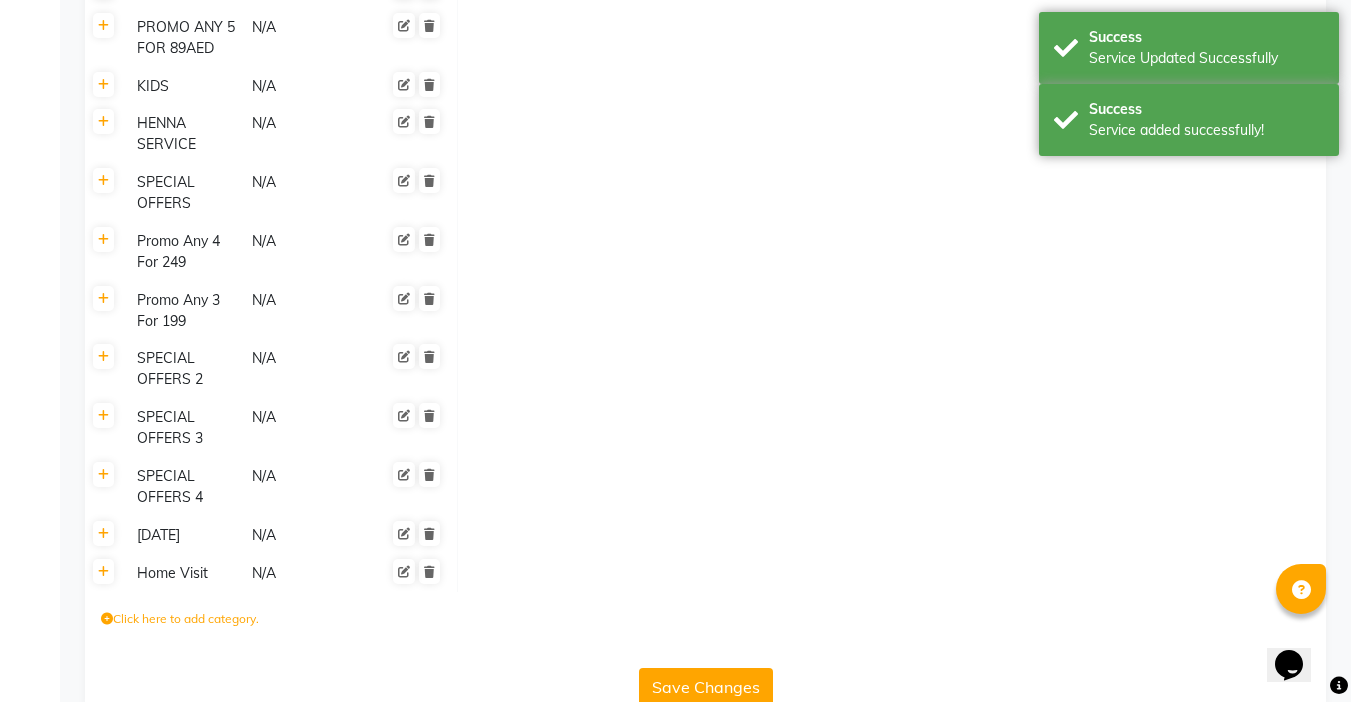 click on "Save Changes" 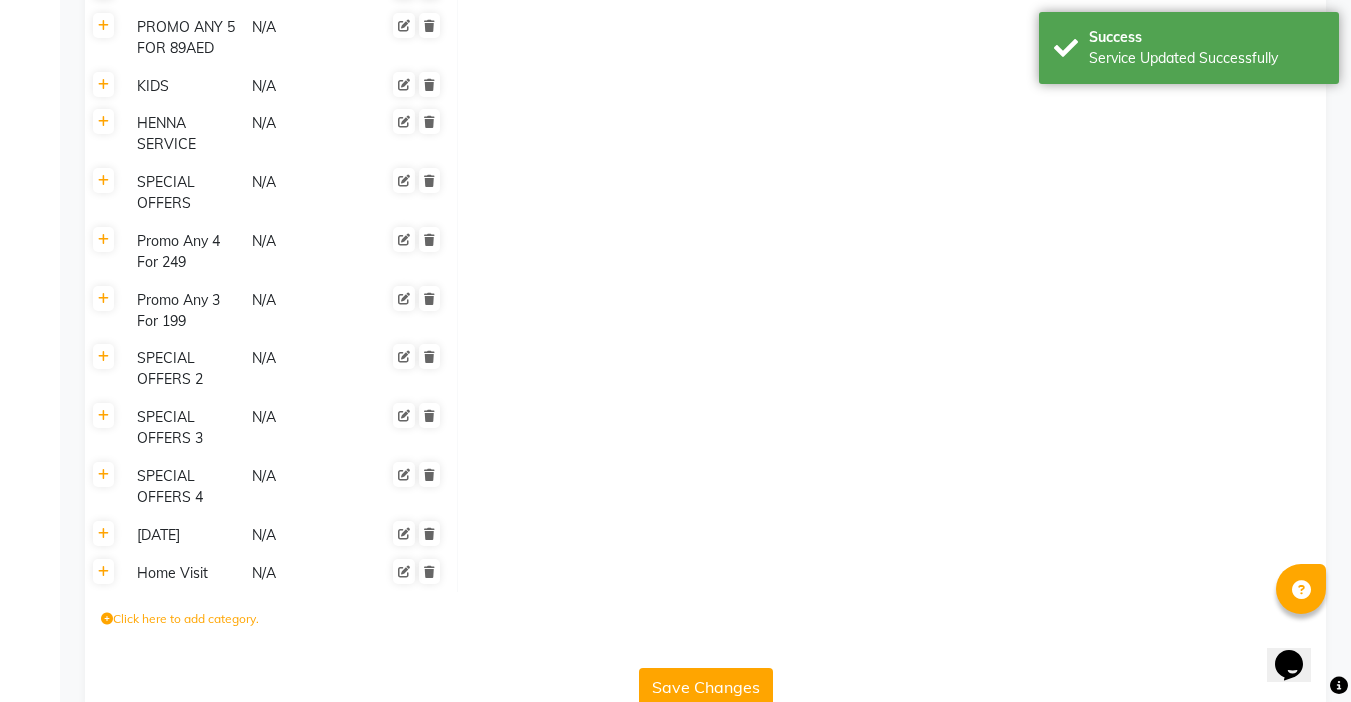 click 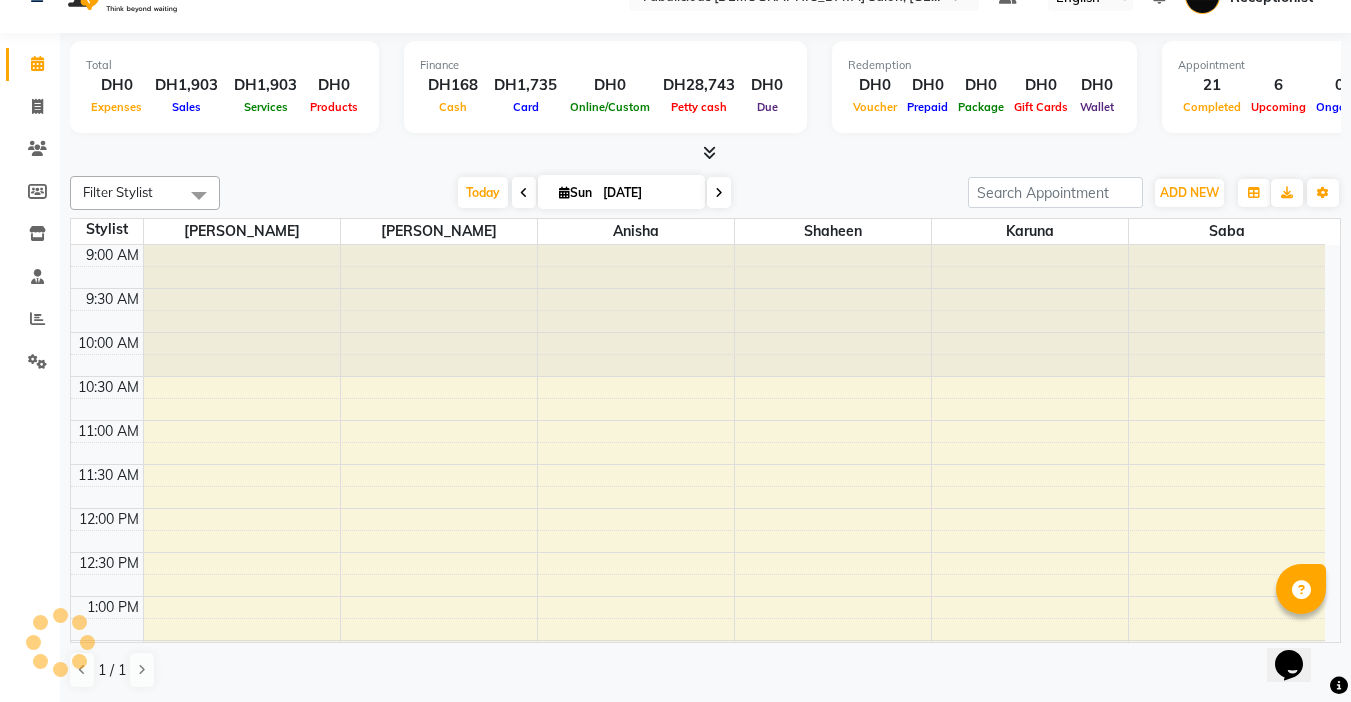 scroll, scrollTop: 0, scrollLeft: 0, axis: both 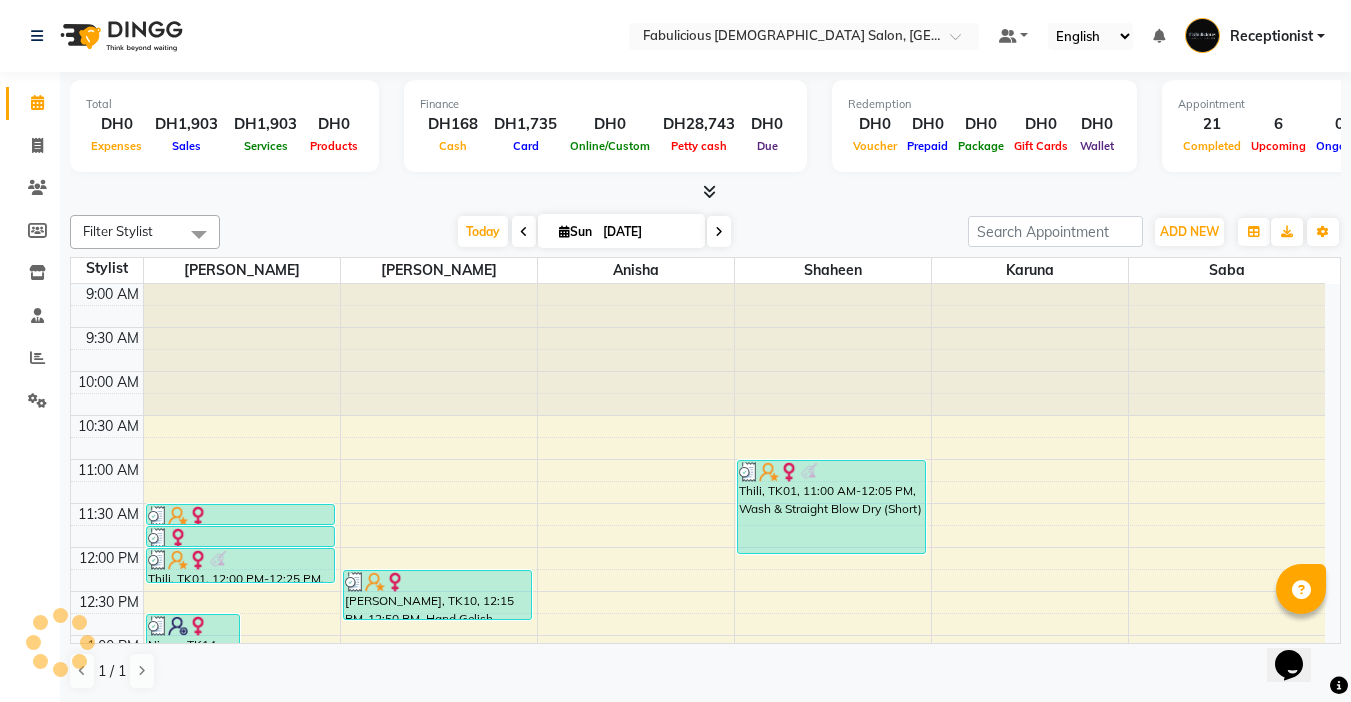drag, startPoint x: 608, startPoint y: 465, endPoint x: 621, endPoint y: 413, distance: 53.600372 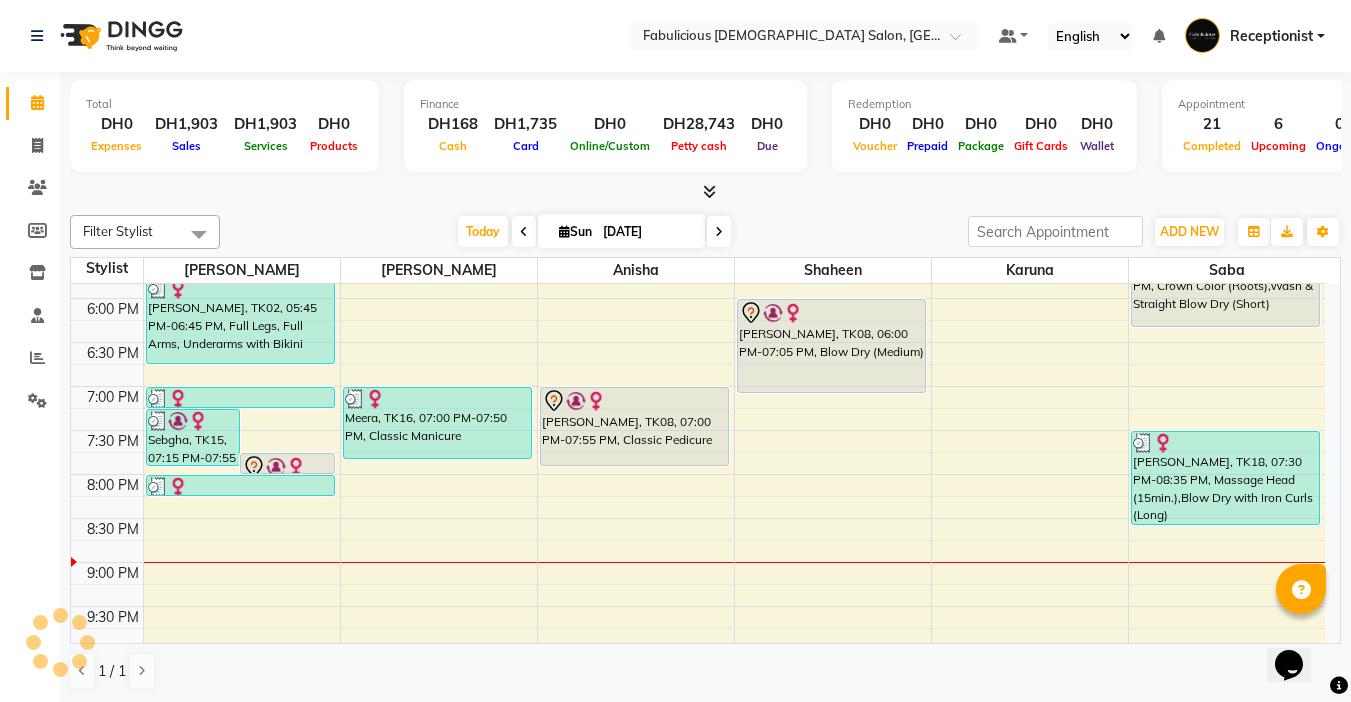 scroll, scrollTop: 800, scrollLeft: 0, axis: vertical 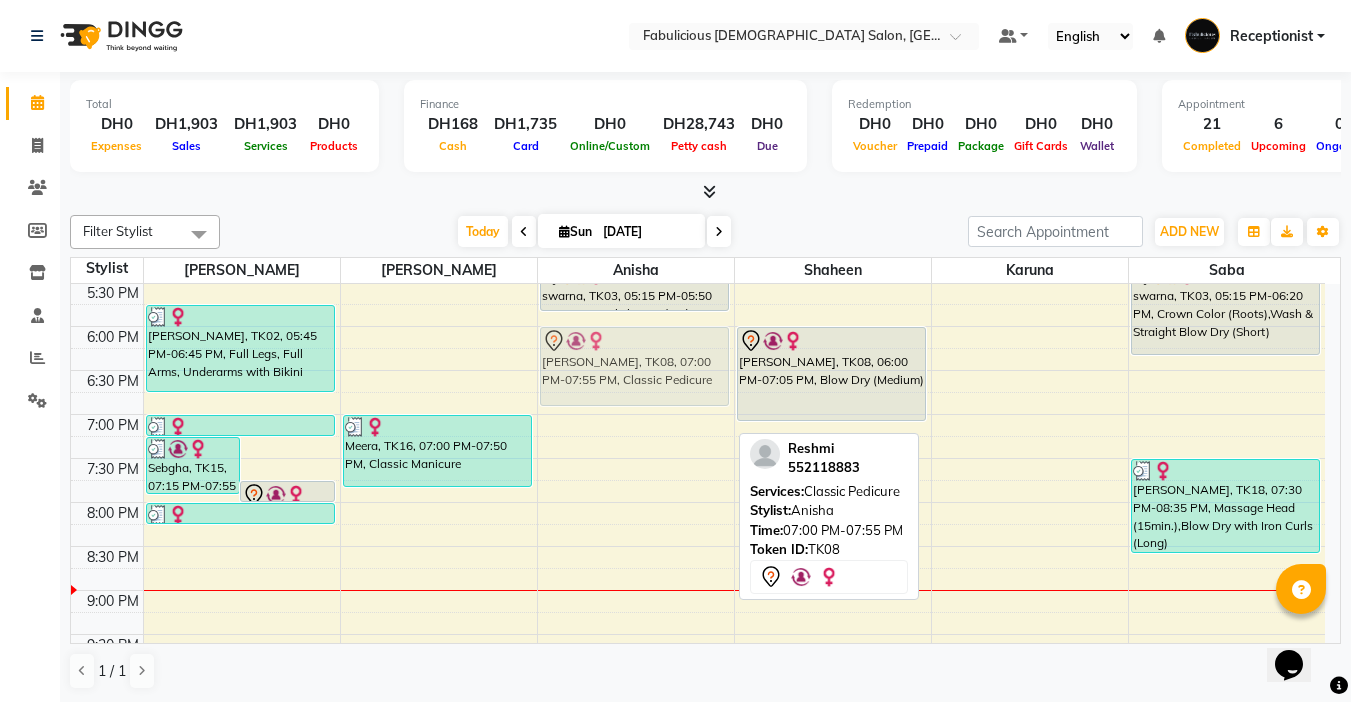 drag, startPoint x: 613, startPoint y: 381, endPoint x: 628, endPoint y: 347, distance: 37.161808 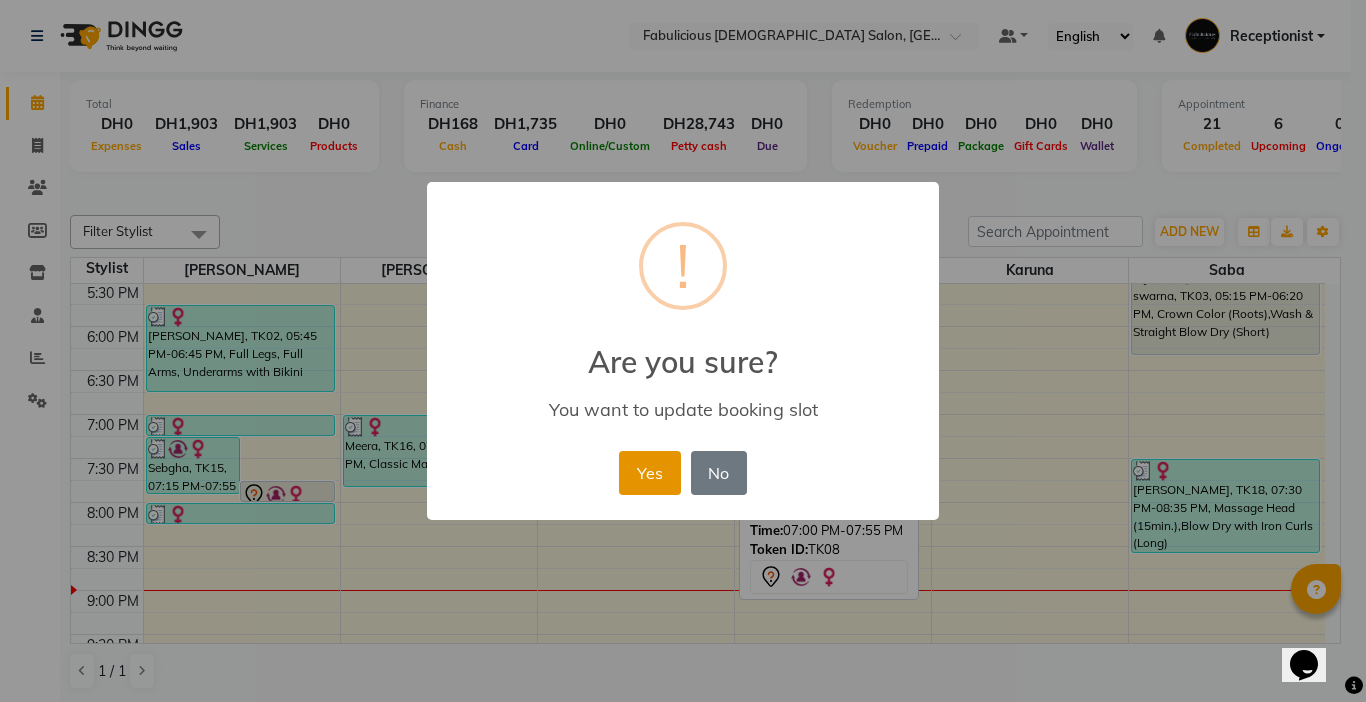 click on "Yes" at bounding box center [649, 473] 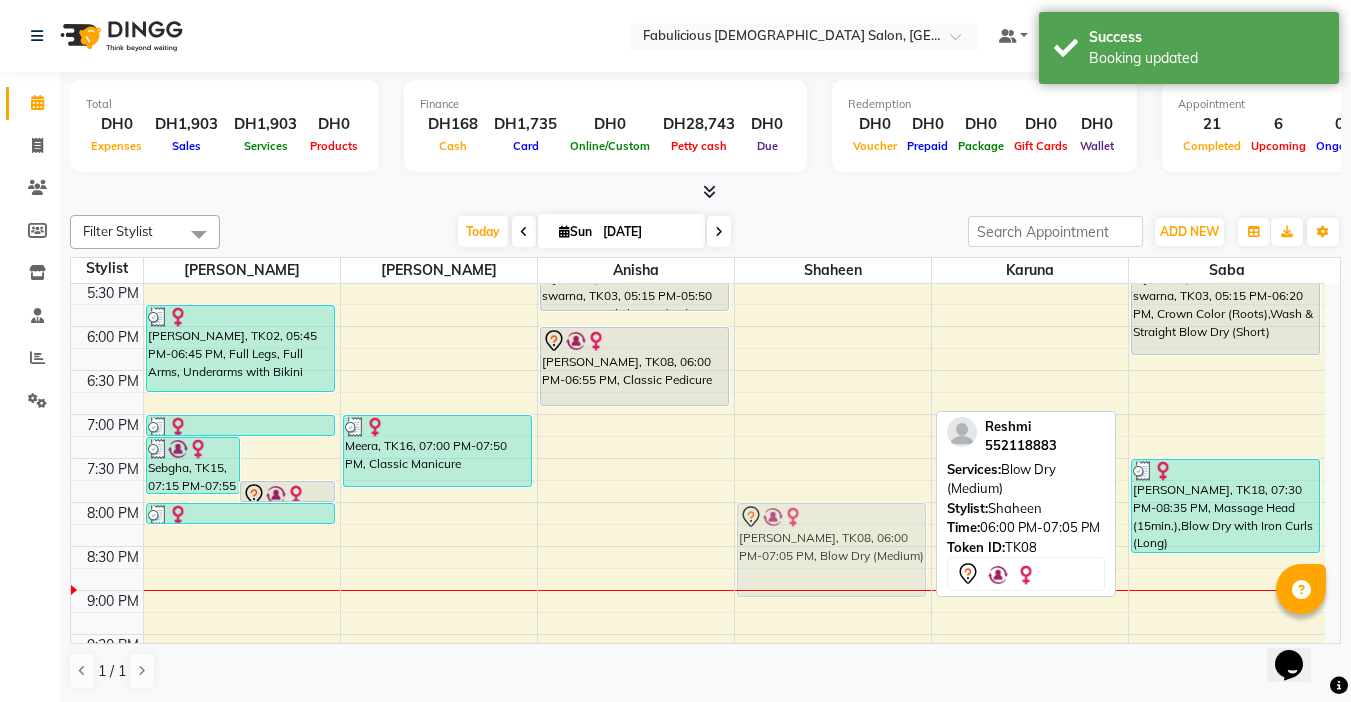 drag, startPoint x: 882, startPoint y: 337, endPoint x: 890, endPoint y: 512, distance: 175.18275 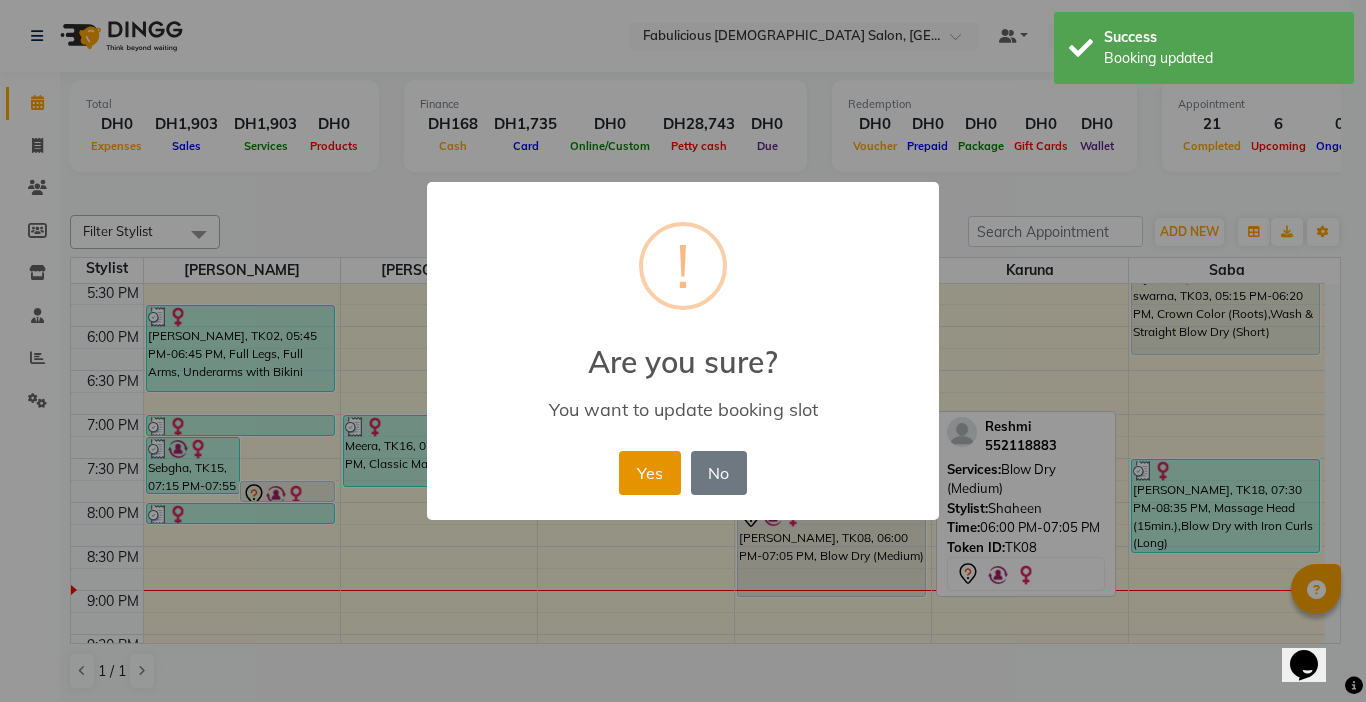 click on "Yes" at bounding box center [649, 473] 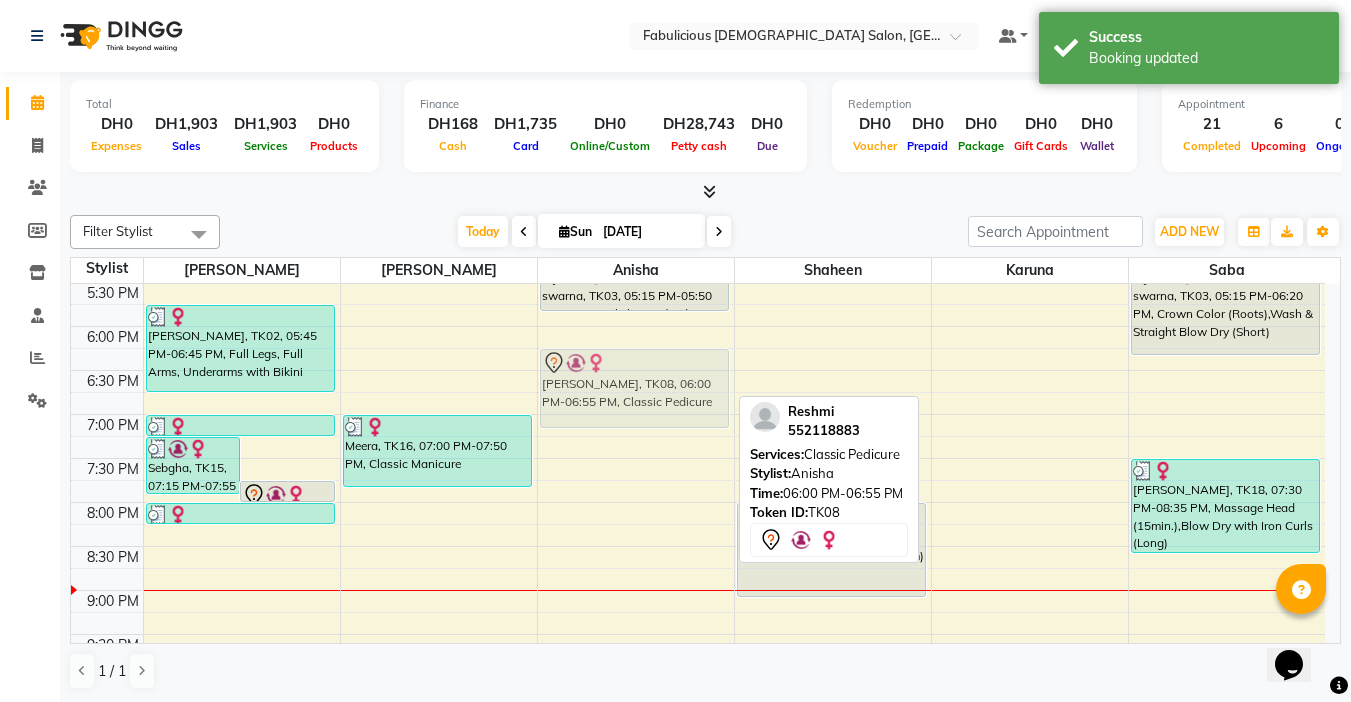 drag, startPoint x: 641, startPoint y: 331, endPoint x: 650, endPoint y: 361, distance: 31.320919 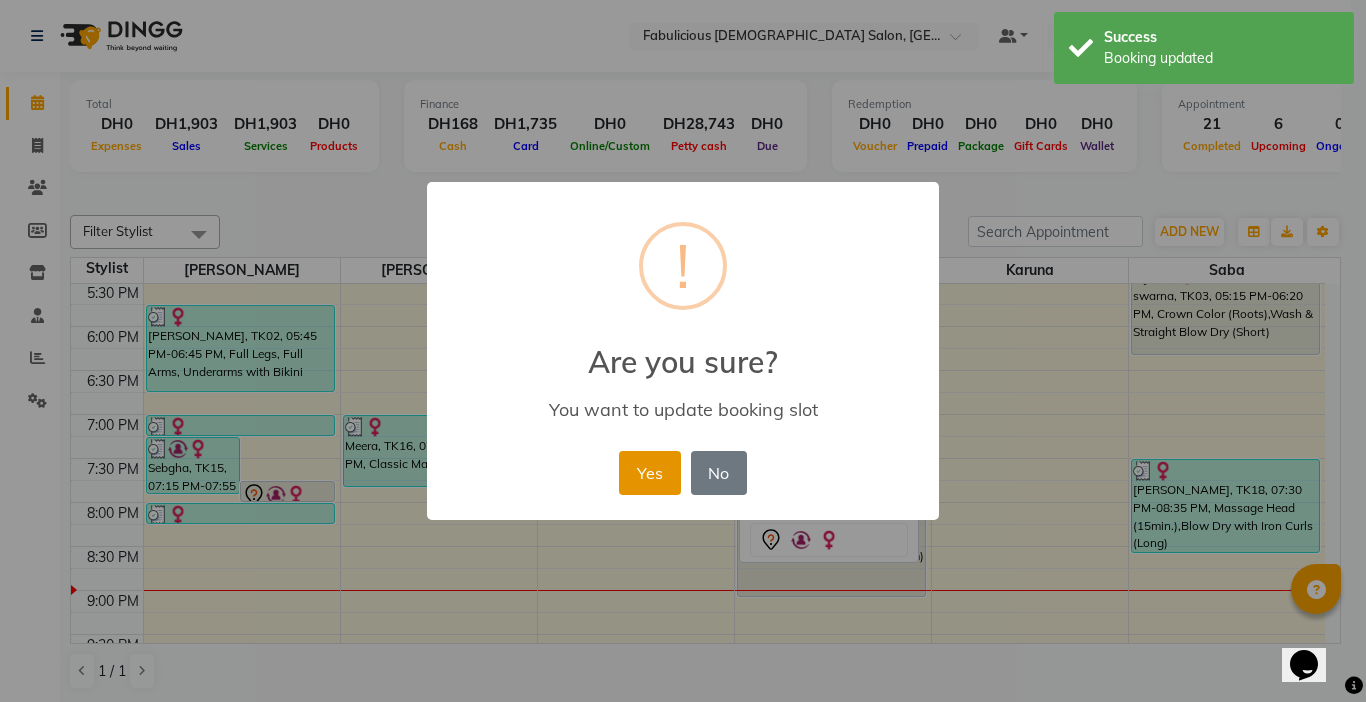 click on "Yes" at bounding box center (649, 473) 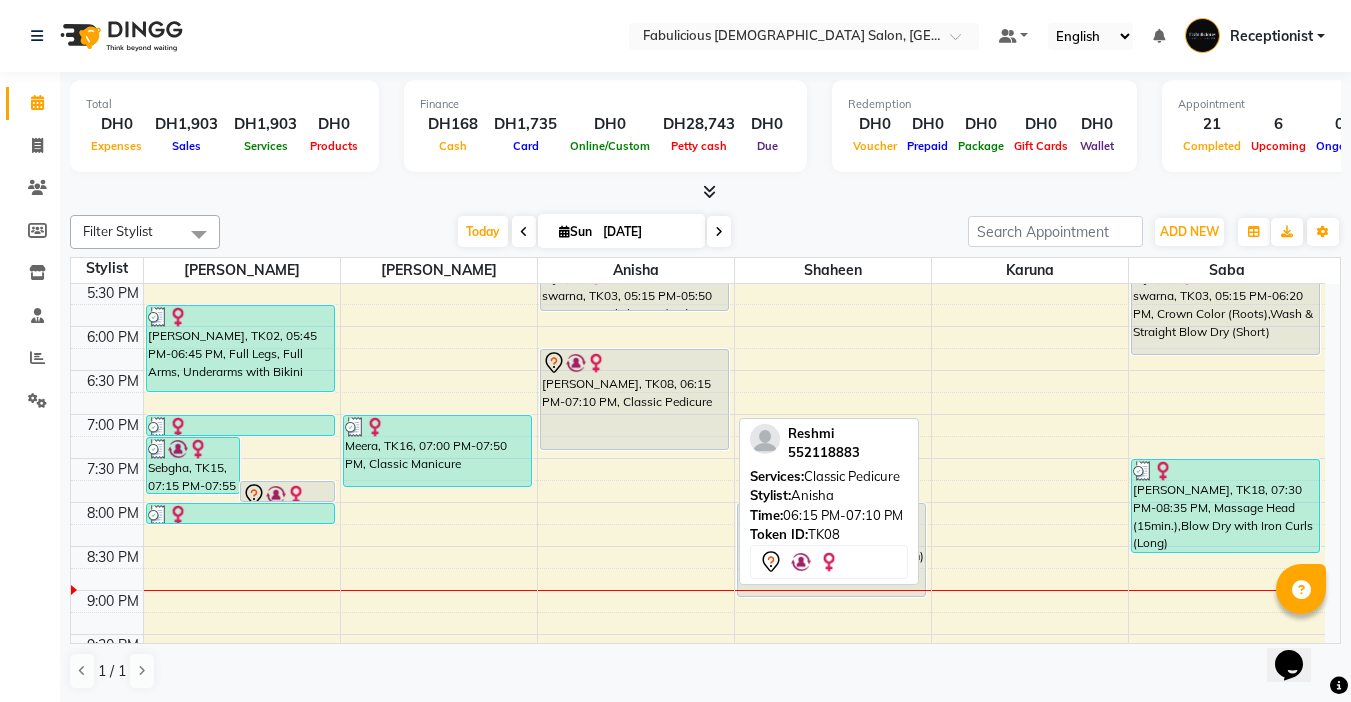 drag, startPoint x: 621, startPoint y: 424, endPoint x: 625, endPoint y: 438, distance: 14.56022 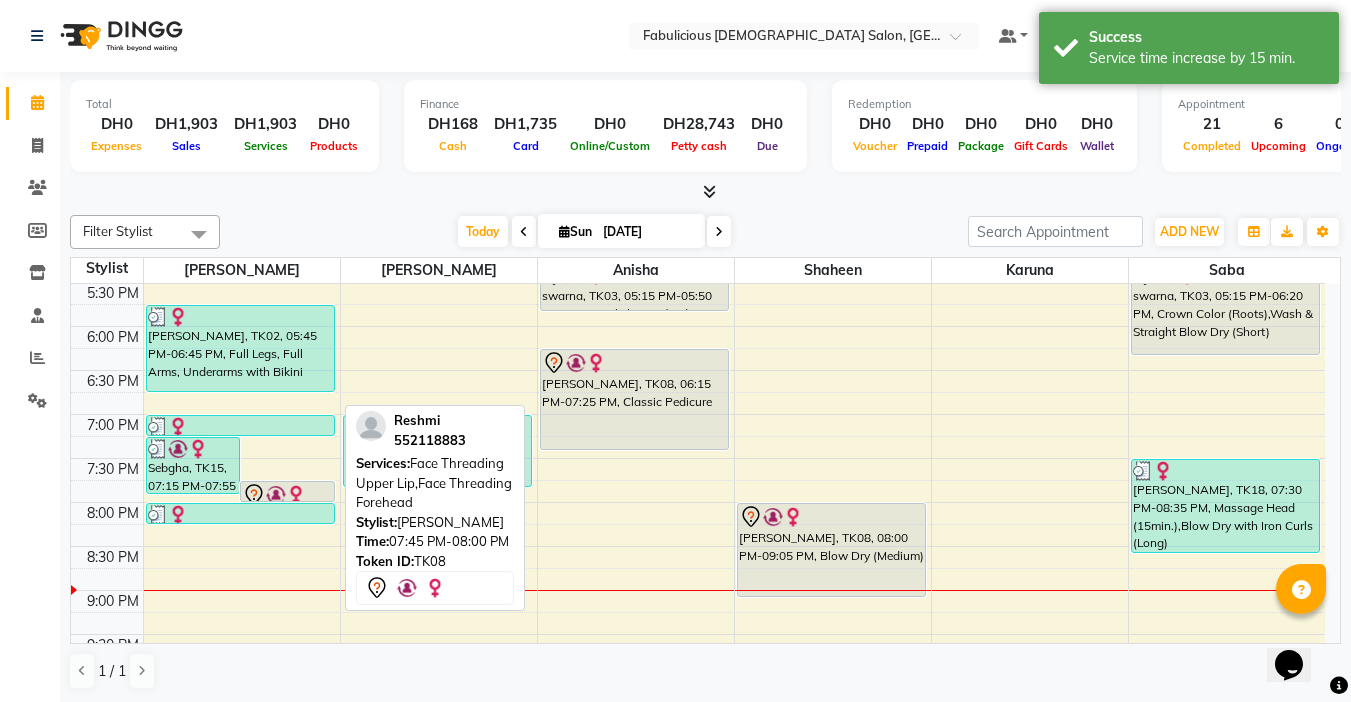 click at bounding box center [287, 495] 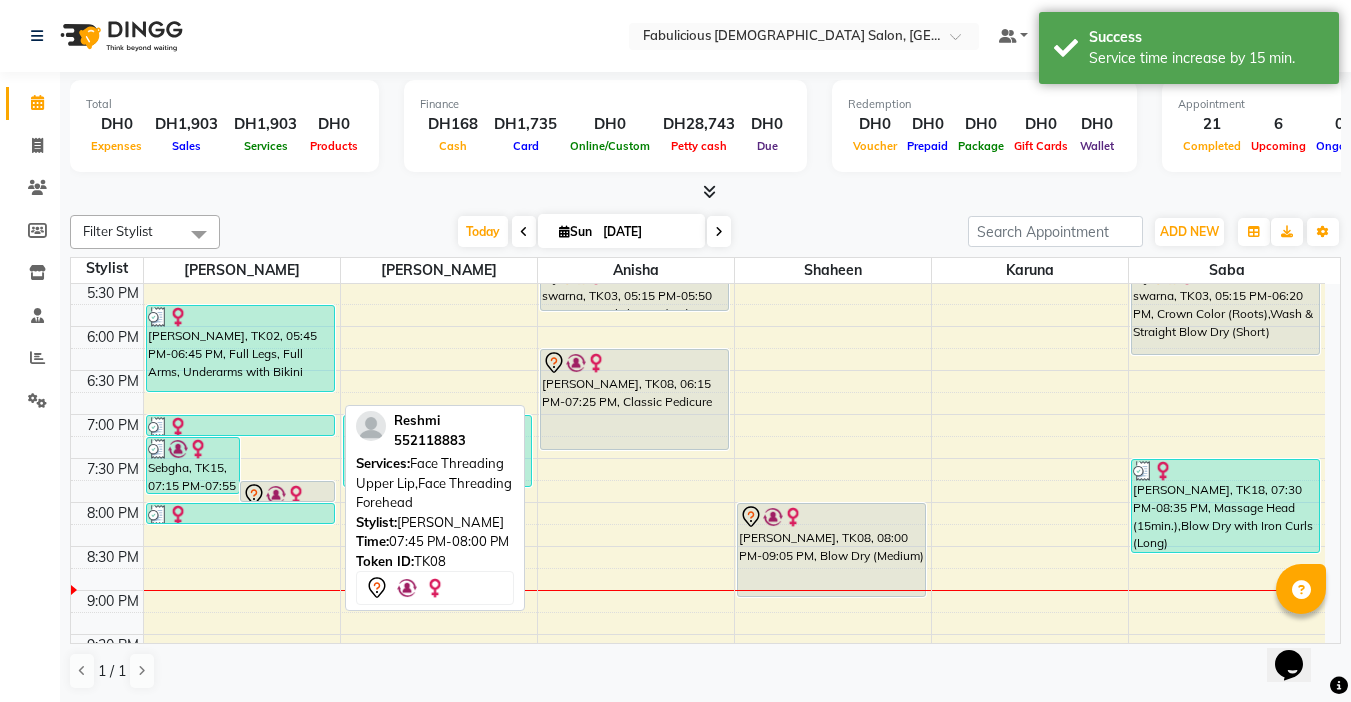 click at bounding box center (287, 495) 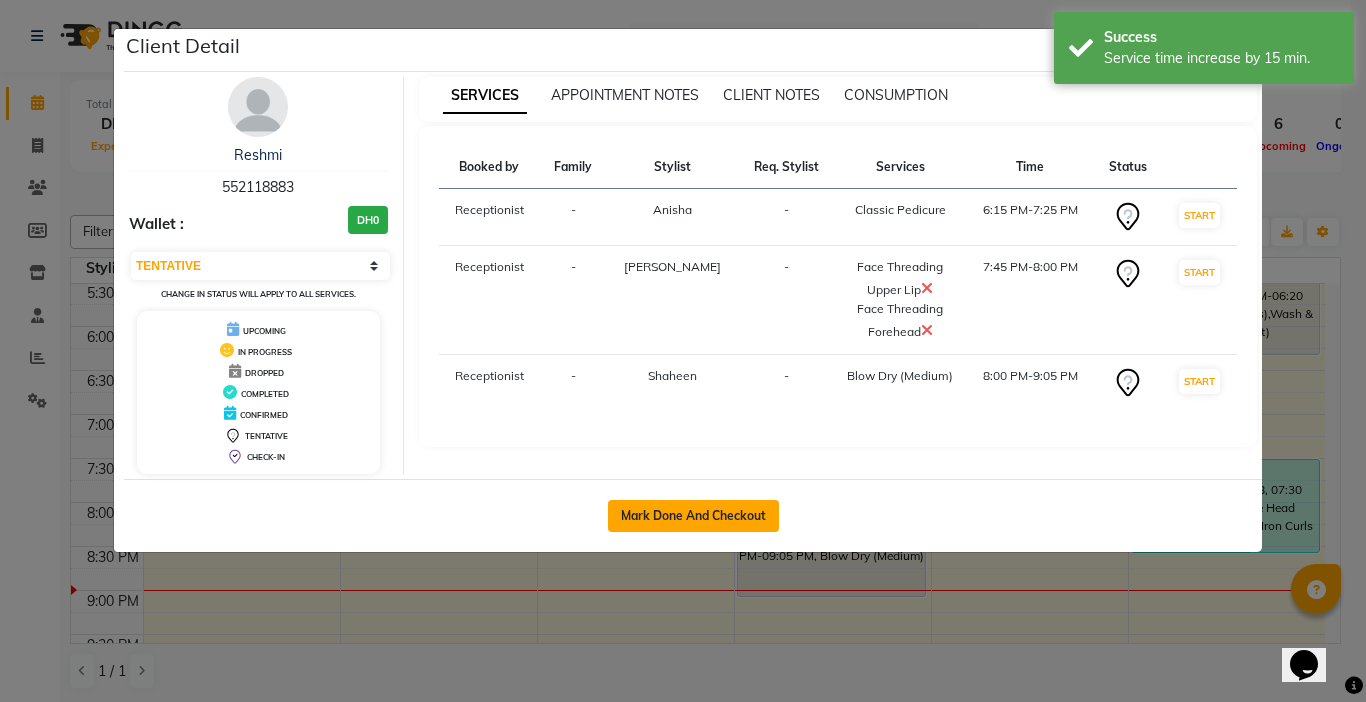 click on "Mark Done And Checkout" 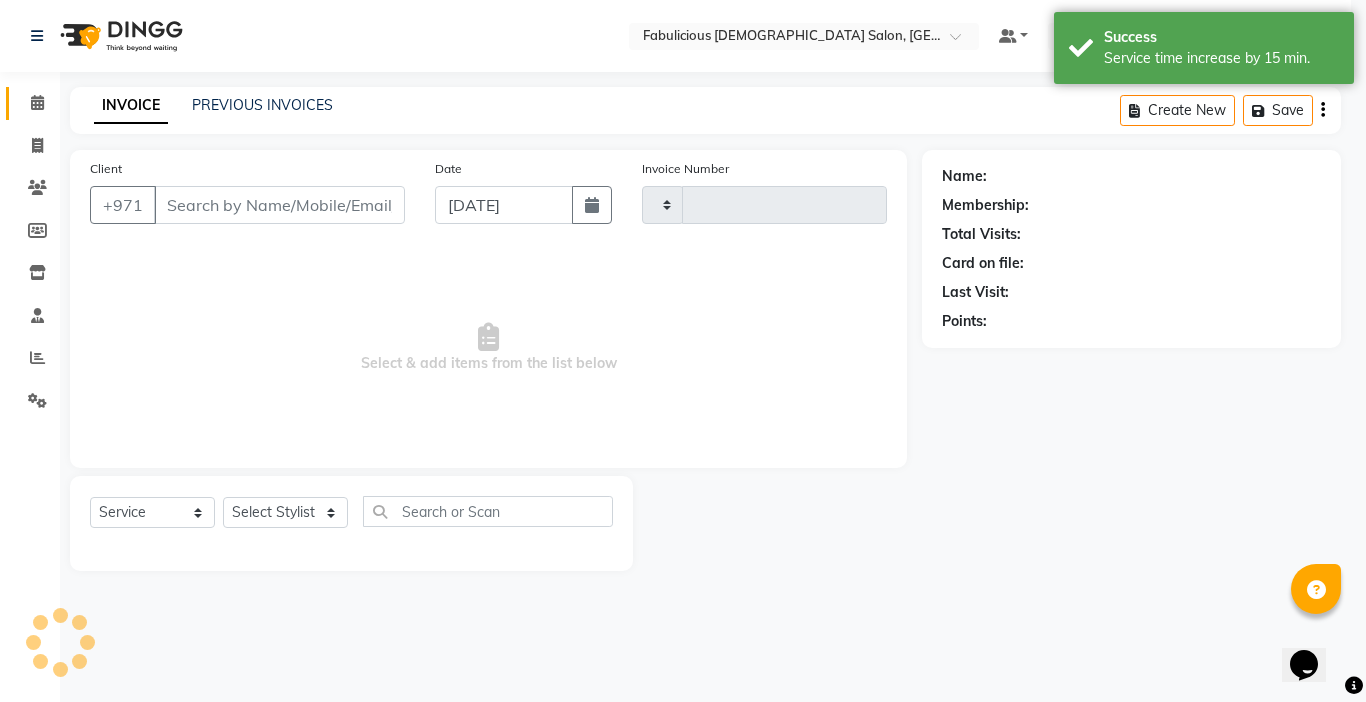 type on "1460" 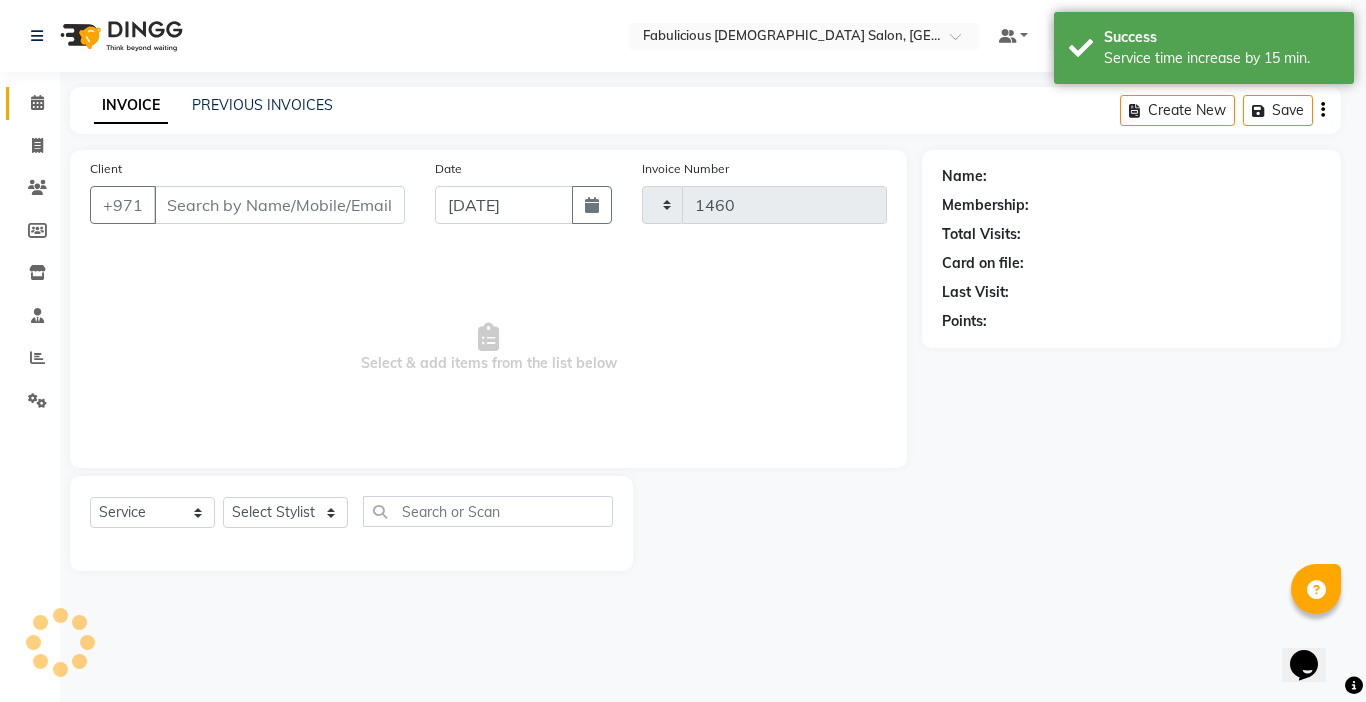select on "738" 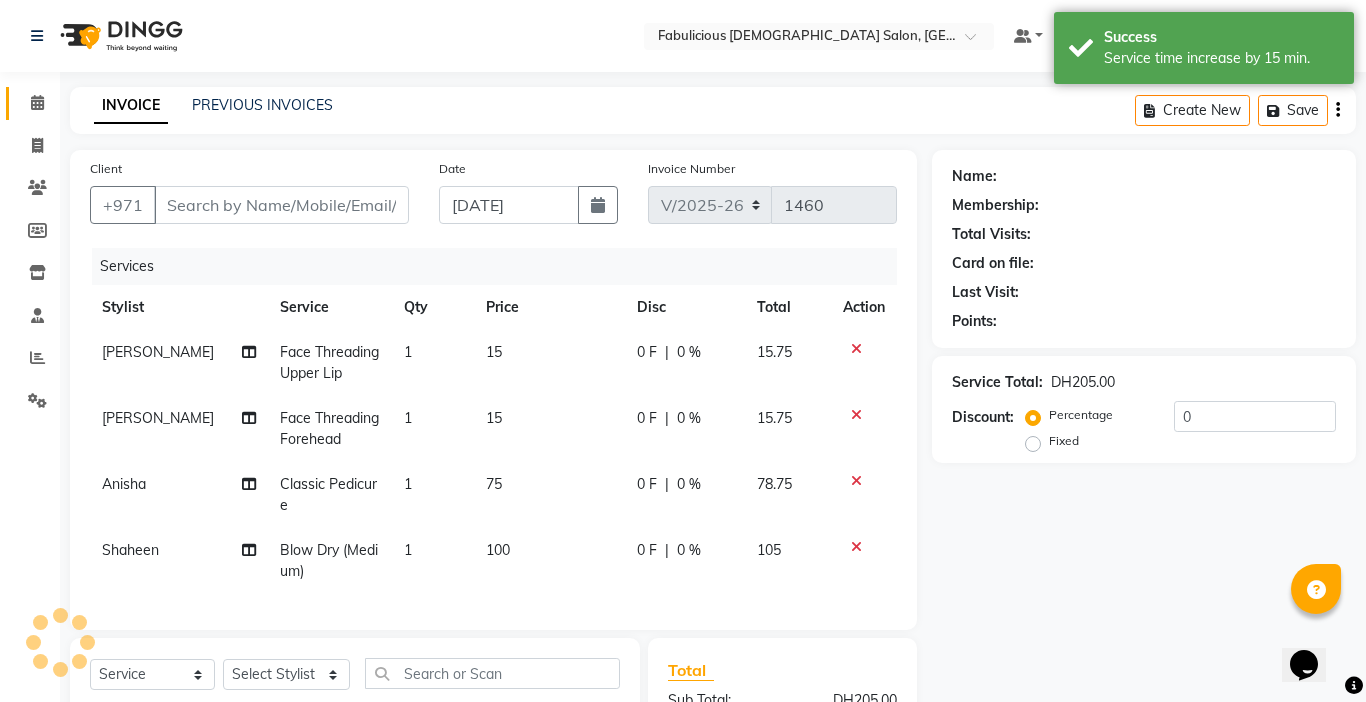 type on "552118883" 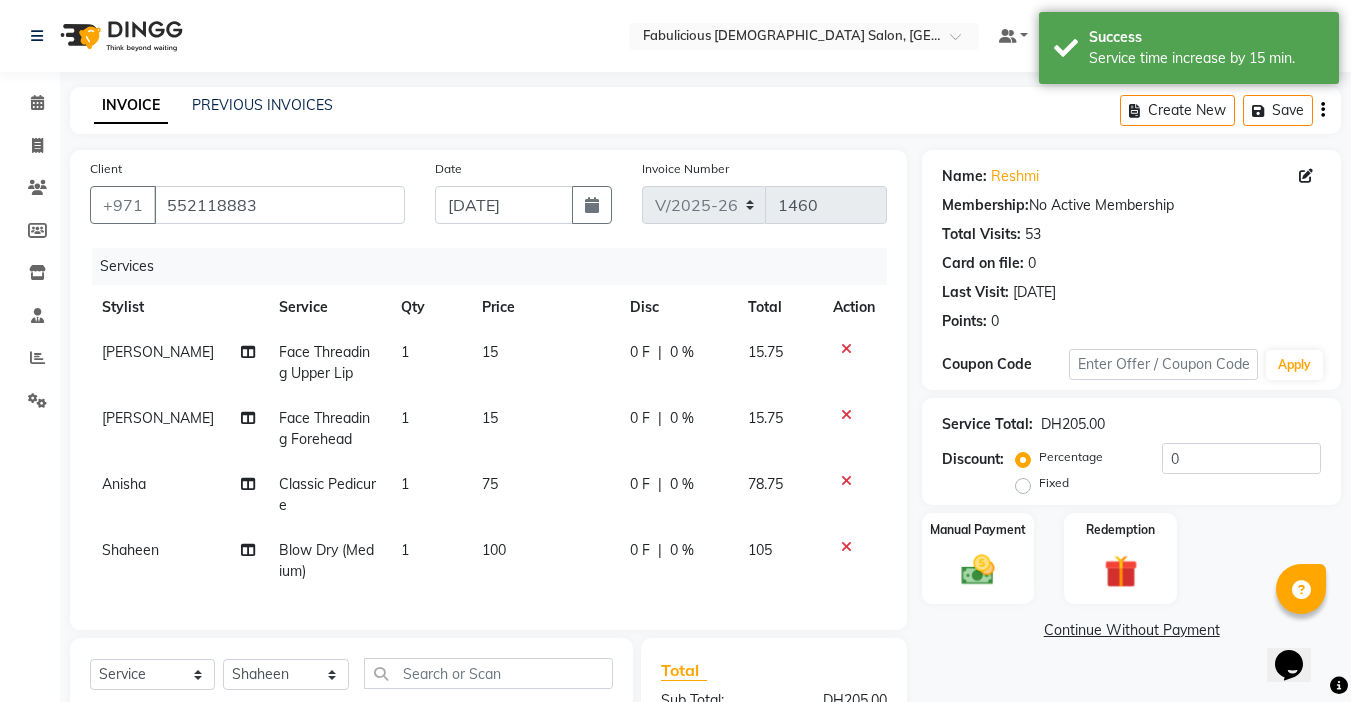 click on "Classic Pedicure" 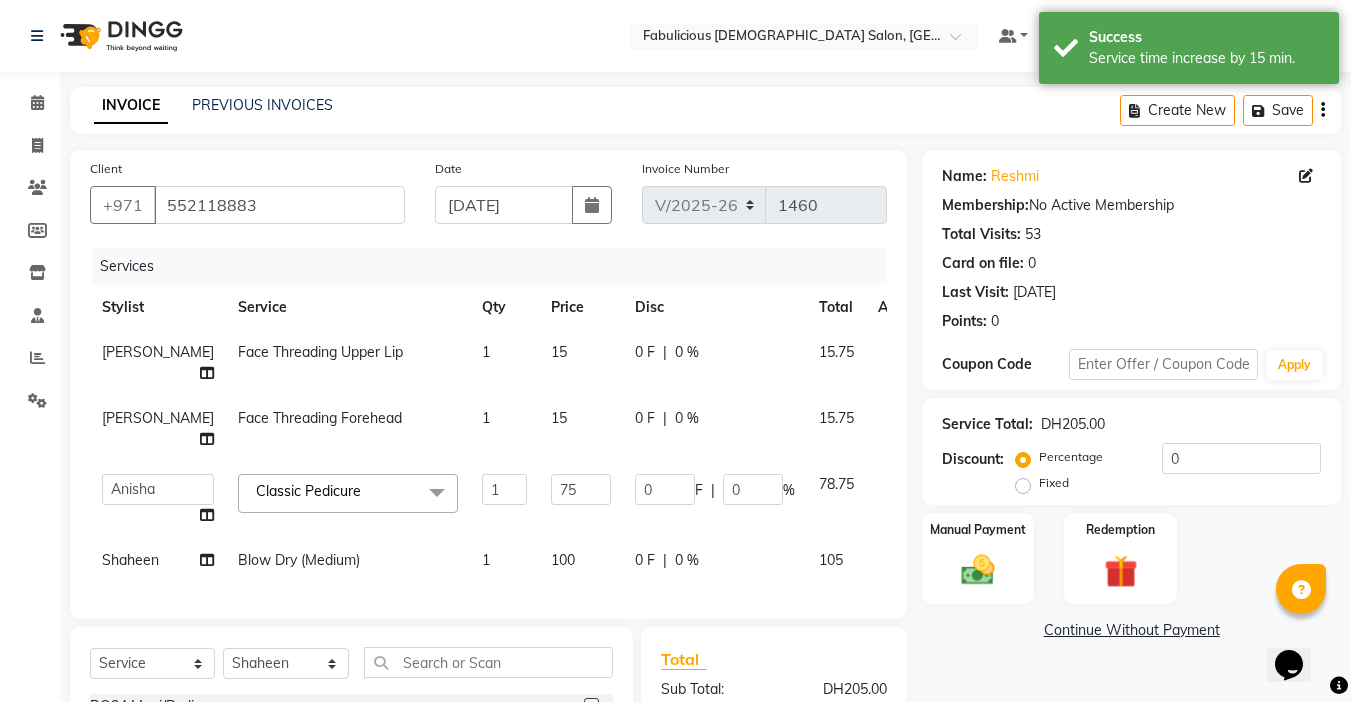 drag, startPoint x: 287, startPoint y: 457, endPoint x: 289, endPoint y: 488, distance: 31.06445 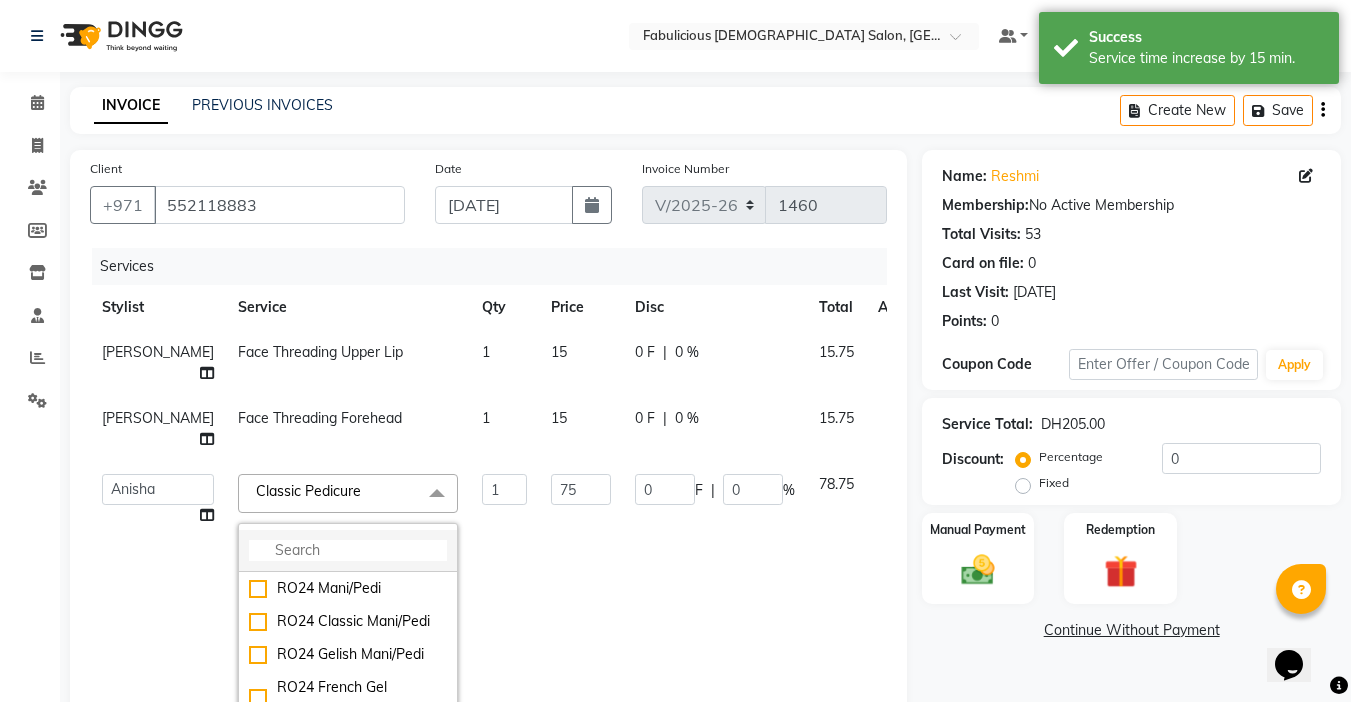click 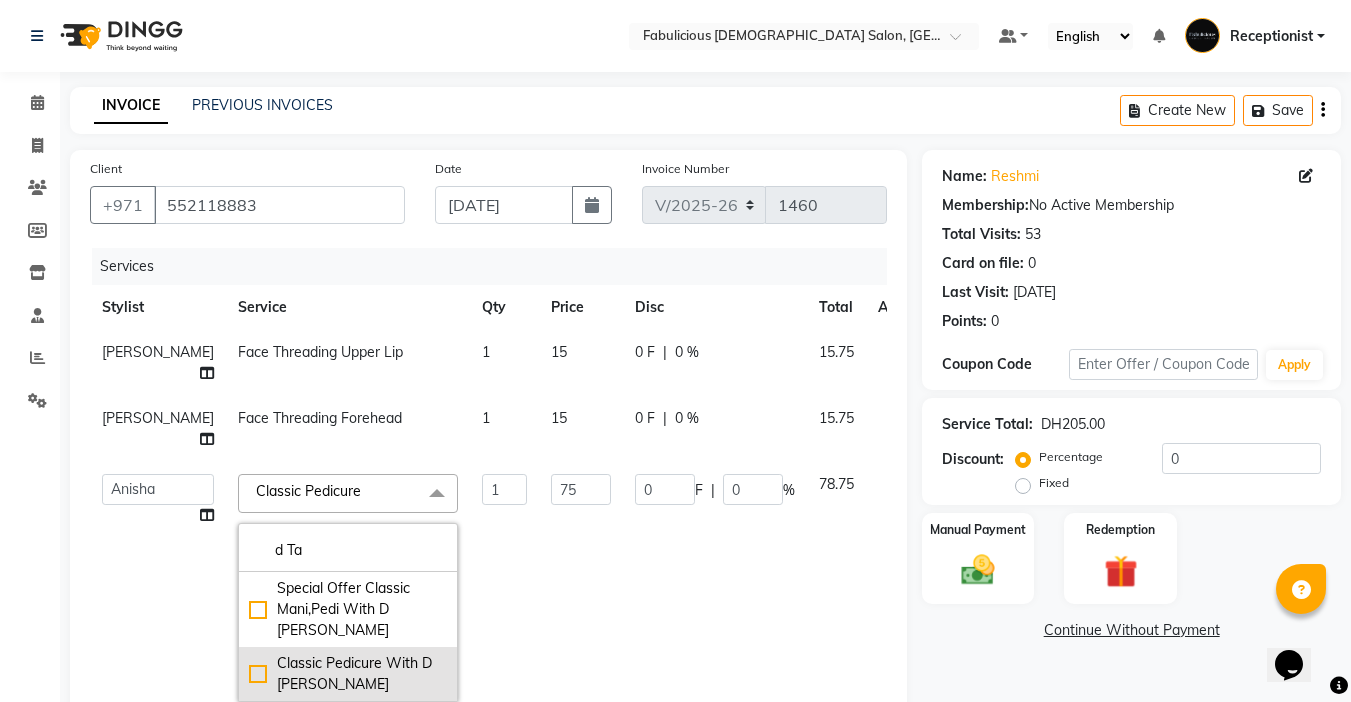 type on "d Ta" 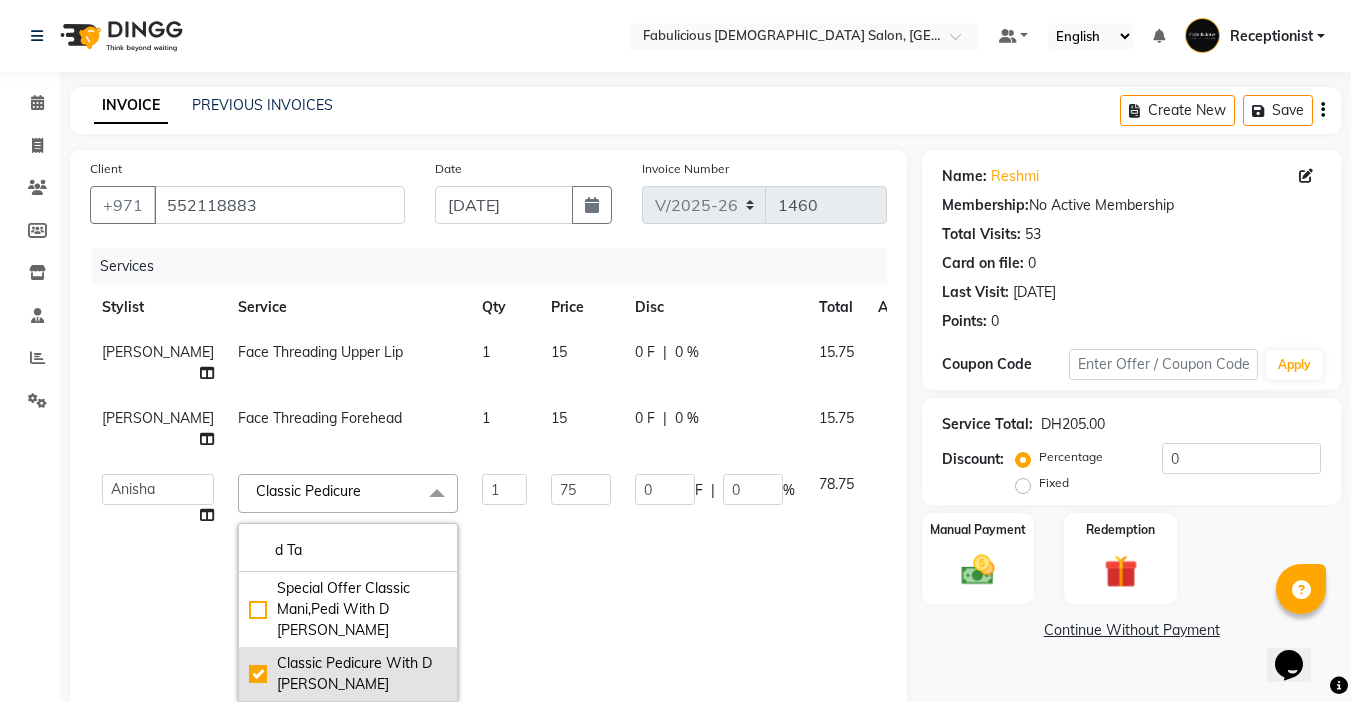 checkbox on "true" 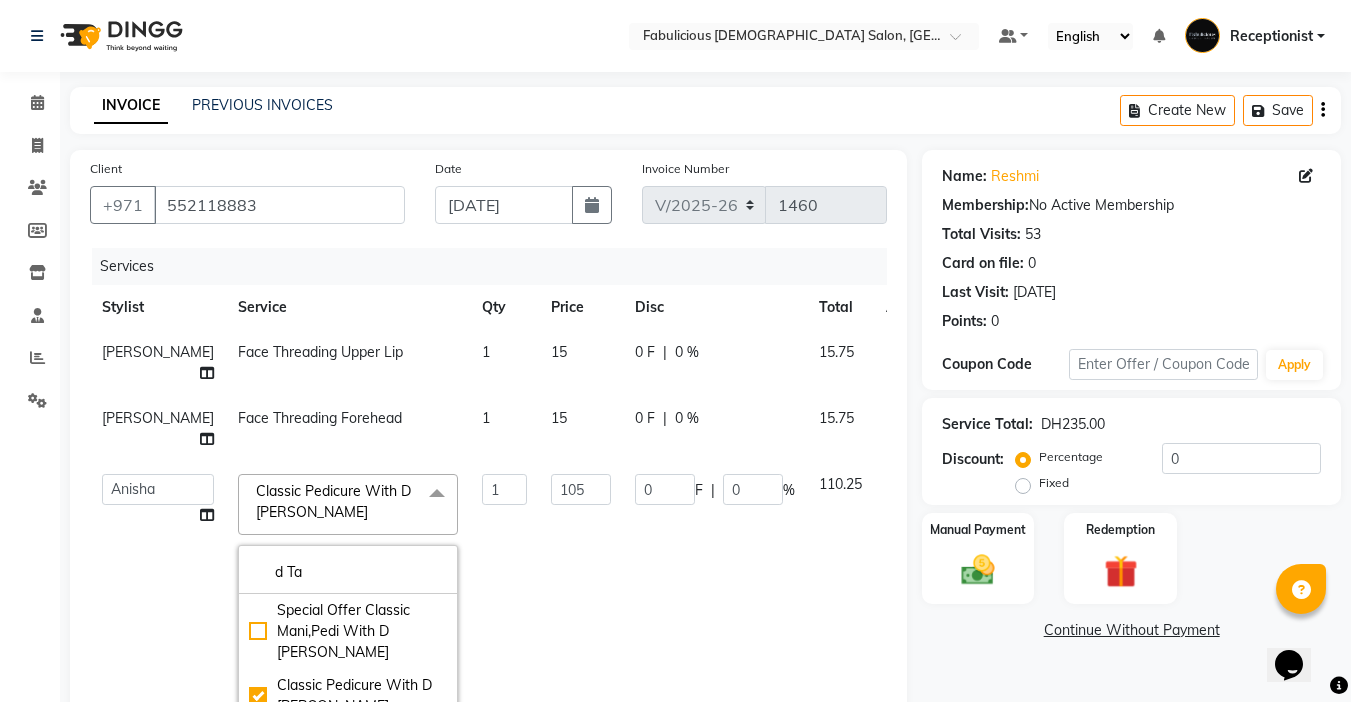 click on "0 F | 0 %" 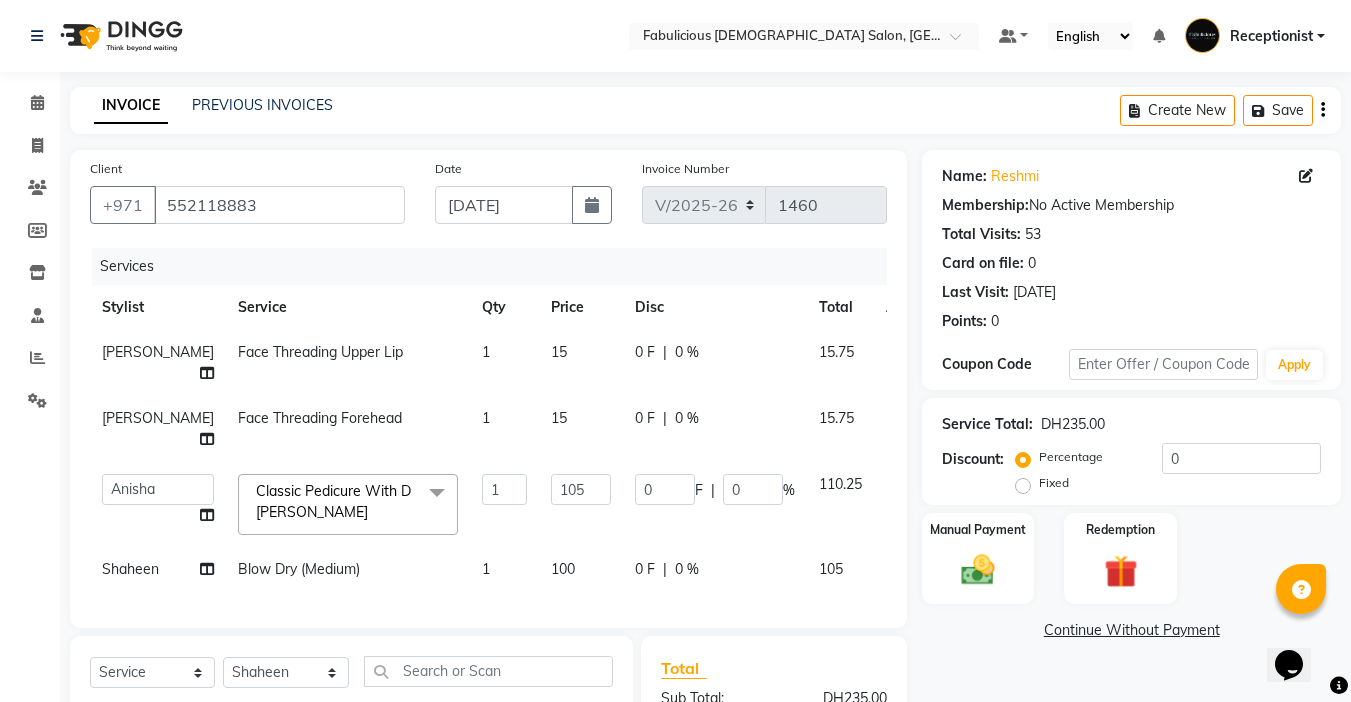 scroll, scrollTop: 2, scrollLeft: 0, axis: vertical 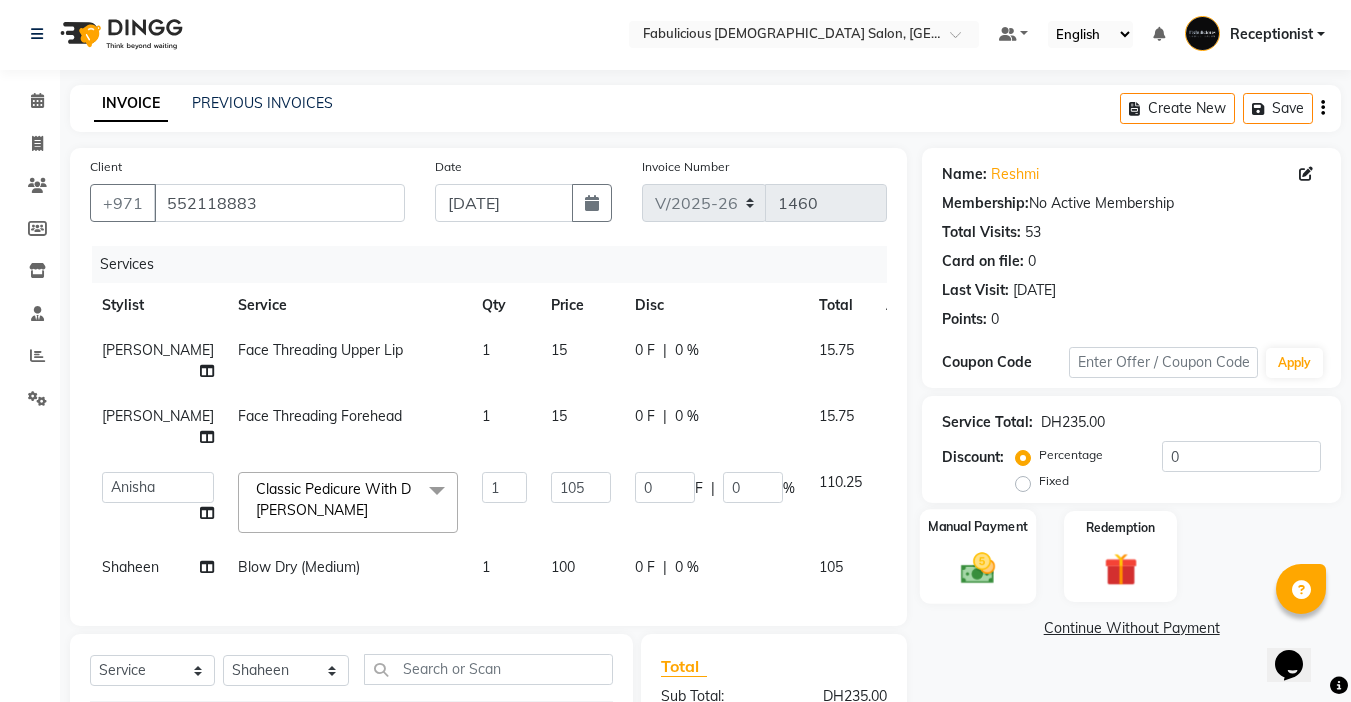 click 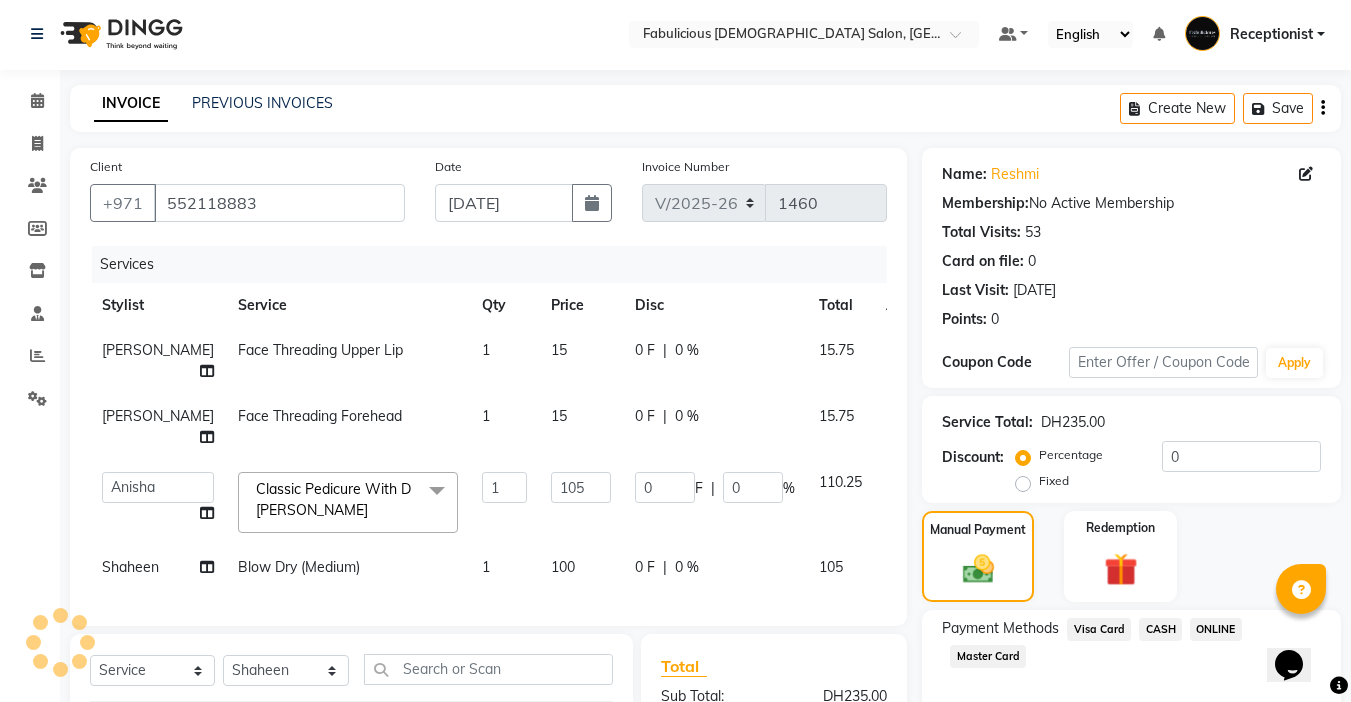 click on "Visa Card" 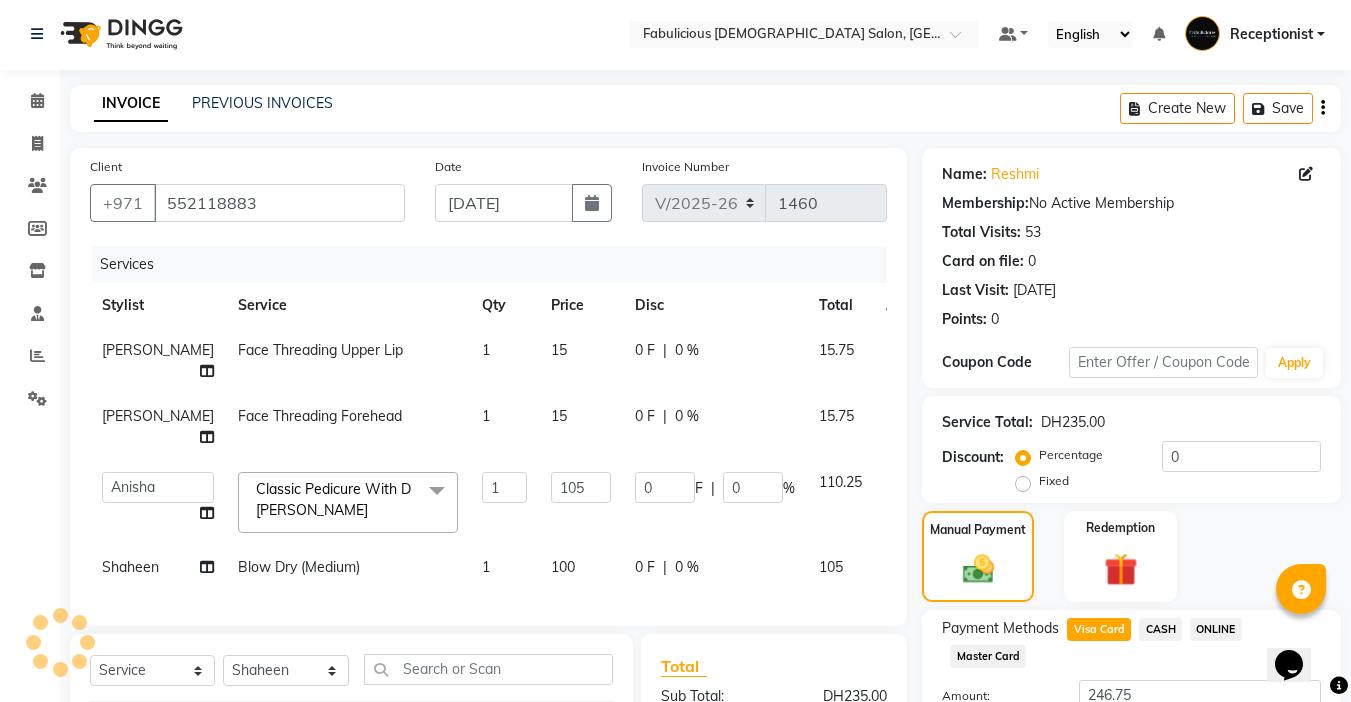 scroll, scrollTop: 253, scrollLeft: 0, axis: vertical 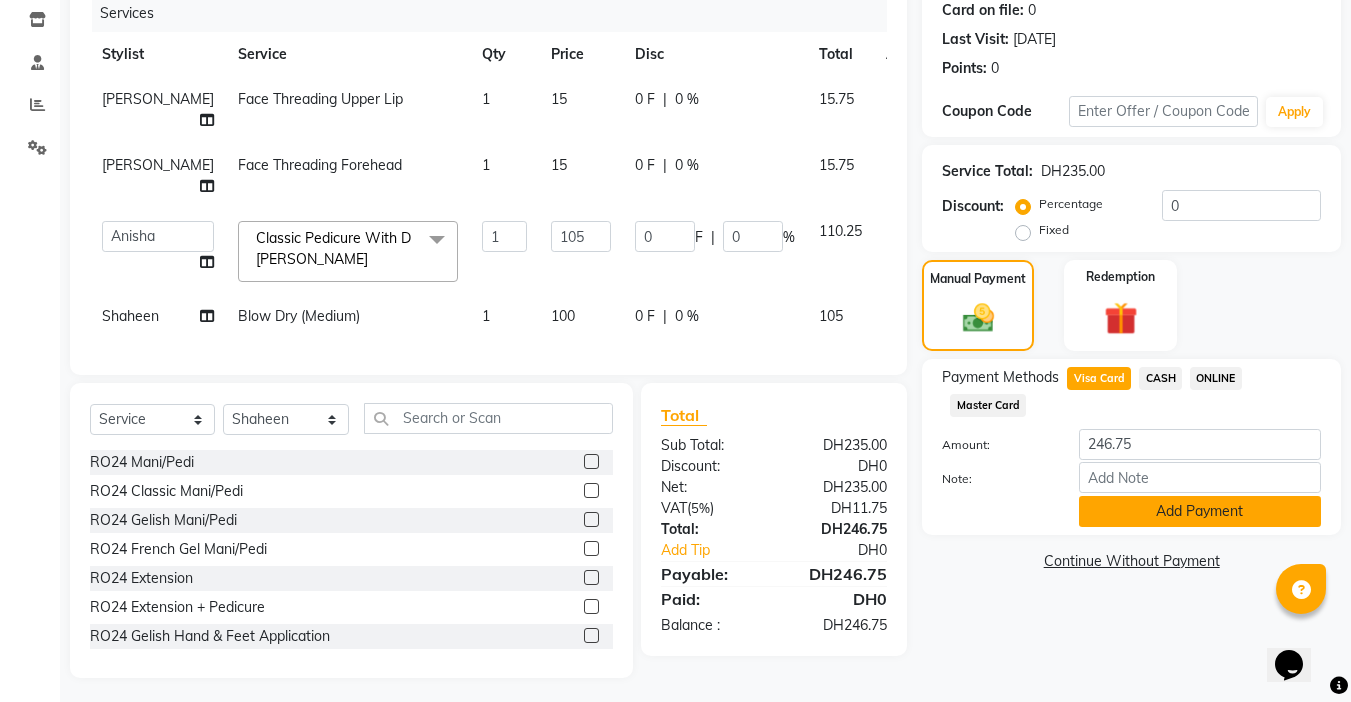 click on "Add Payment" 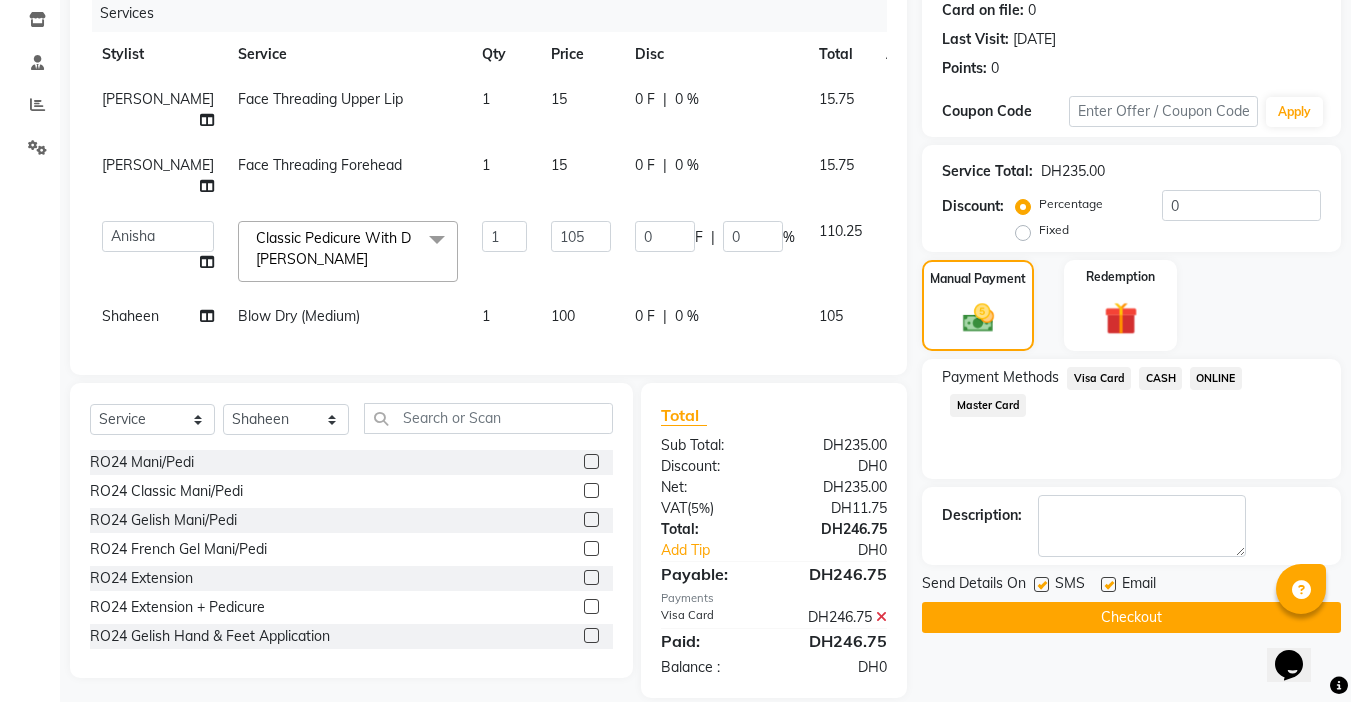 click on "Checkout" 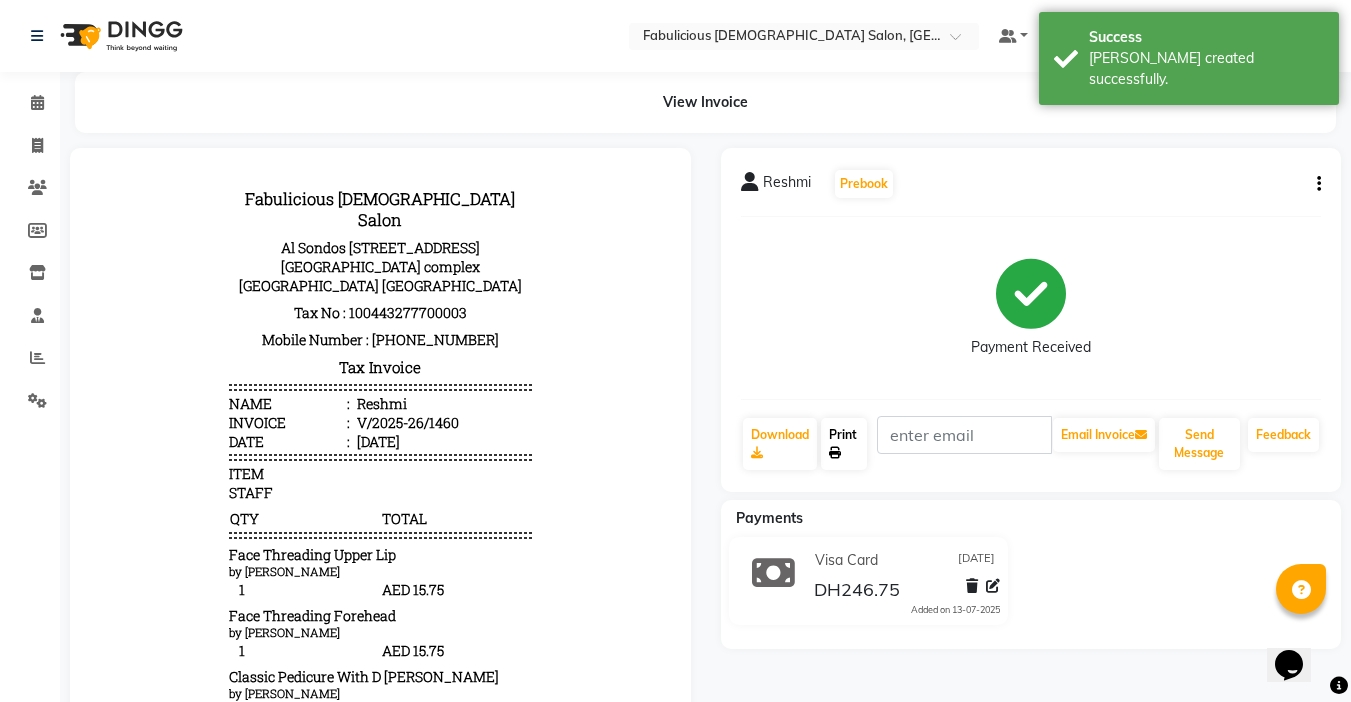 scroll, scrollTop: 0, scrollLeft: 0, axis: both 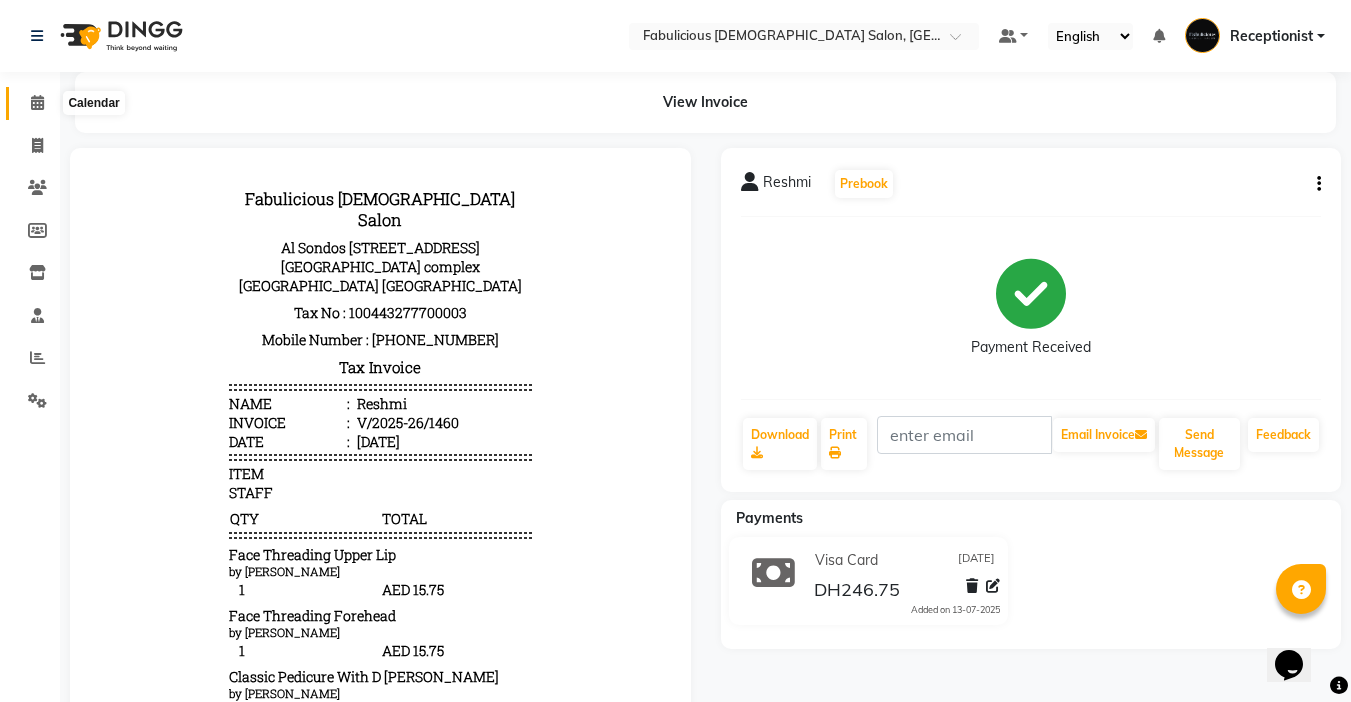 click 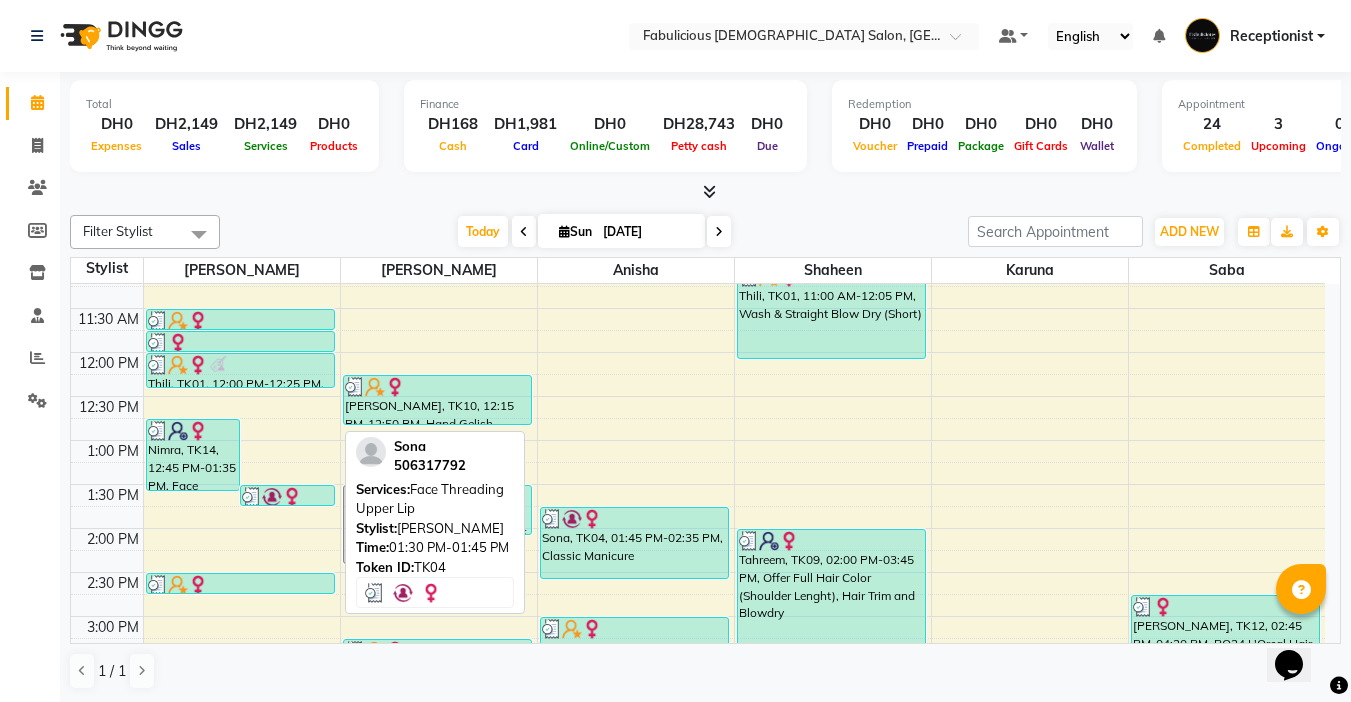 scroll, scrollTop: 160, scrollLeft: 0, axis: vertical 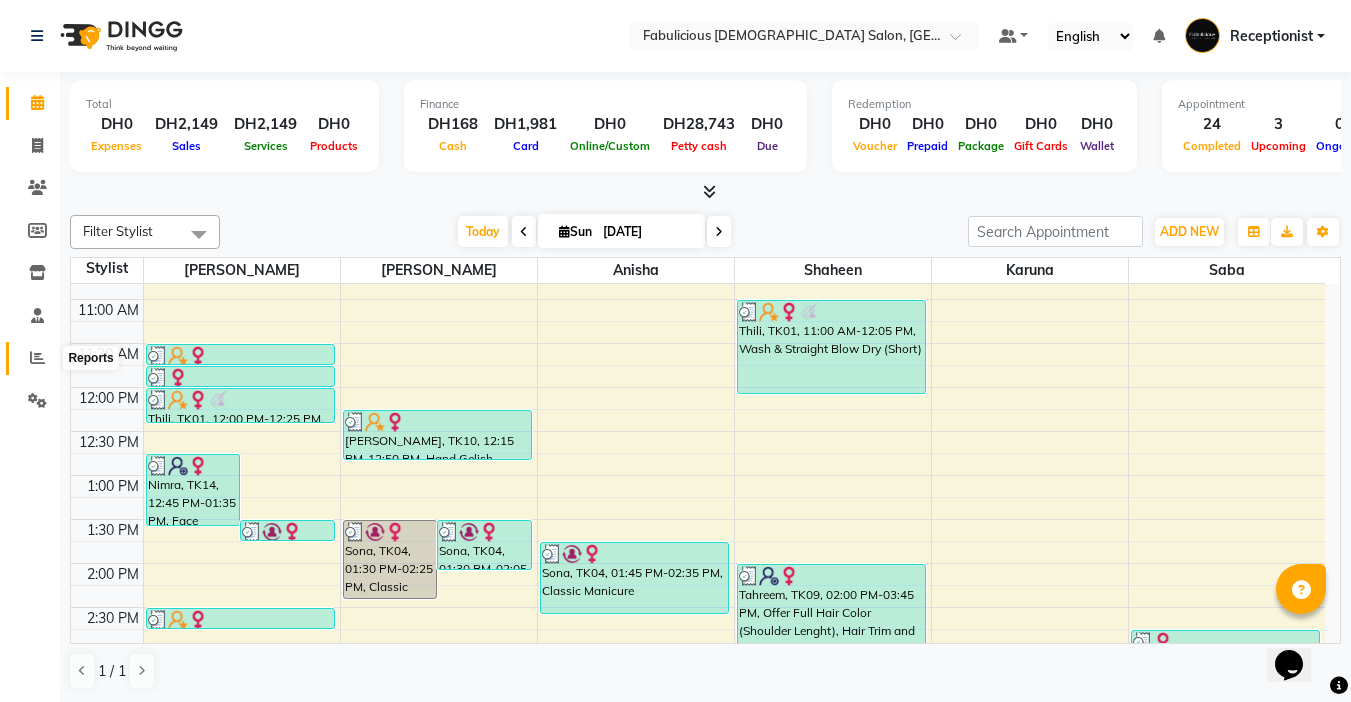 click 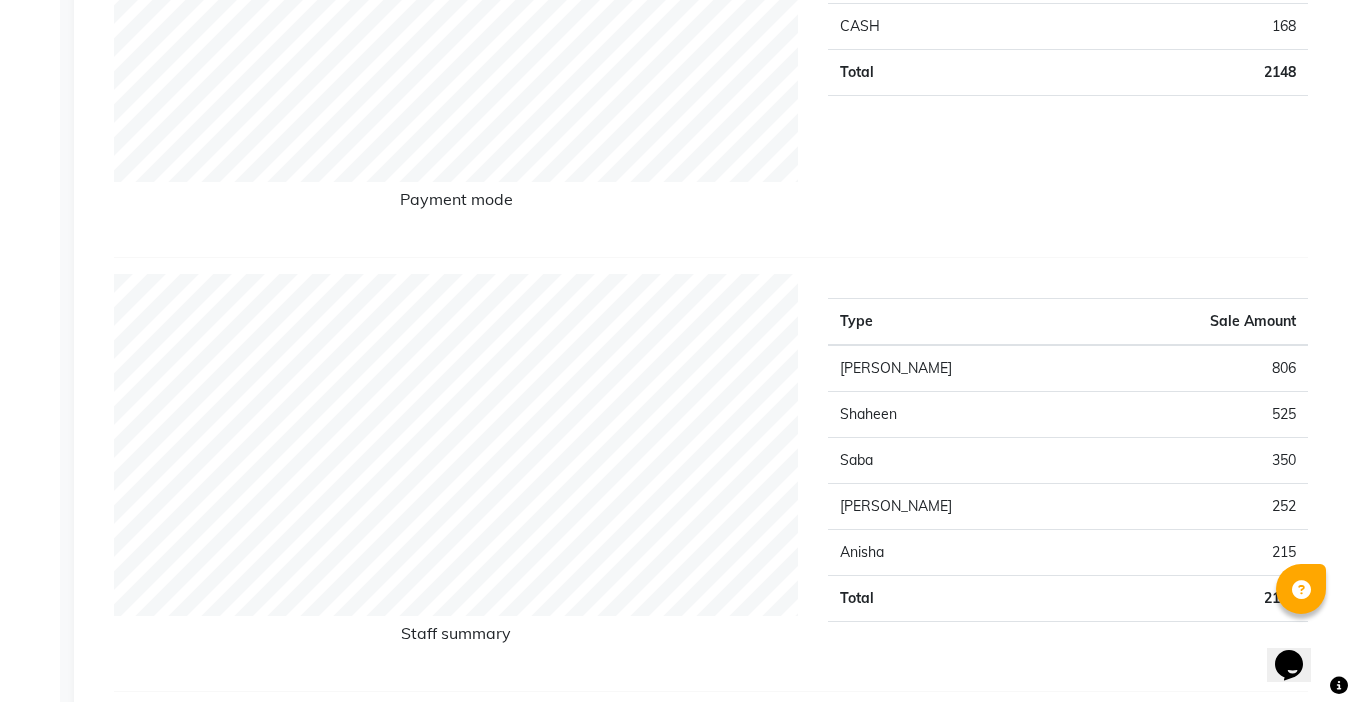 scroll, scrollTop: 0, scrollLeft: 0, axis: both 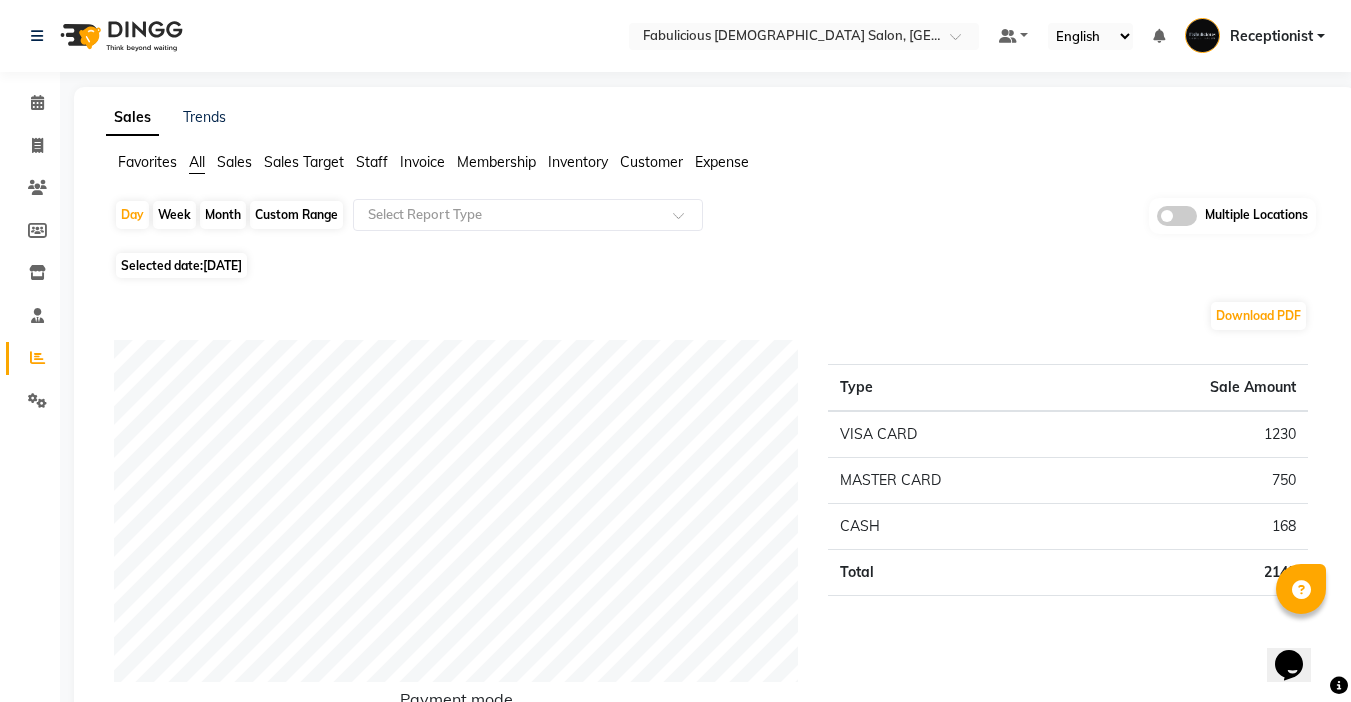 click on "Month" 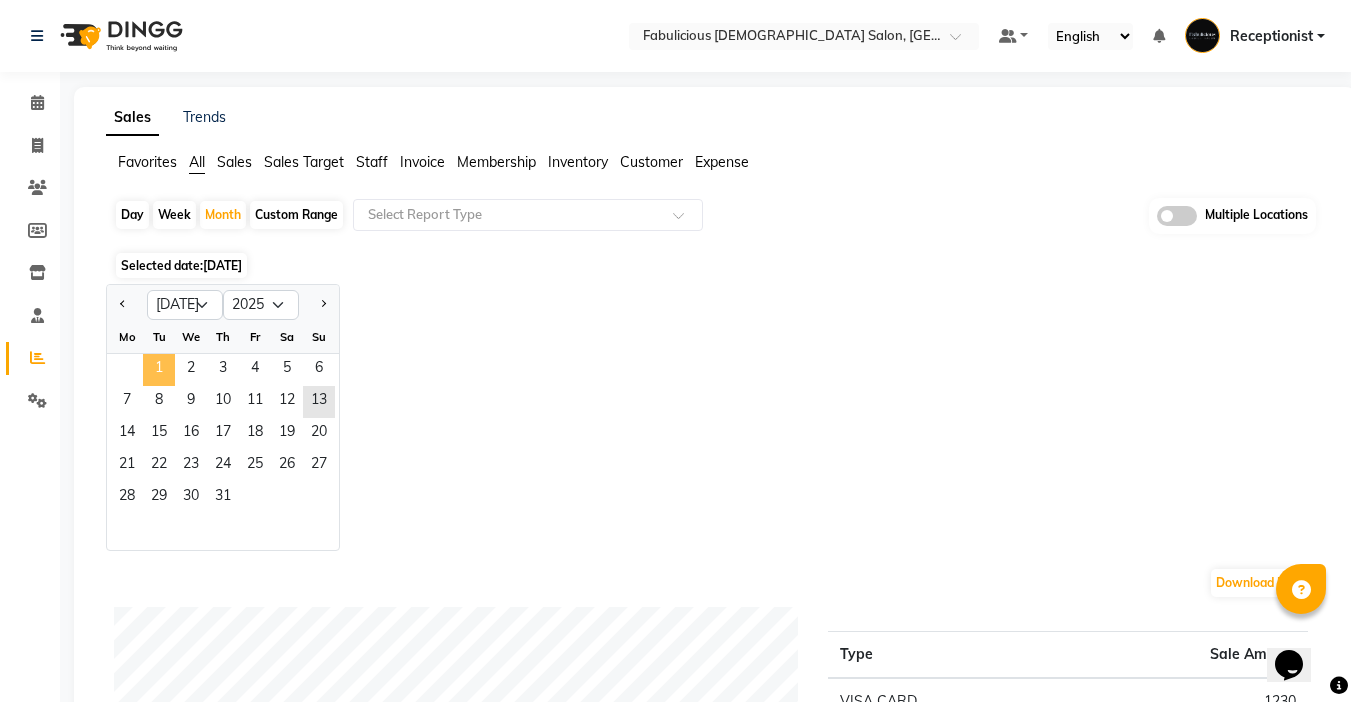 click on "1" 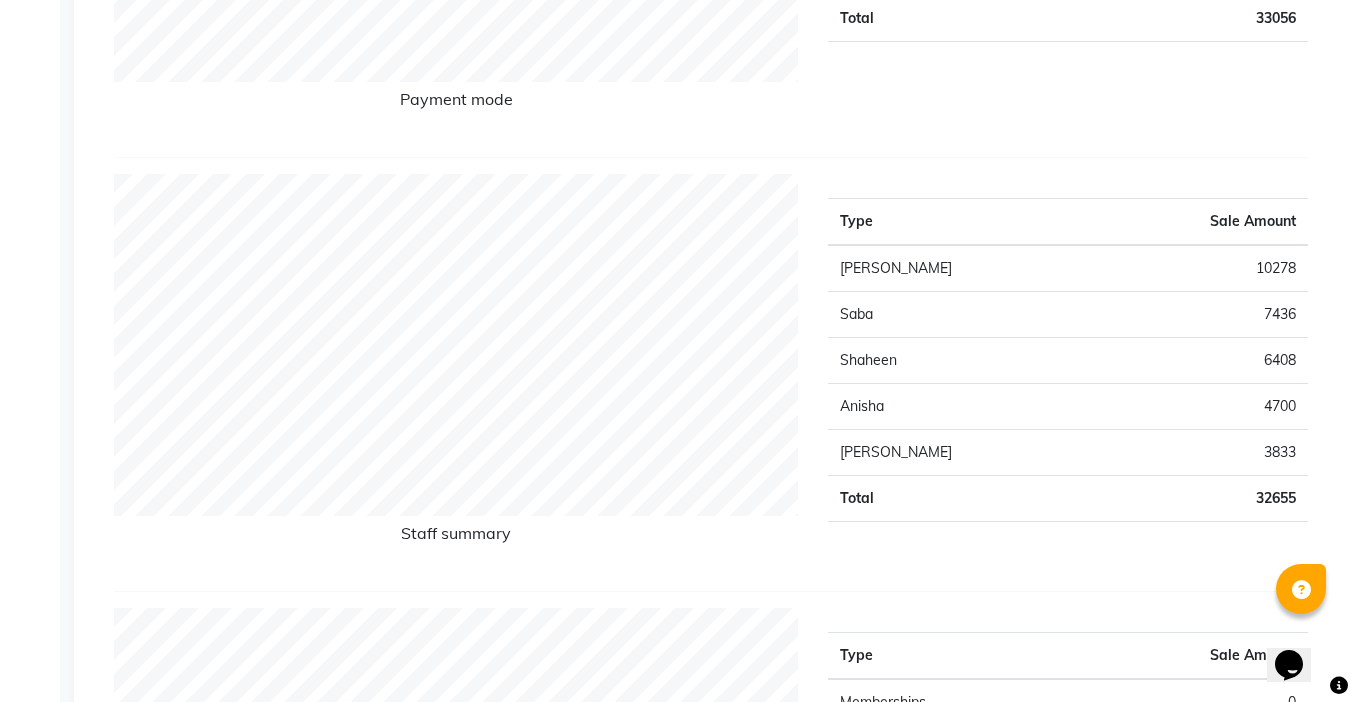 scroll, scrollTop: 0, scrollLeft: 0, axis: both 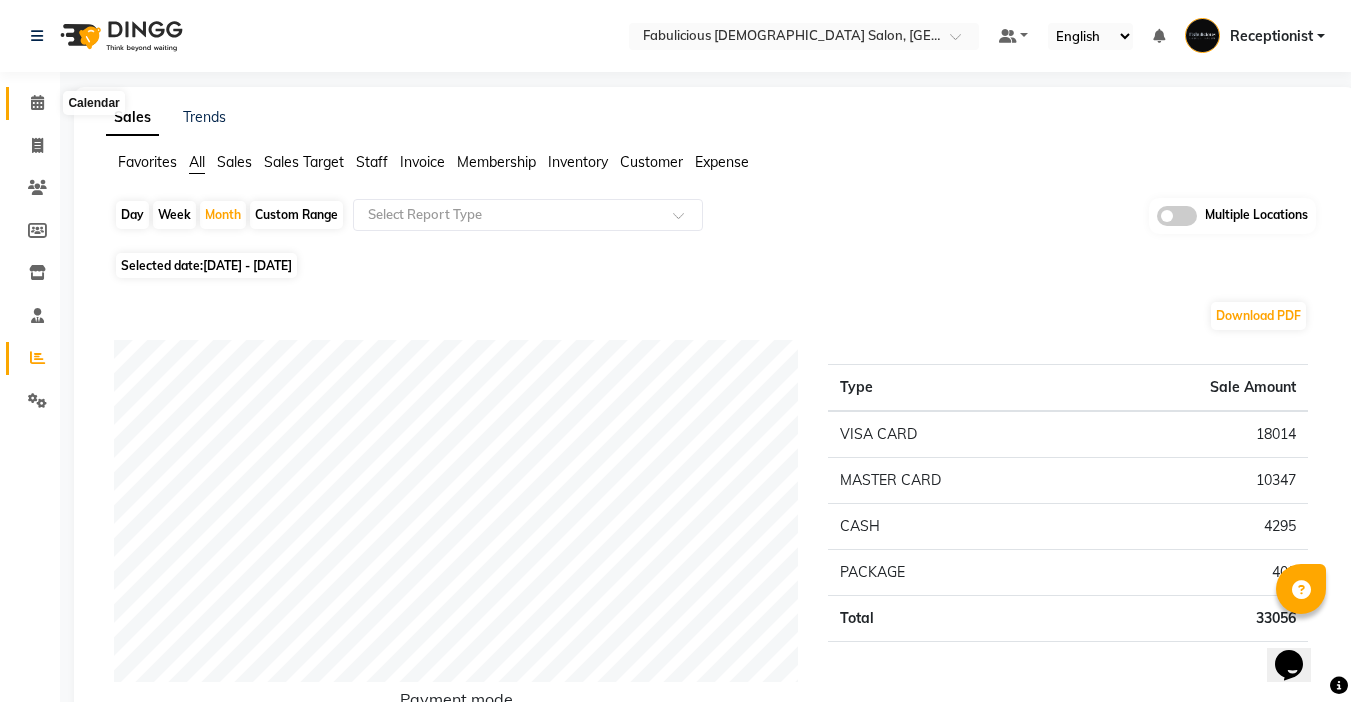 click 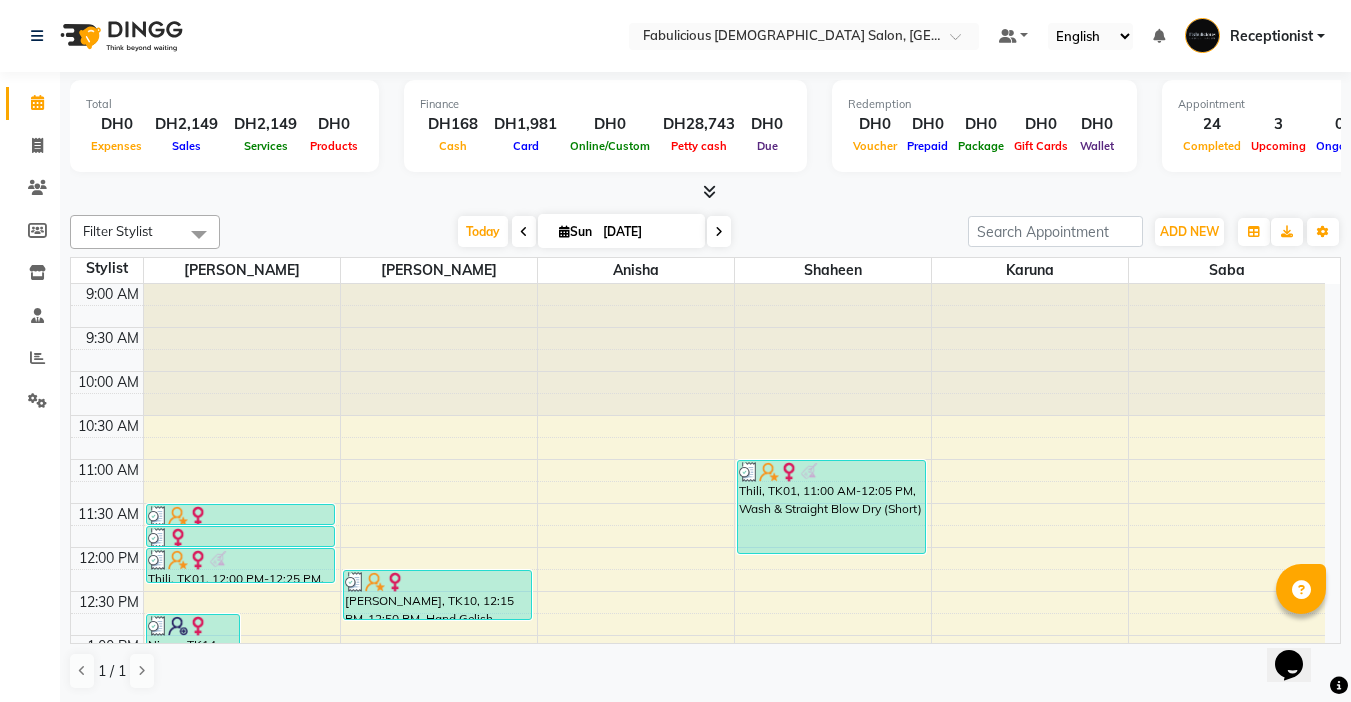 scroll, scrollTop: 200, scrollLeft: 0, axis: vertical 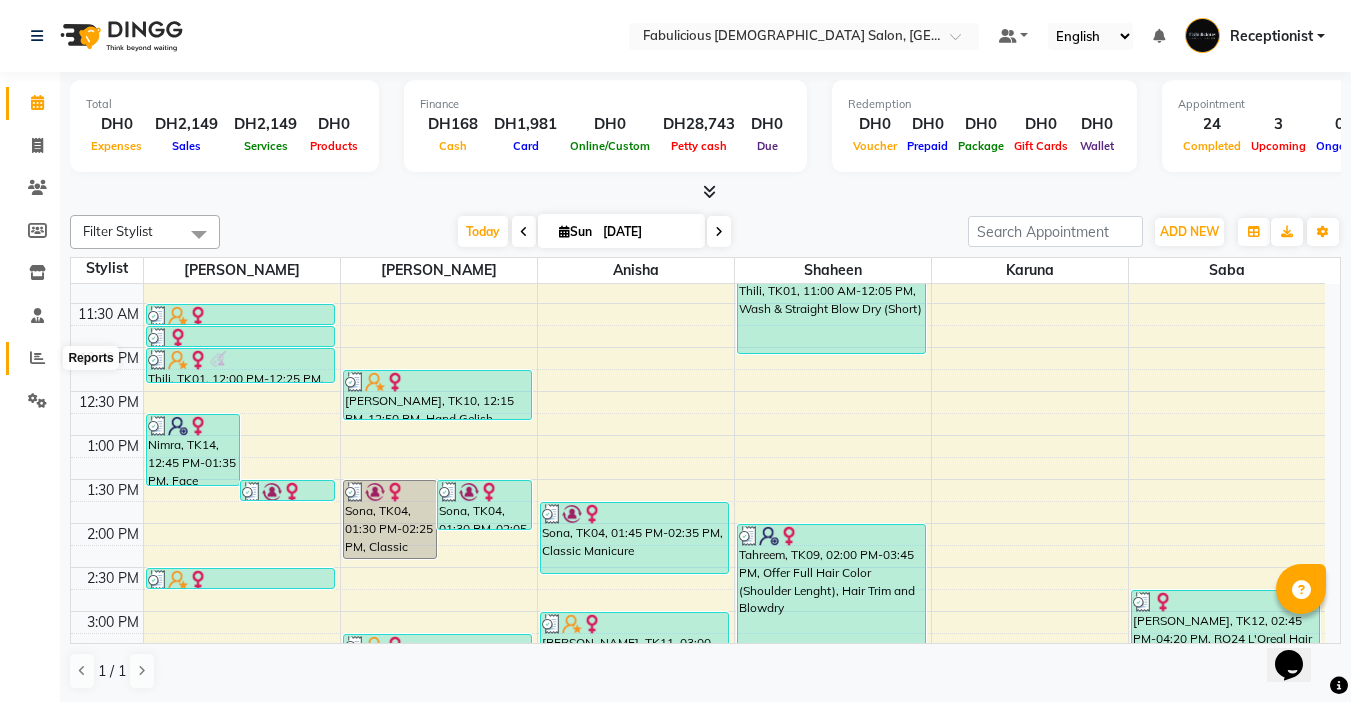 click 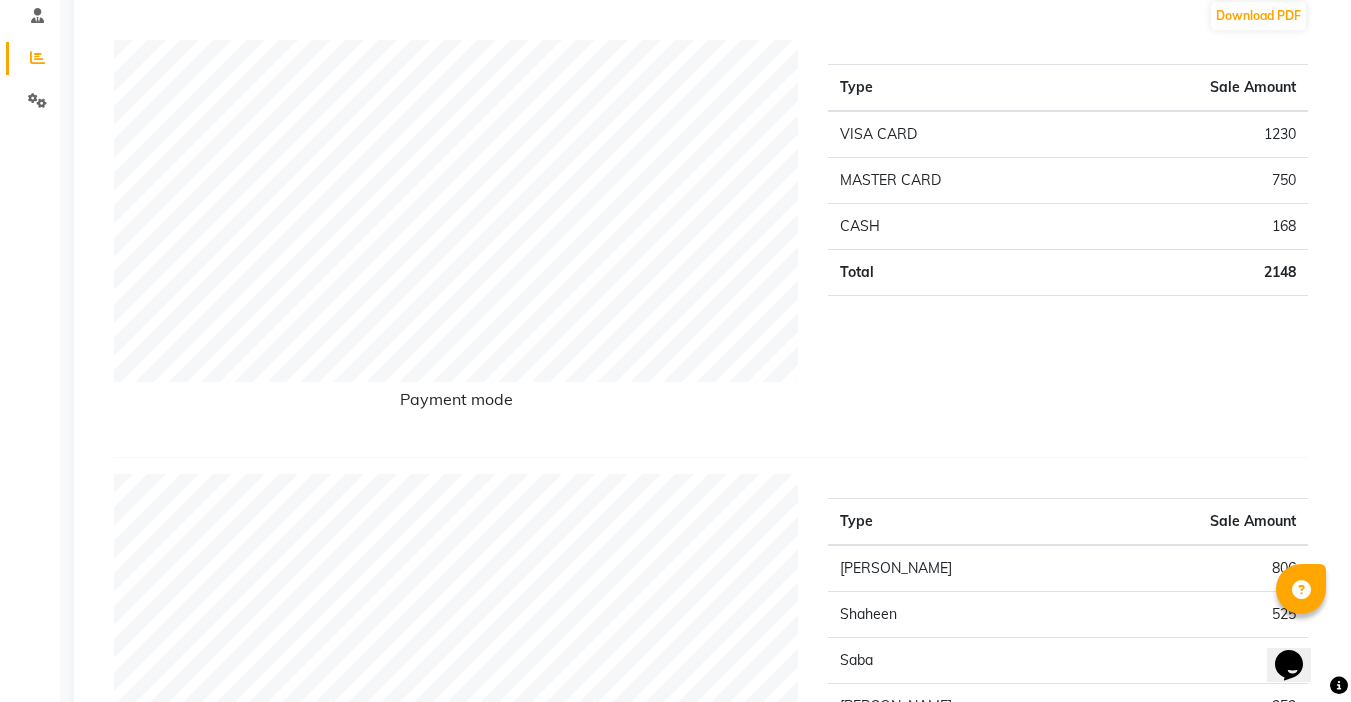 scroll, scrollTop: 600, scrollLeft: 0, axis: vertical 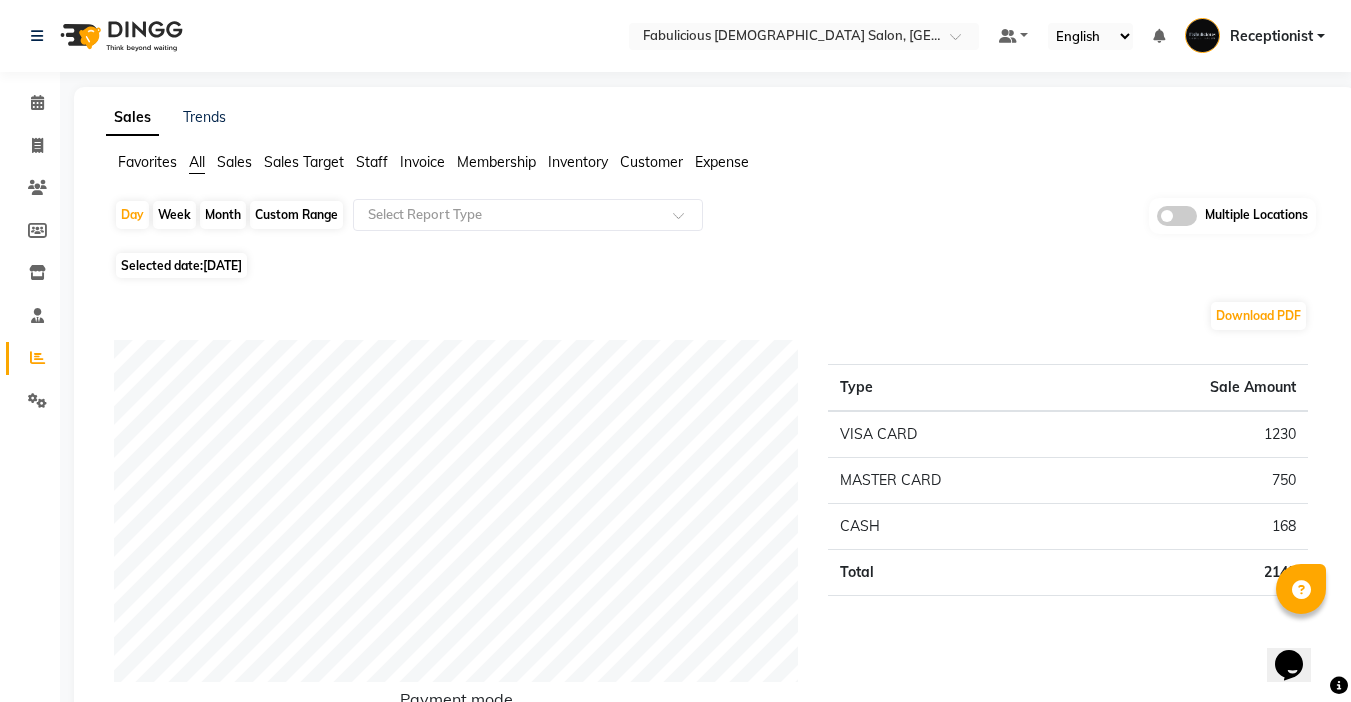 click on "Month" 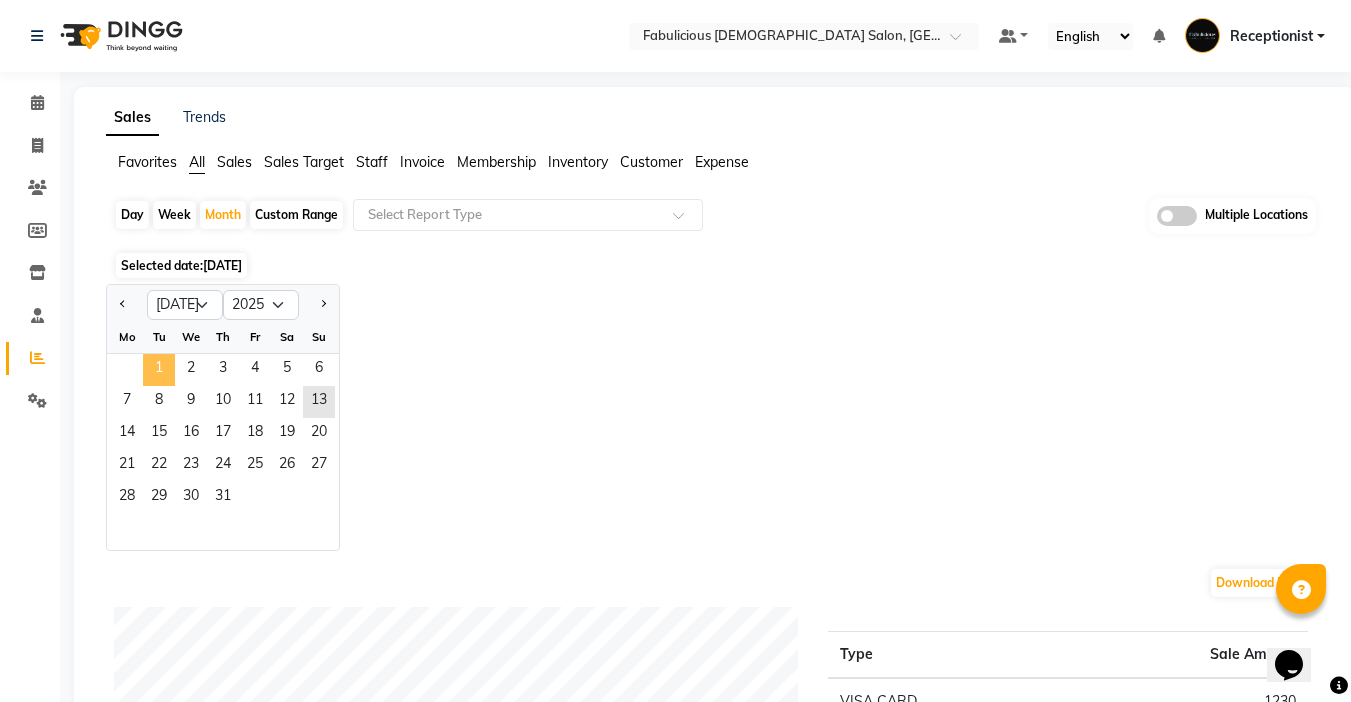 click on "1" 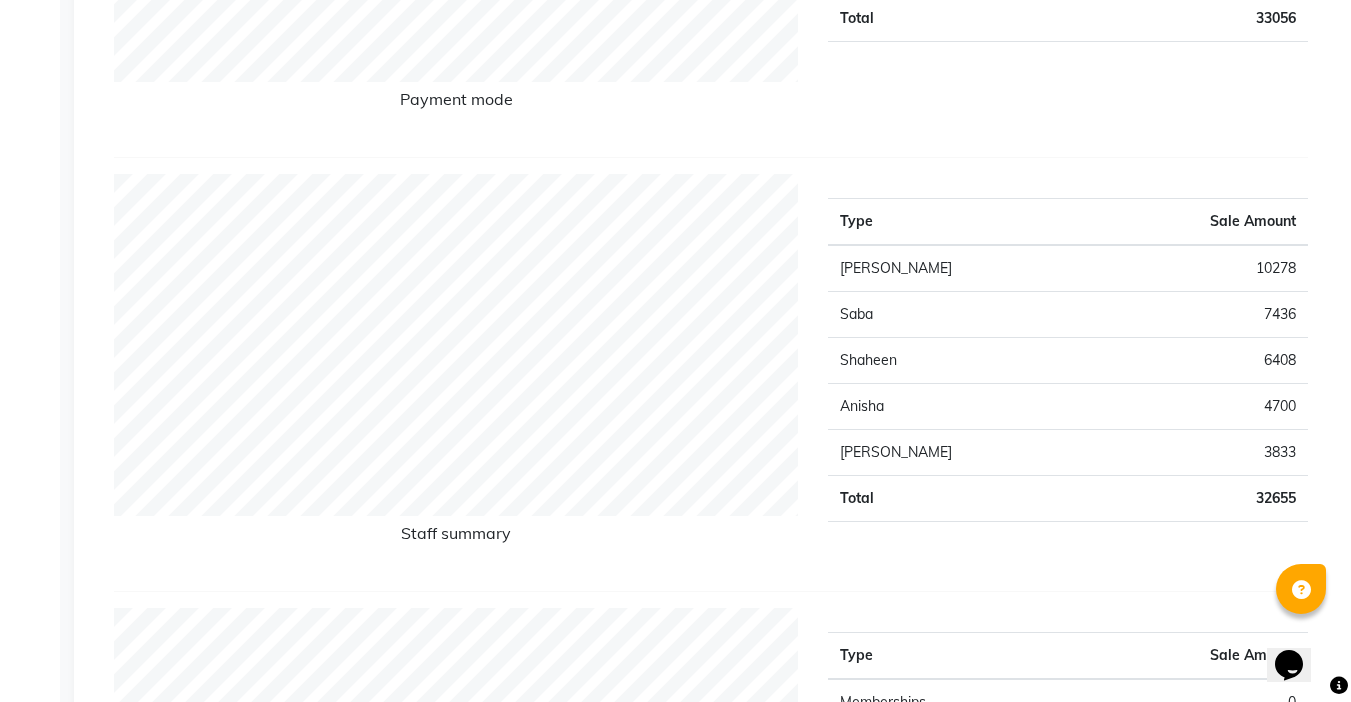 scroll, scrollTop: 0, scrollLeft: 0, axis: both 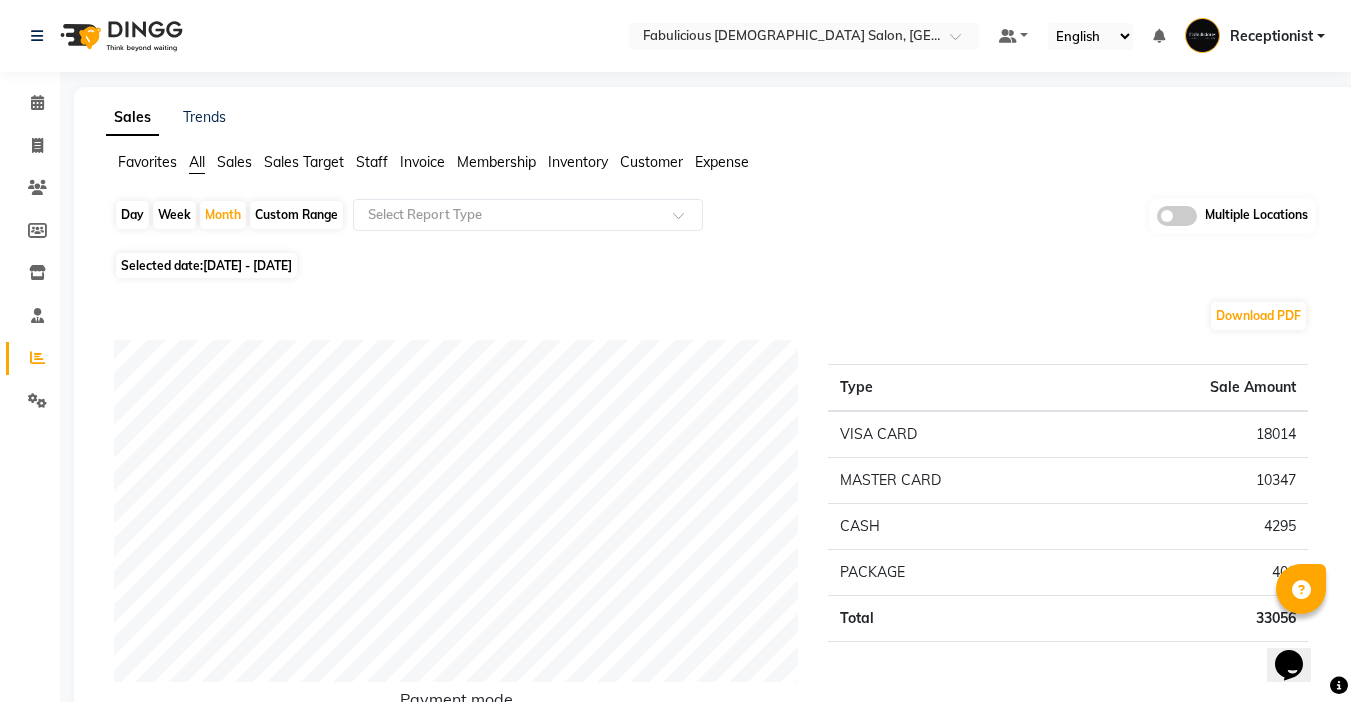 click on "Day" 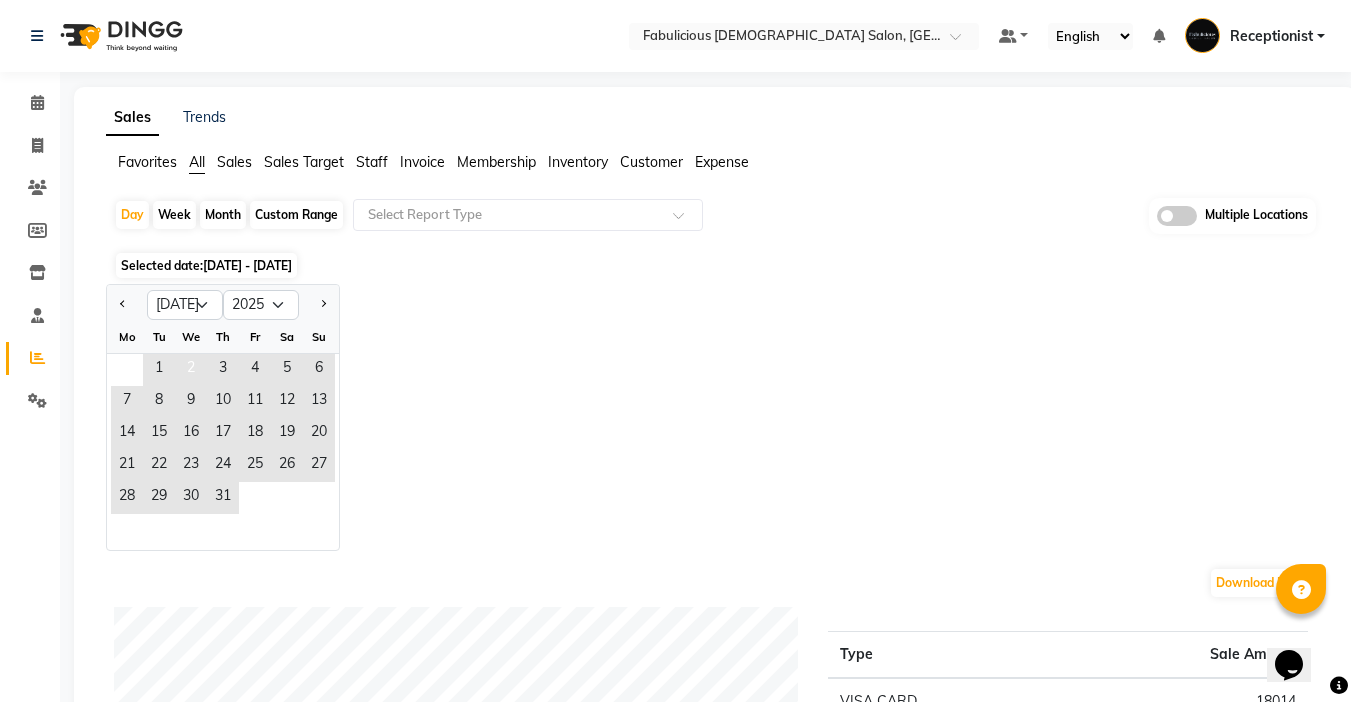 scroll, scrollTop: 200, scrollLeft: 0, axis: vertical 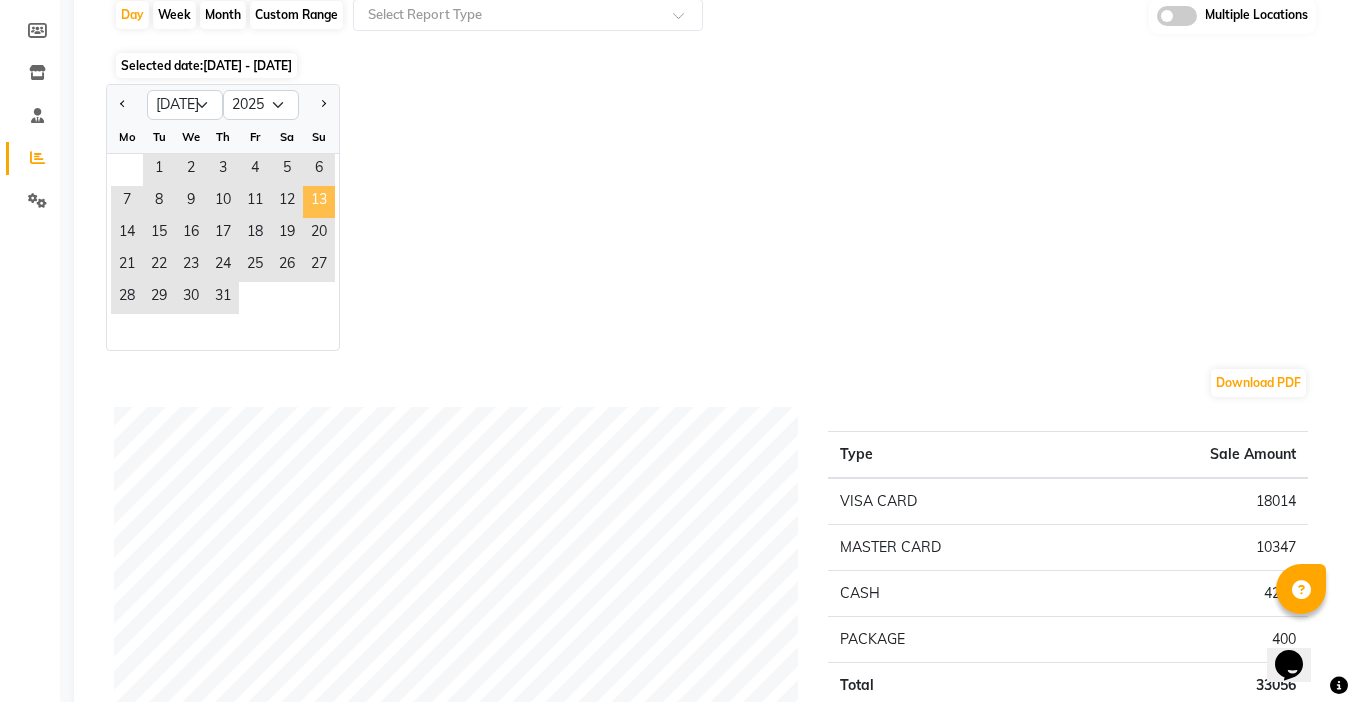 click on "13" 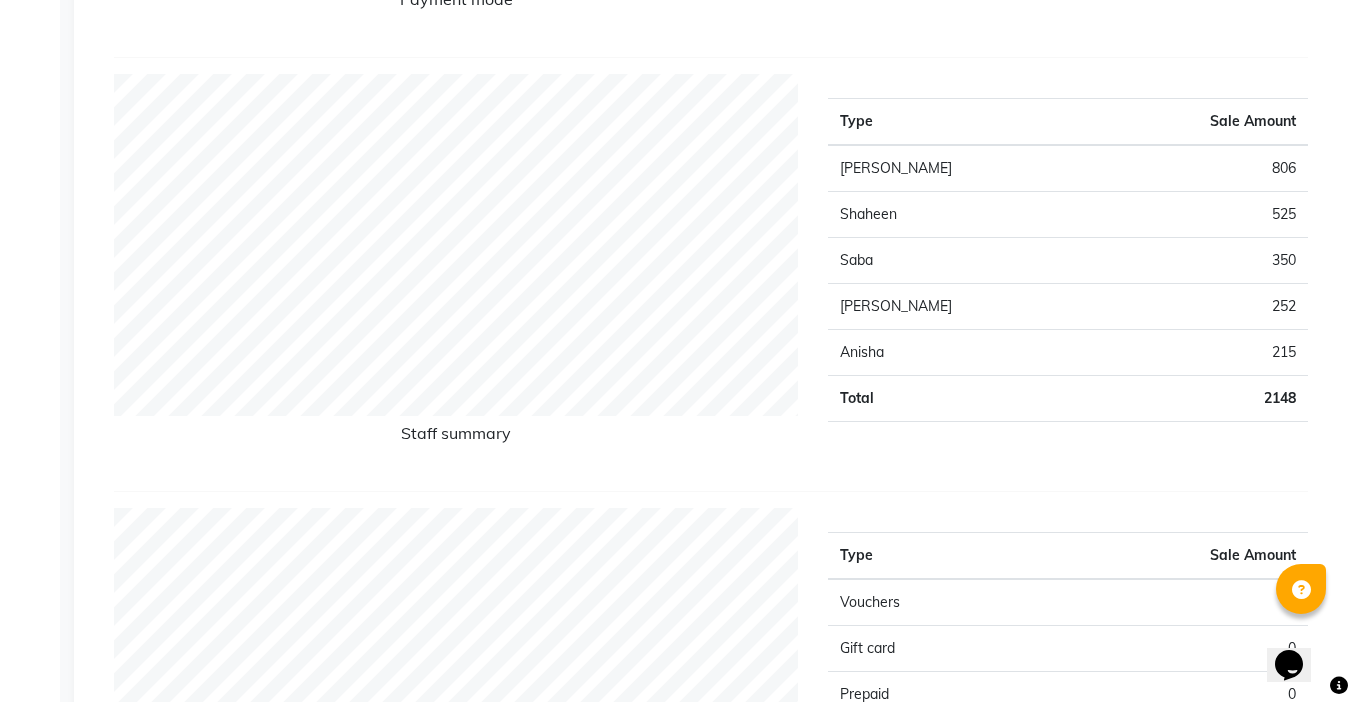 scroll, scrollTop: 0, scrollLeft: 0, axis: both 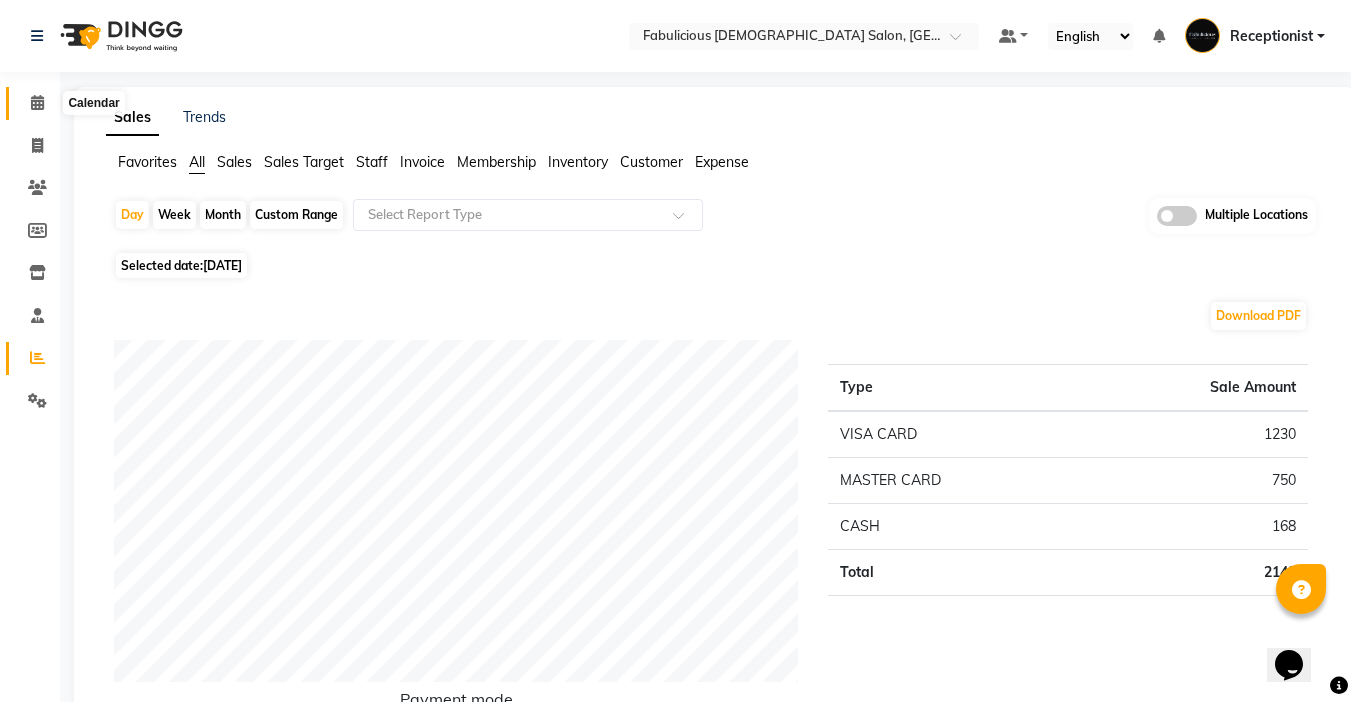 click 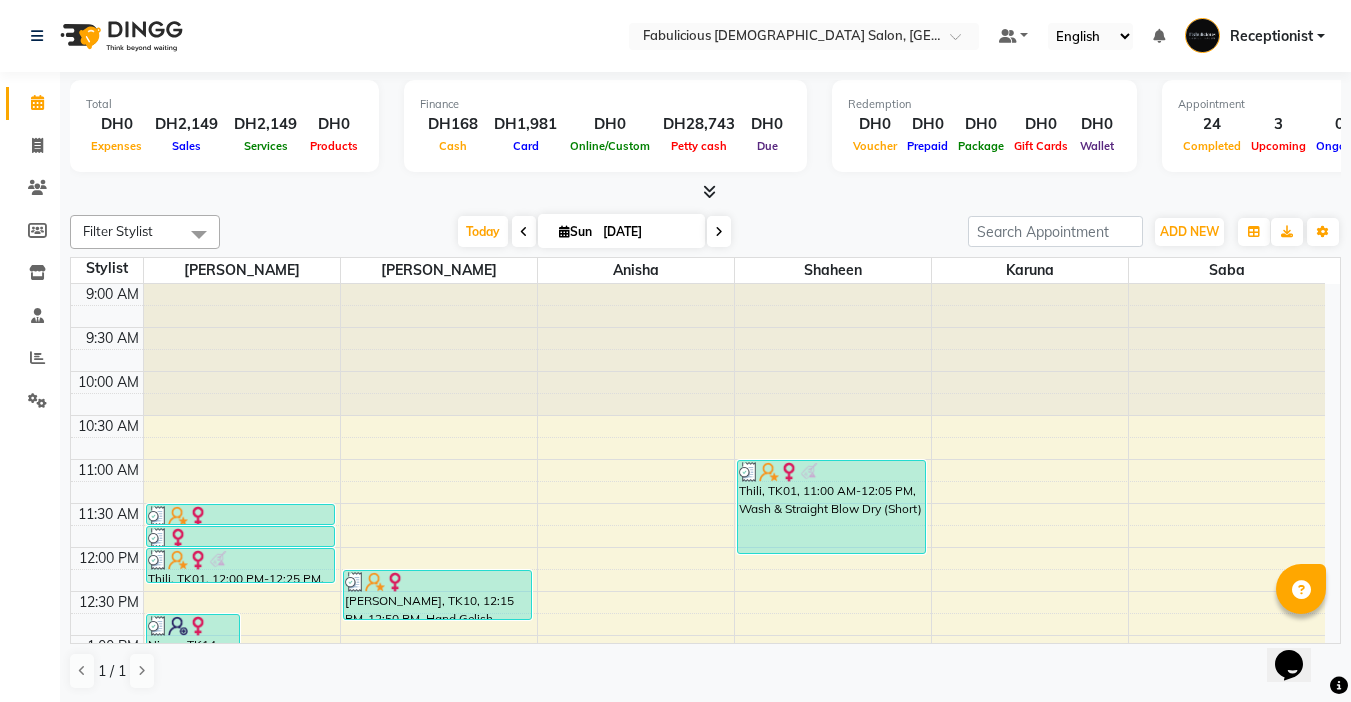 click at bounding box center (719, 232) 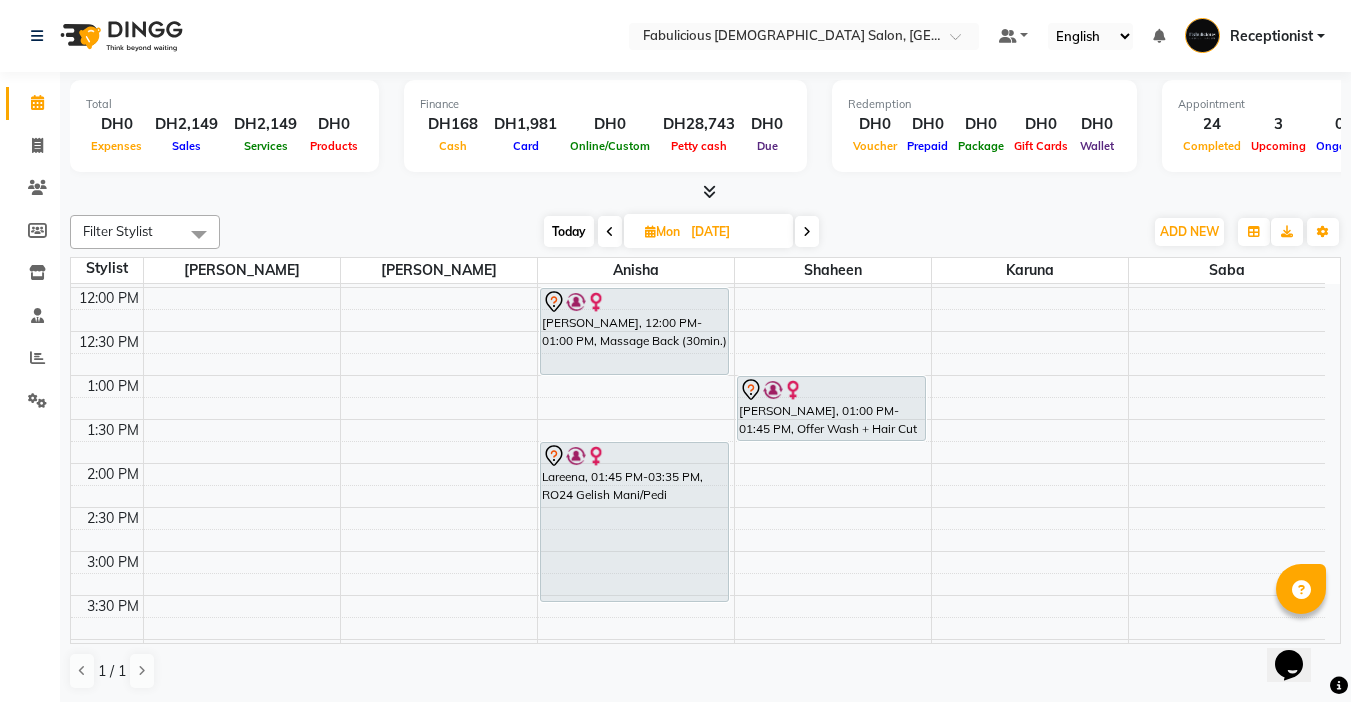 scroll, scrollTop: 160, scrollLeft: 0, axis: vertical 